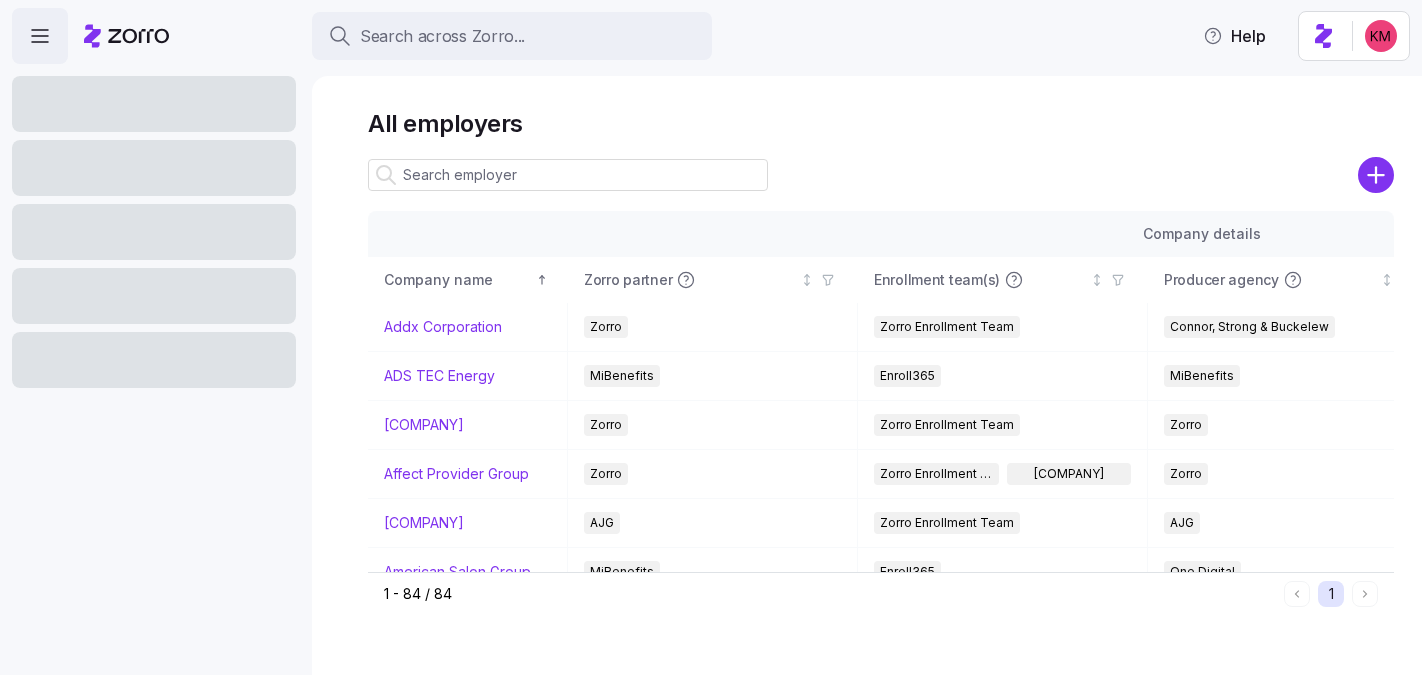 scroll, scrollTop: 0, scrollLeft: 0, axis: both 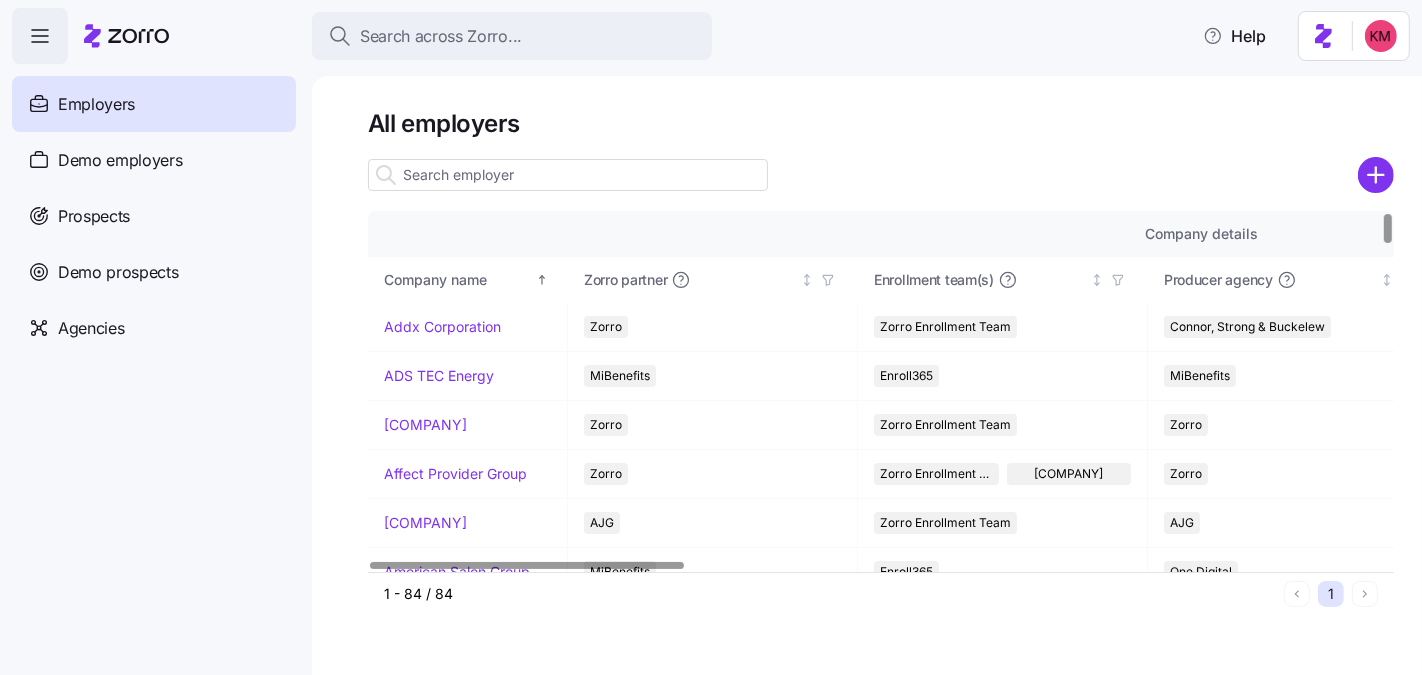 click at bounding box center [568, 175] 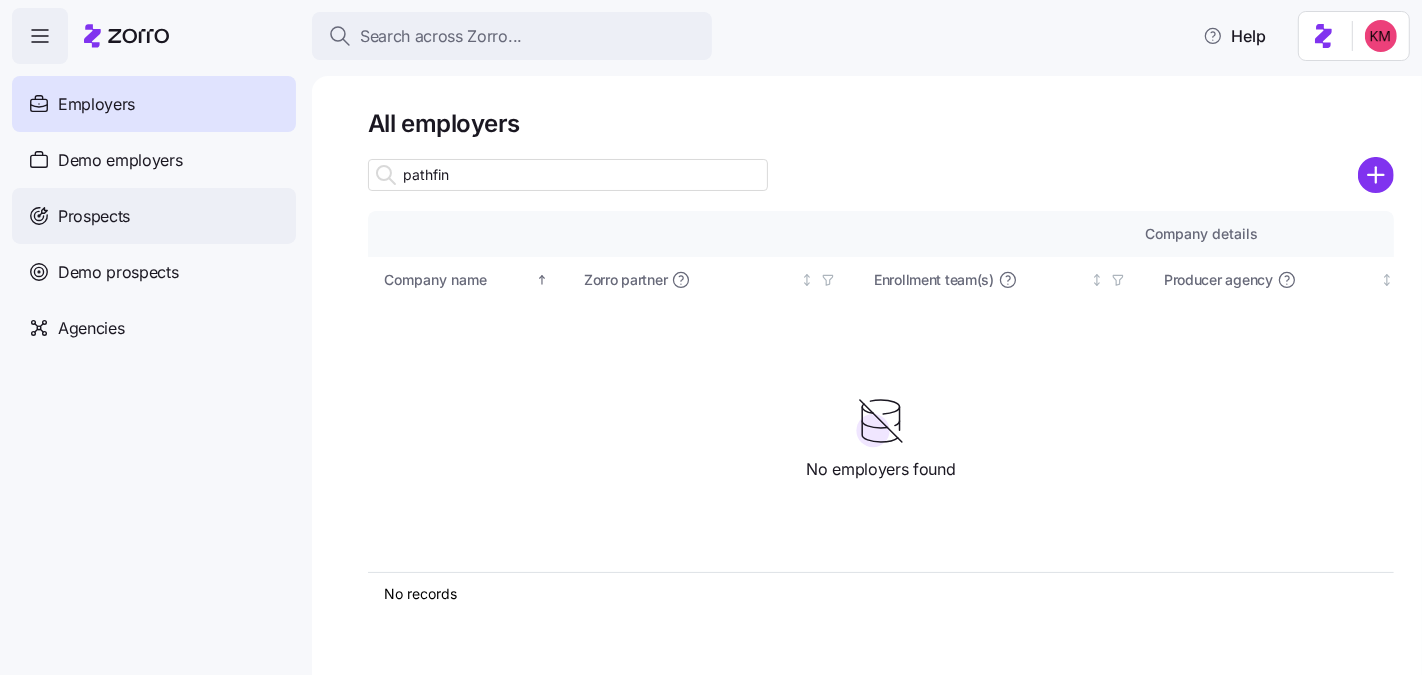 type on "pathfin" 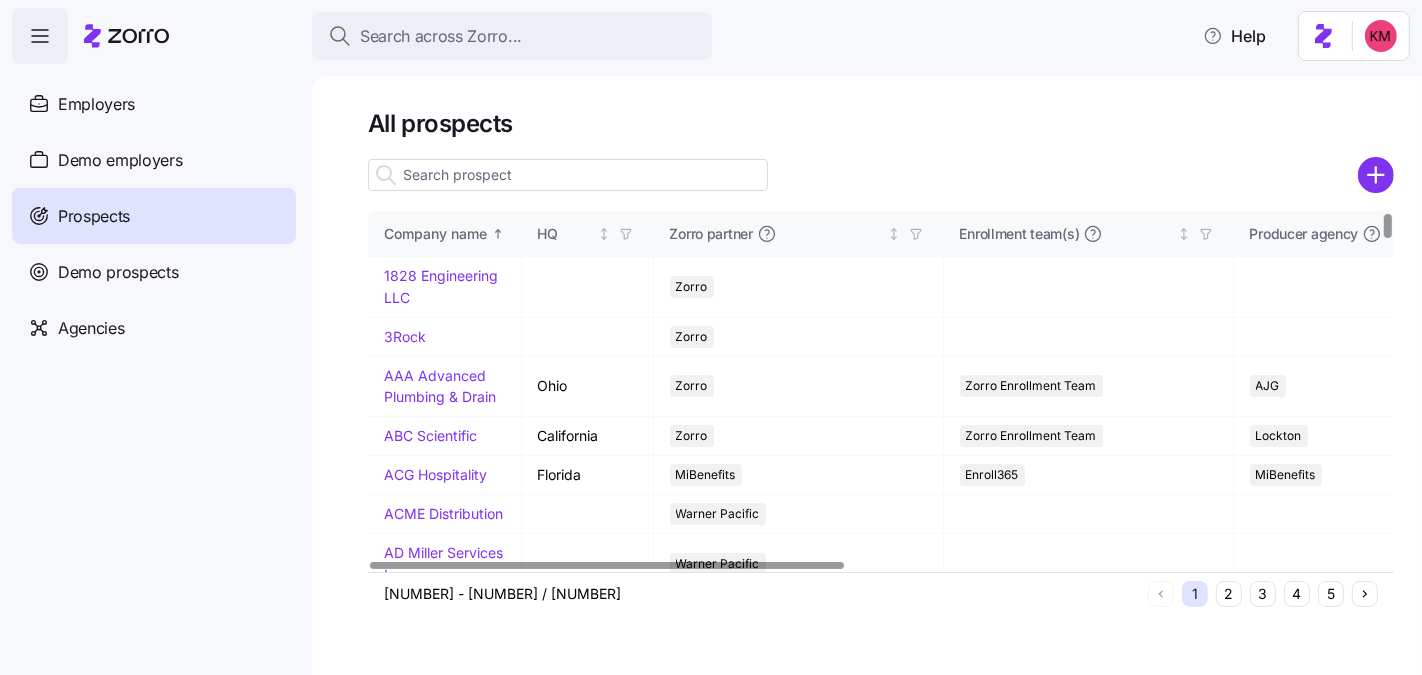 click at bounding box center (568, 175) 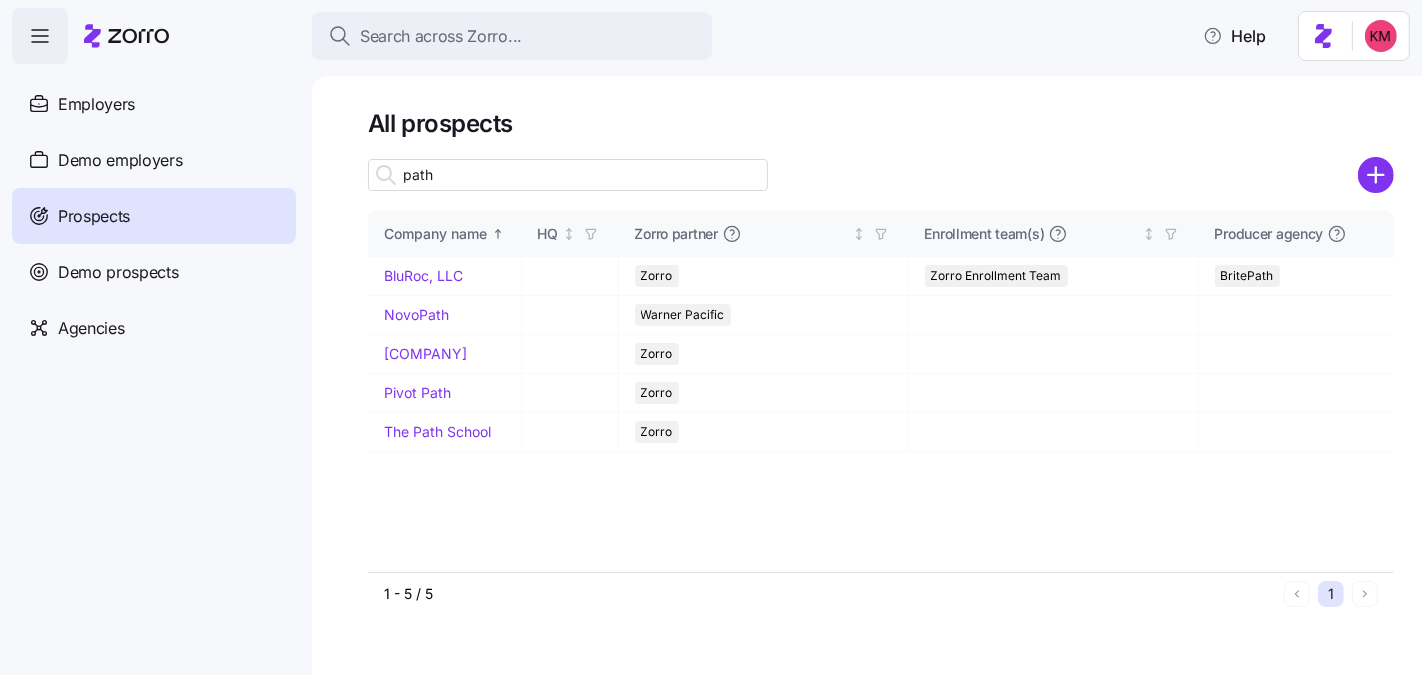 click on "path" at bounding box center [568, 175] 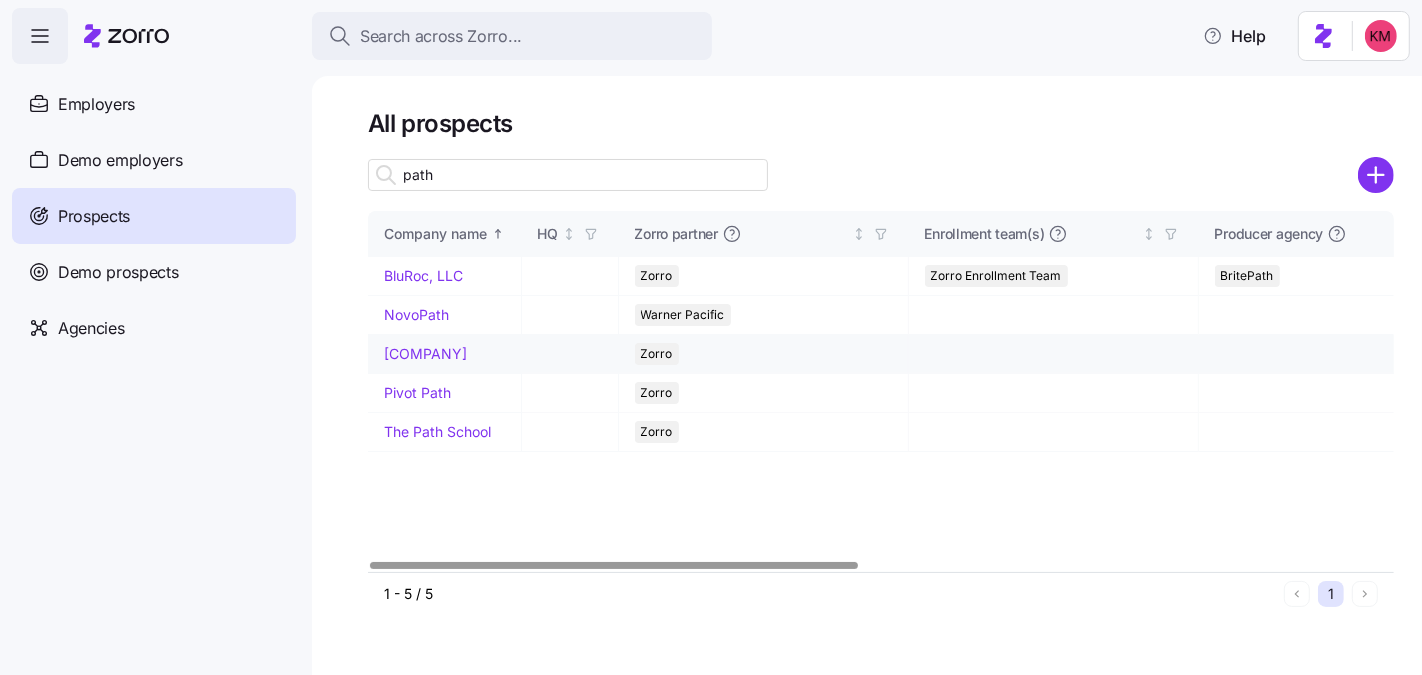type on "path" 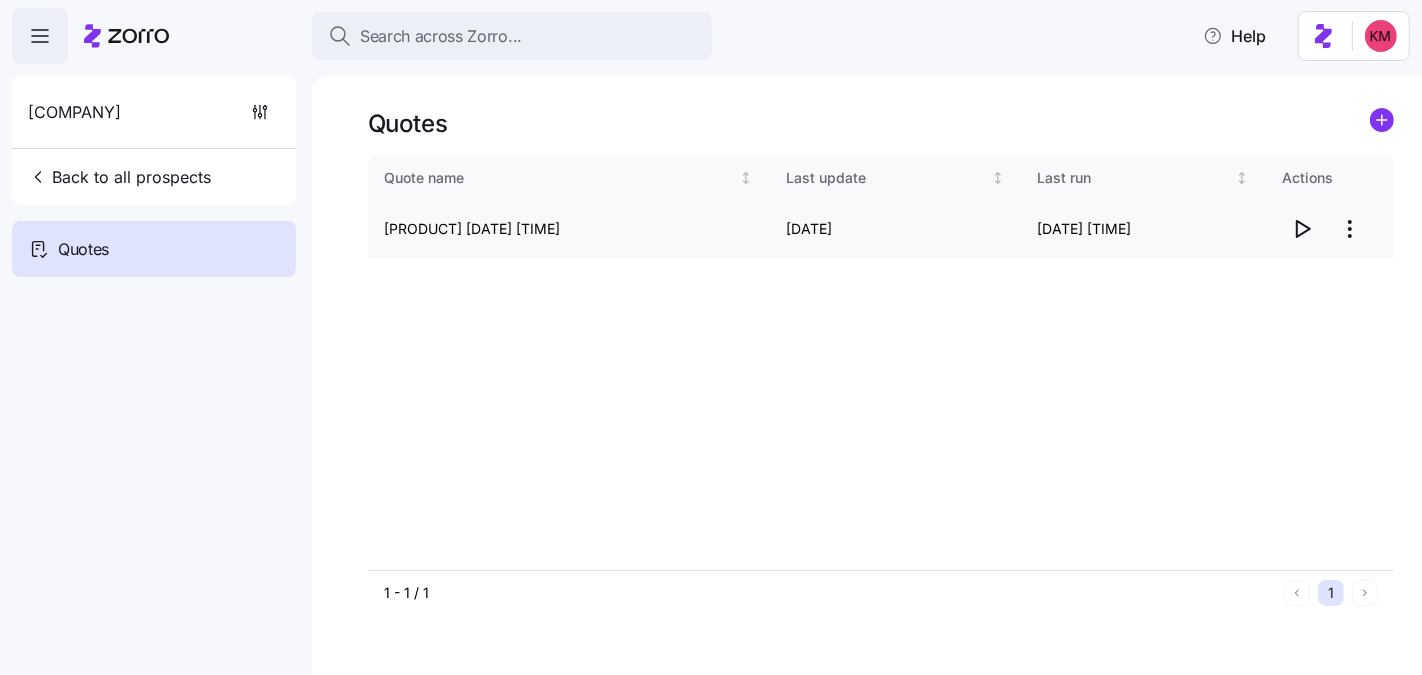 click 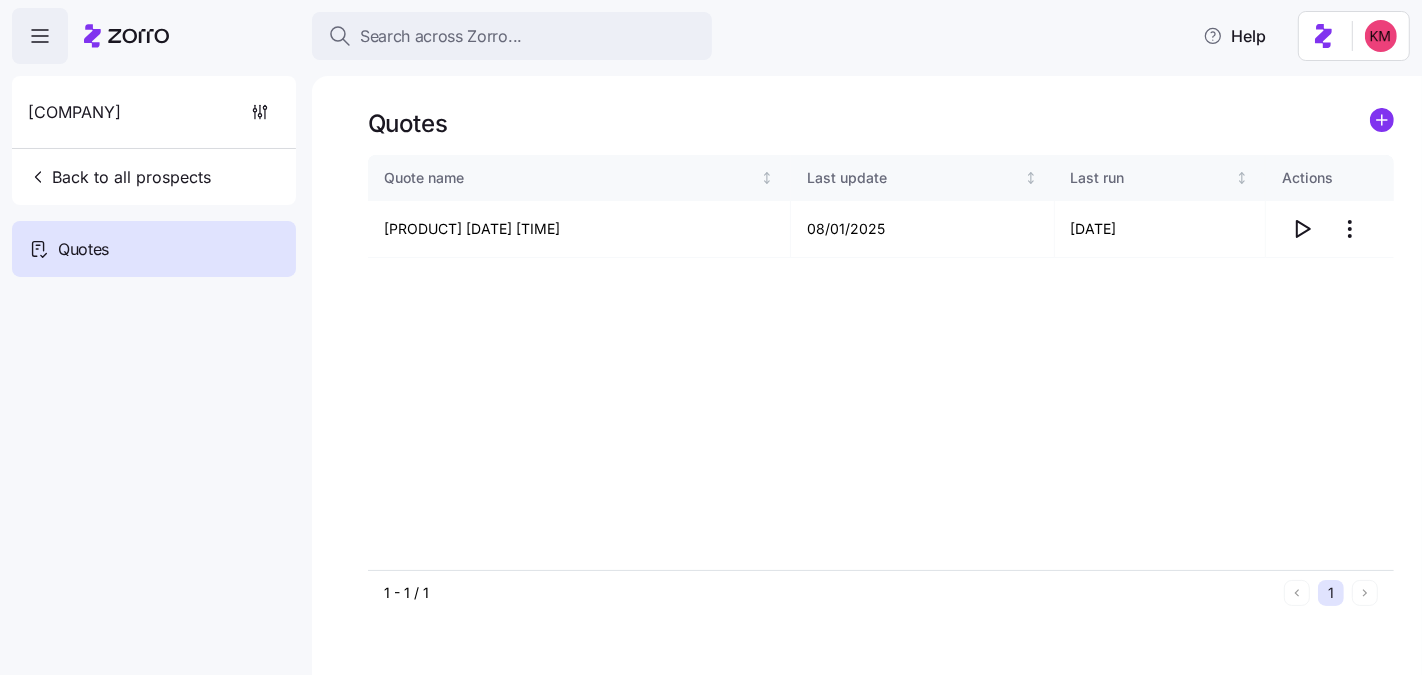 click on "Pathfinder Health" at bounding box center (74, 112) 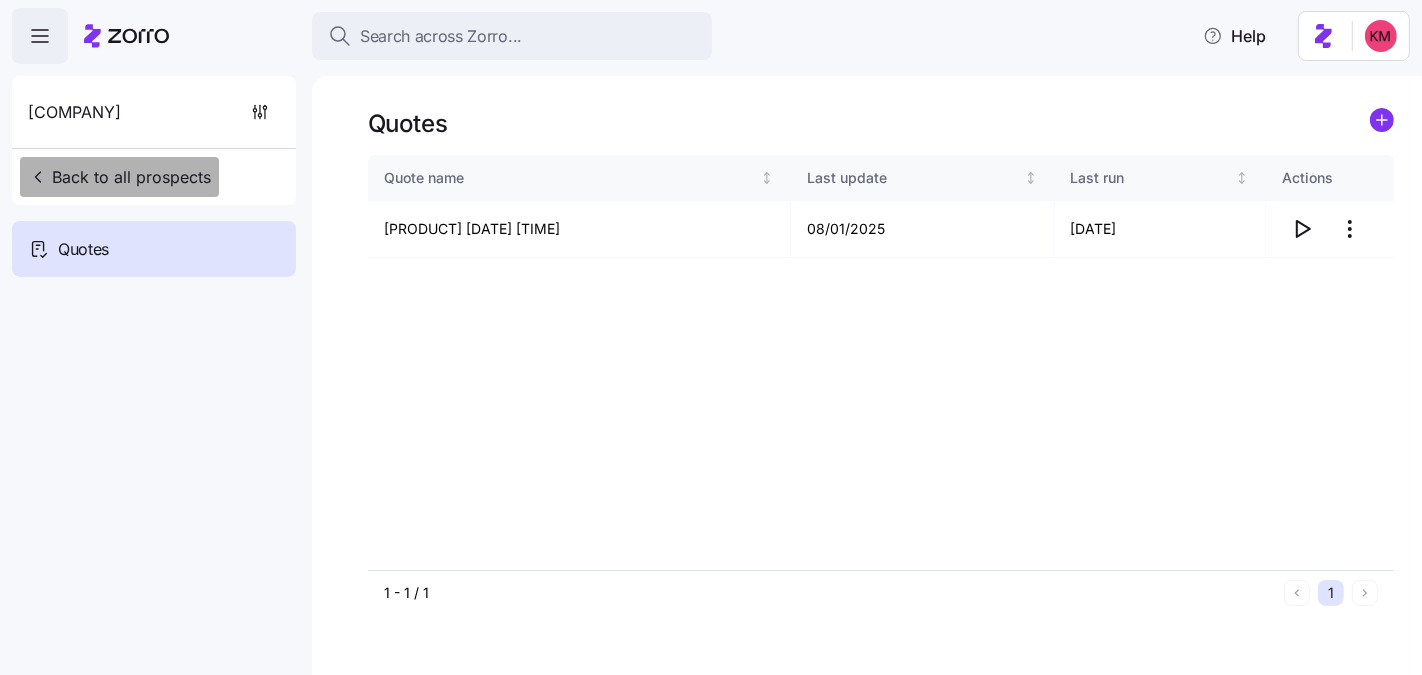click on "Back to all prospects" at bounding box center (119, 177) 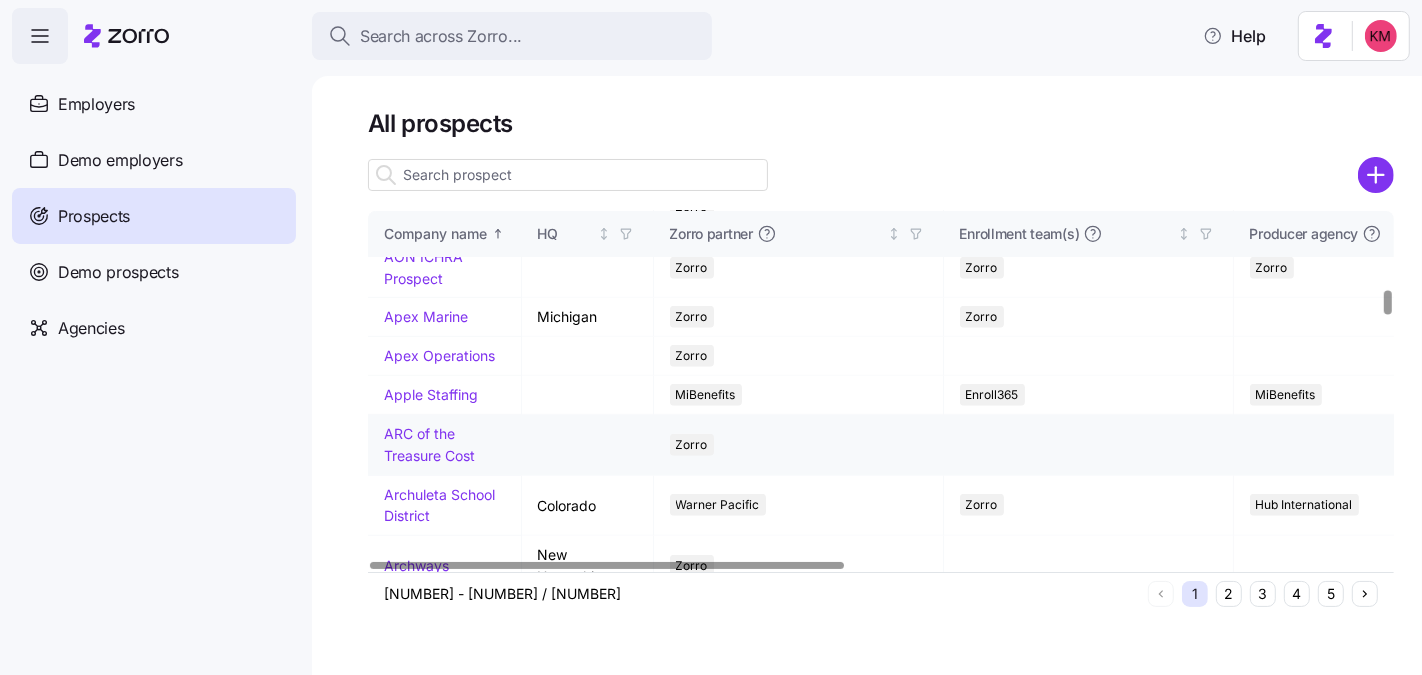 scroll, scrollTop: 1736, scrollLeft: 0, axis: vertical 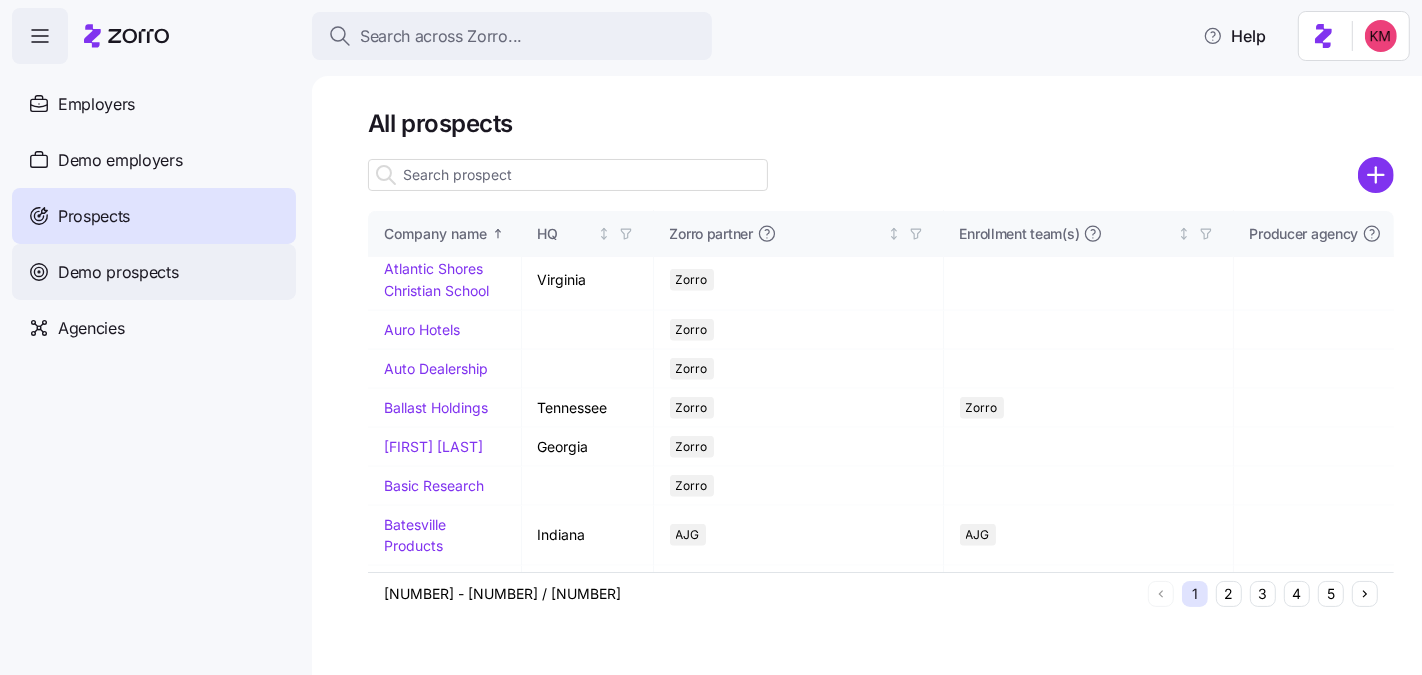 click on "Demo prospects" at bounding box center (118, 272) 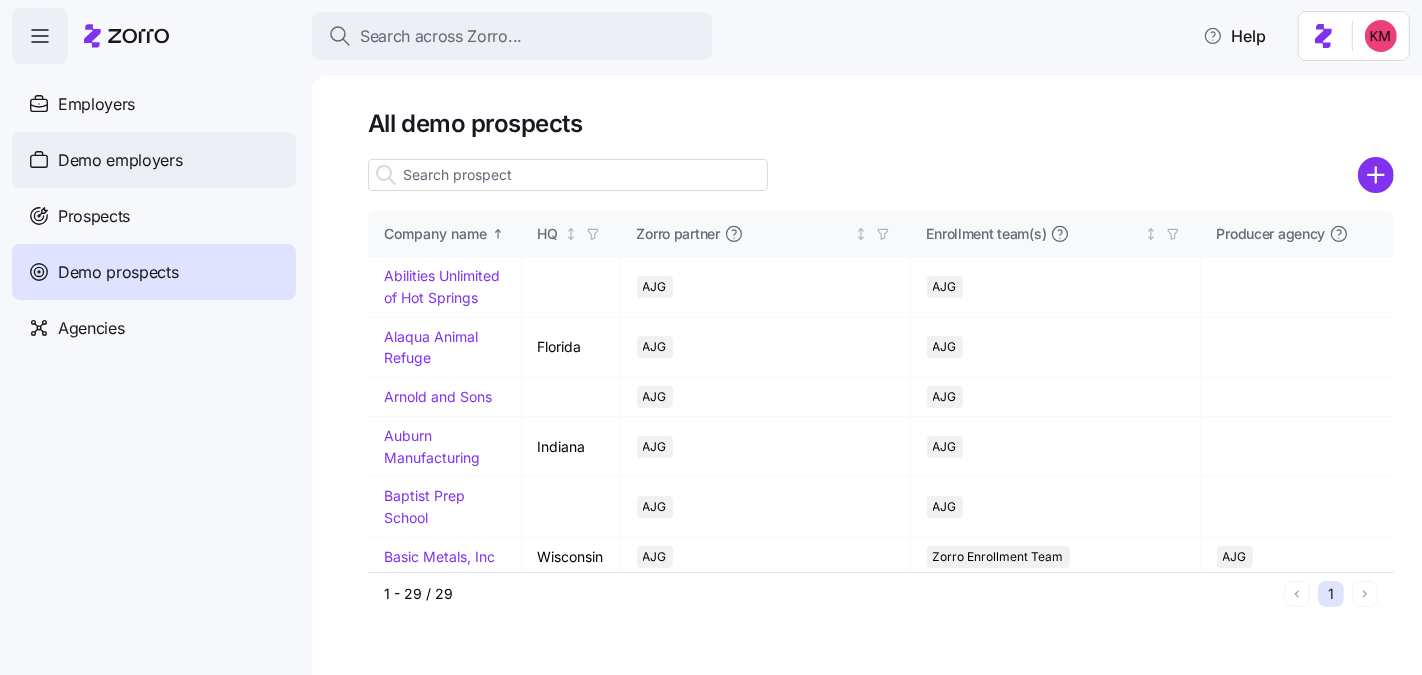 click on "Demo employers" at bounding box center [120, 160] 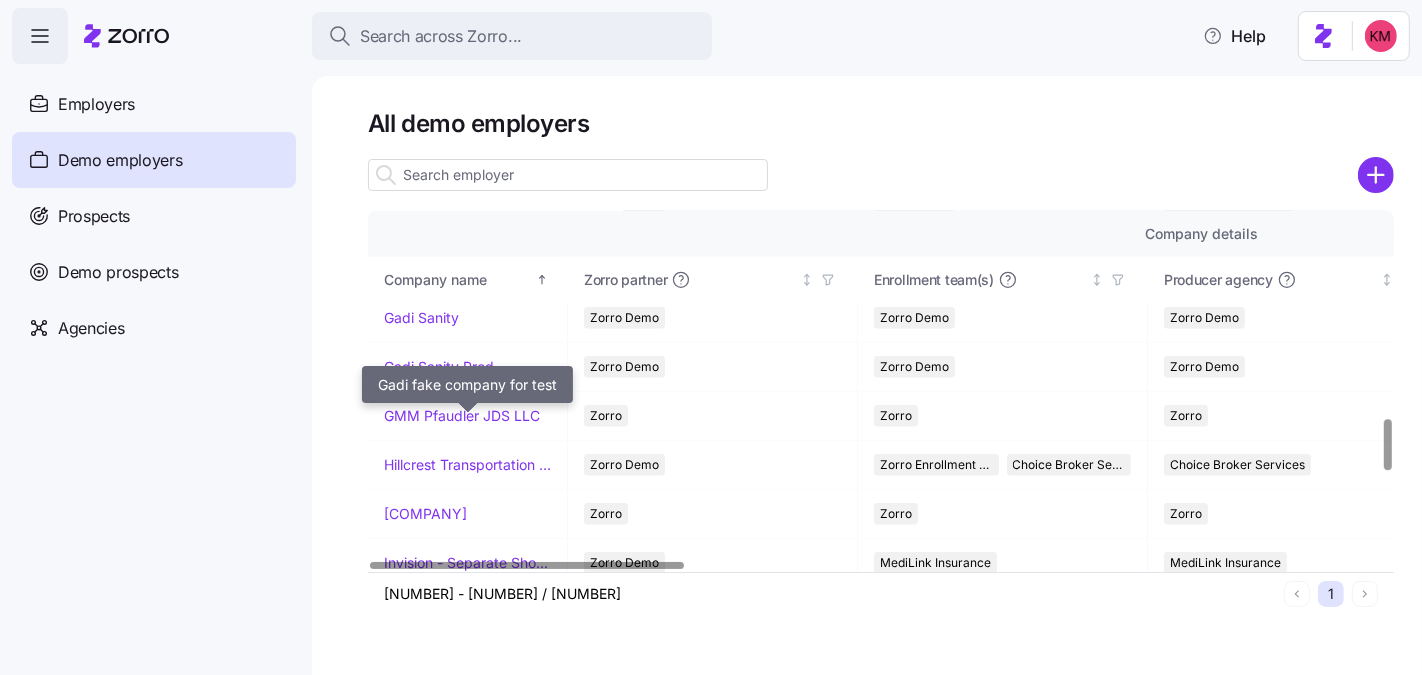 scroll, scrollTop: 1443, scrollLeft: 0, axis: vertical 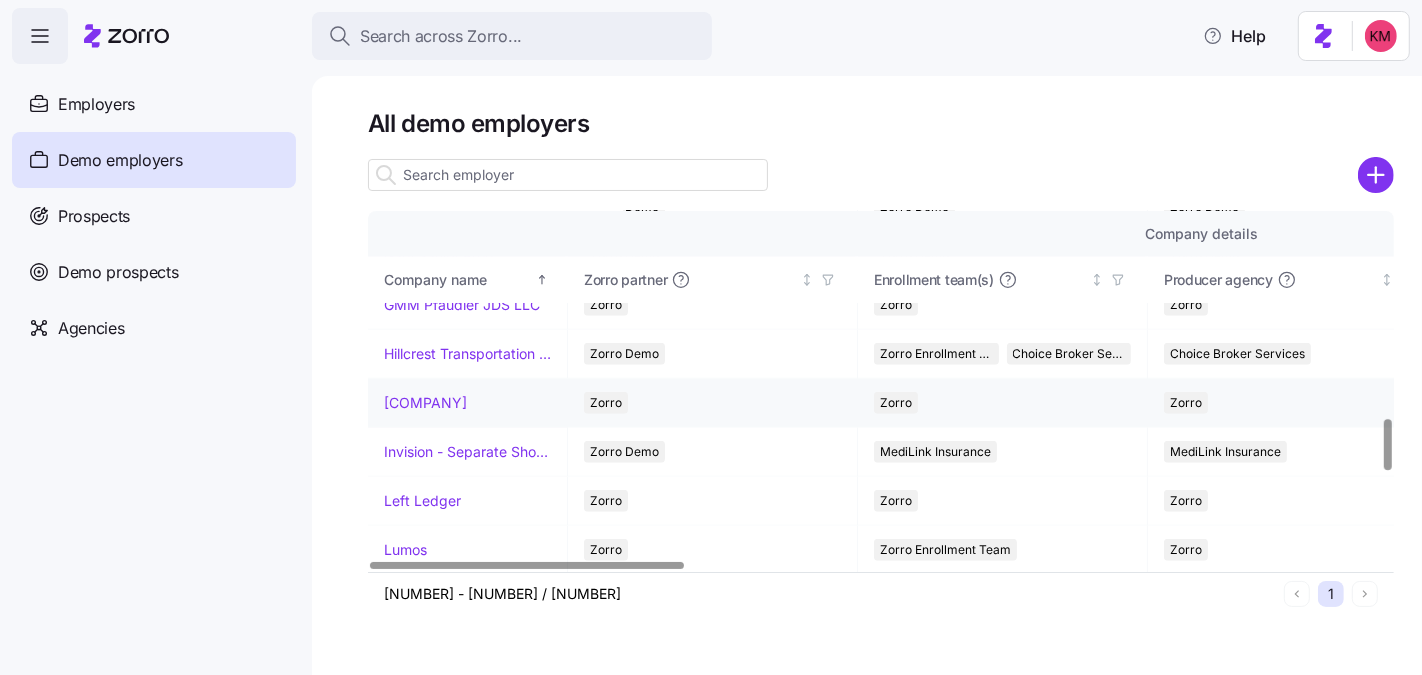 click on "InVision" at bounding box center [425, 403] 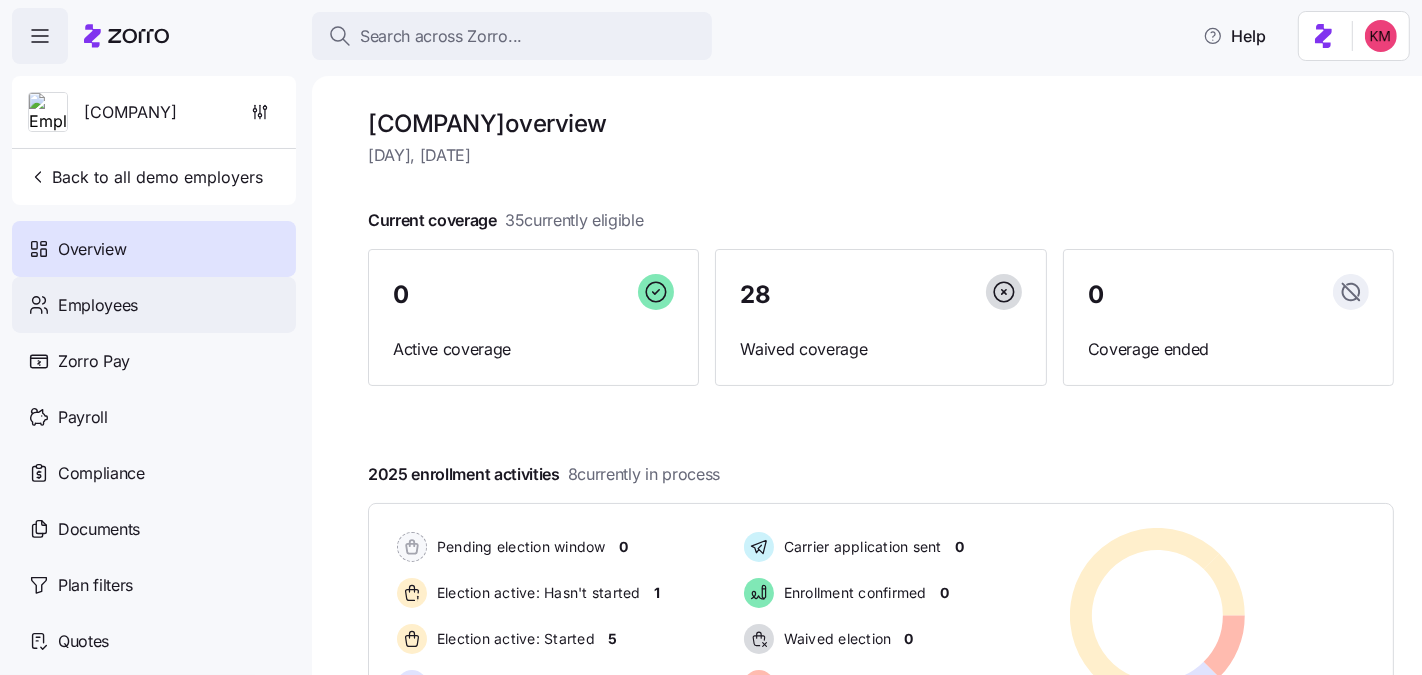 click on "Employees" at bounding box center [154, 305] 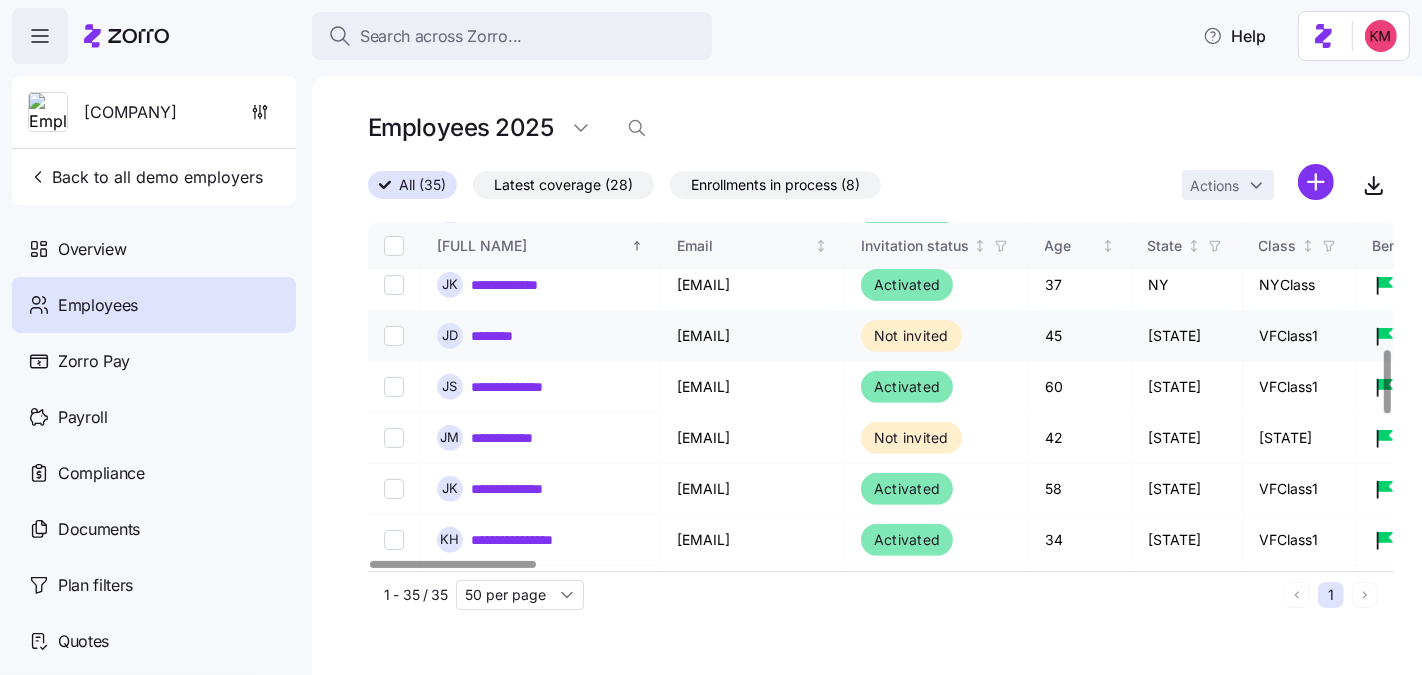 scroll, scrollTop: 691, scrollLeft: 0, axis: vertical 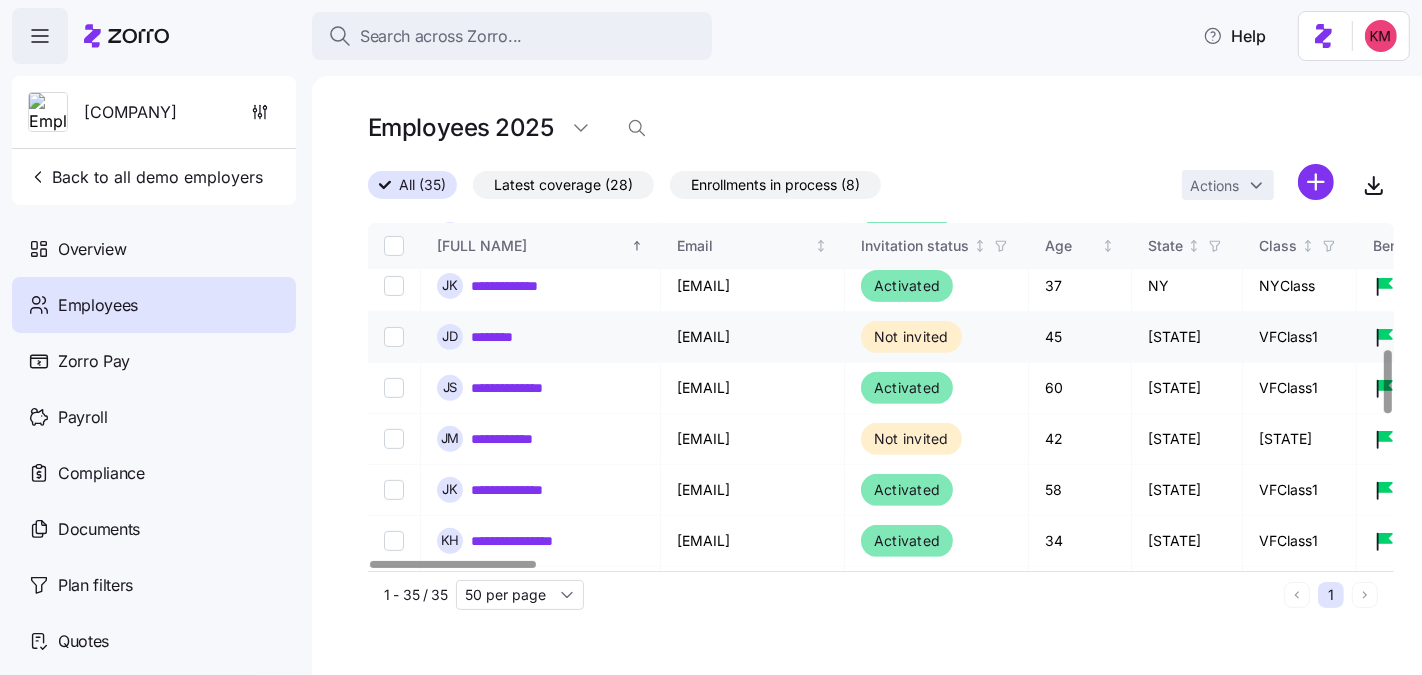 click on "********" at bounding box center (503, 337) 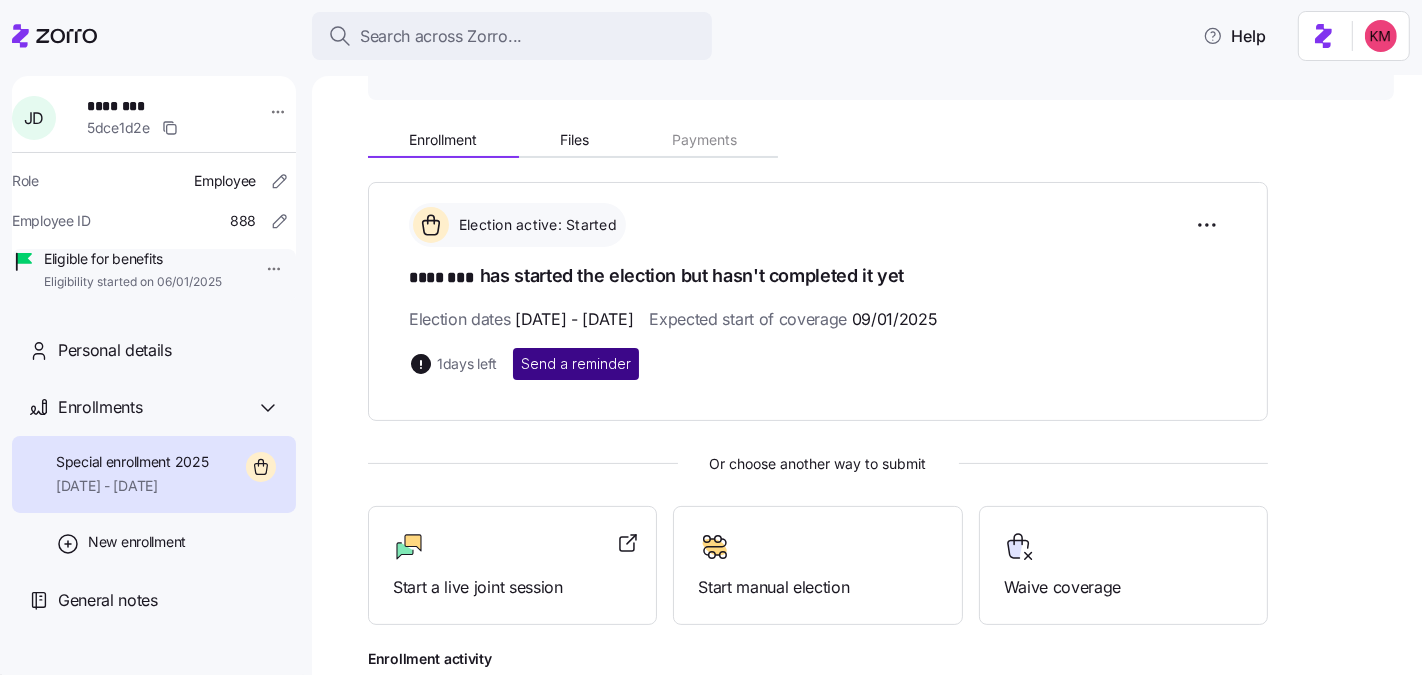 scroll, scrollTop: 353, scrollLeft: 0, axis: vertical 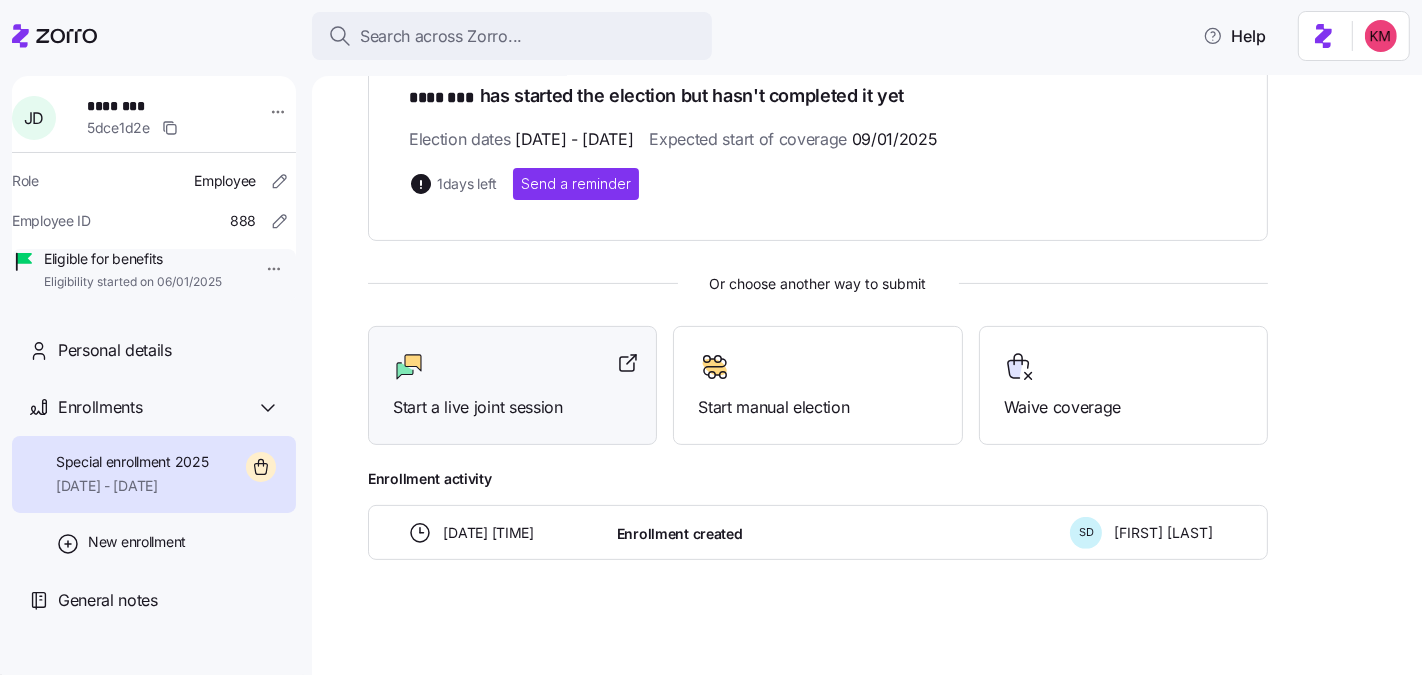 click on "Start a live joint session" at bounding box center (512, 407) 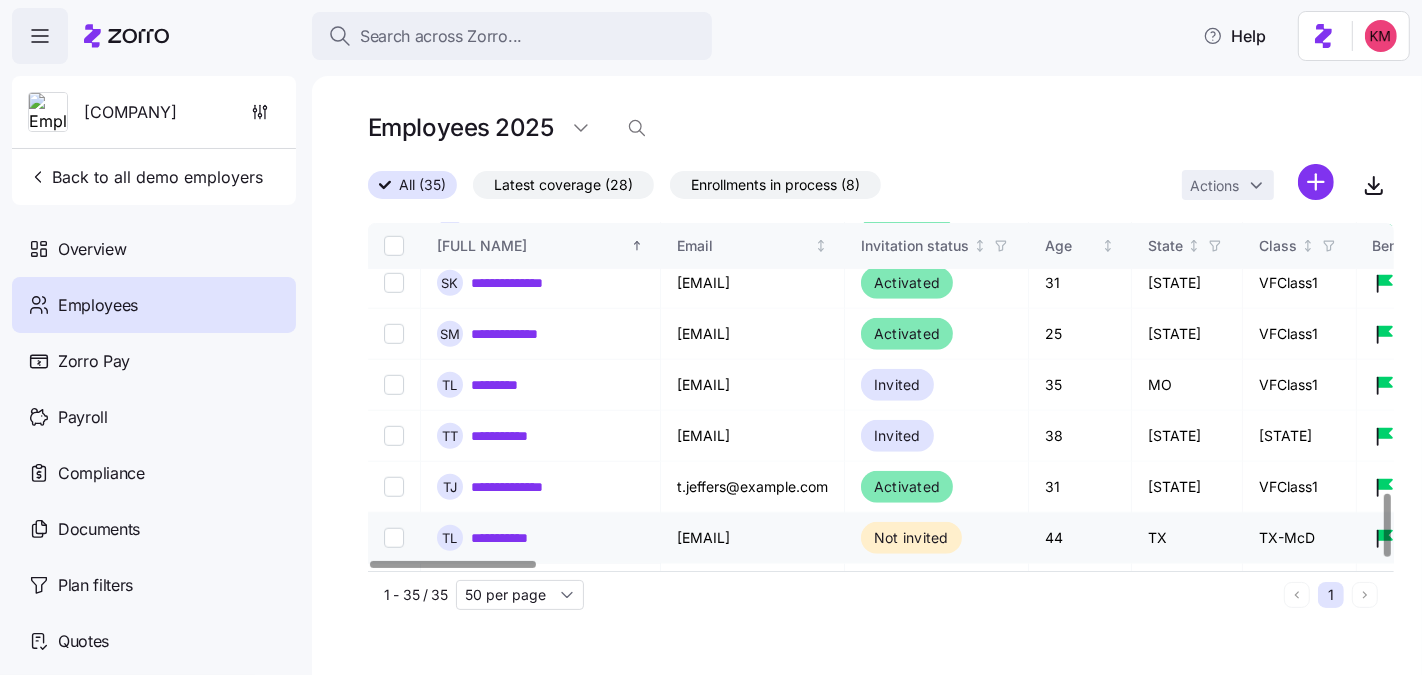 scroll, scrollTop: 1483, scrollLeft: 0, axis: vertical 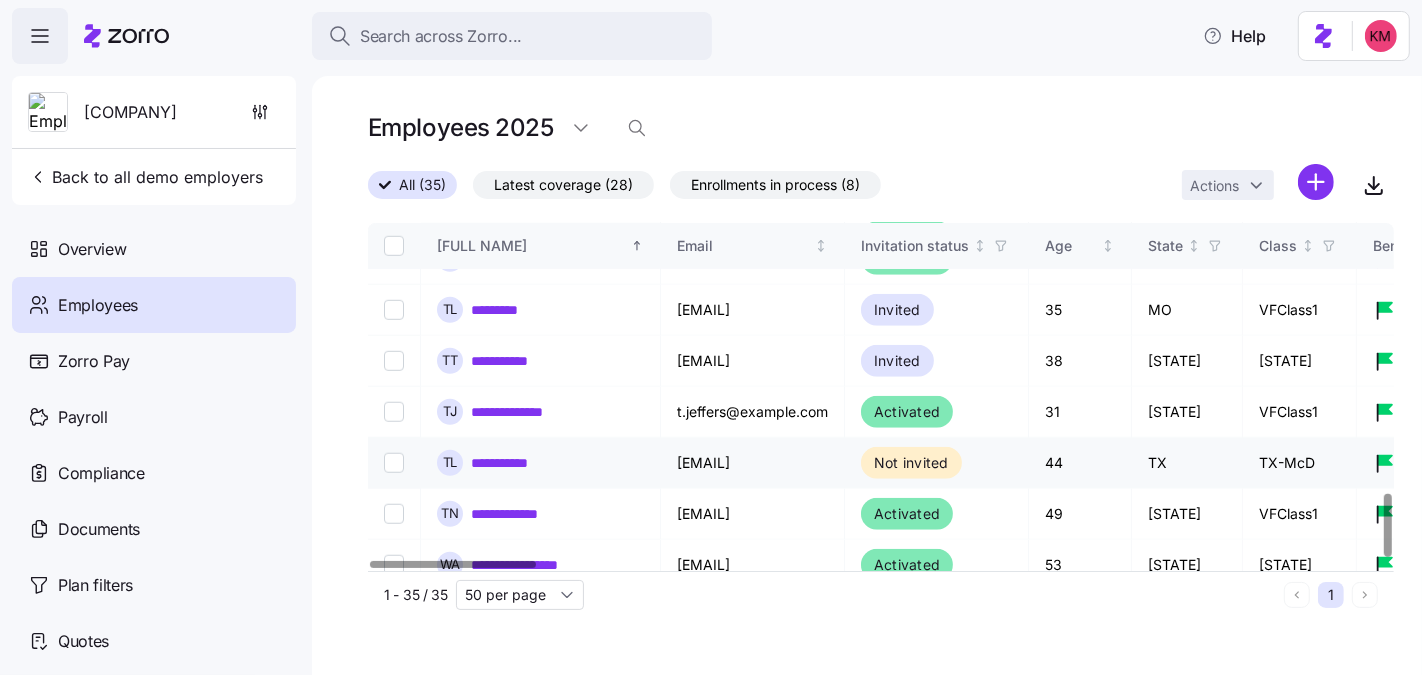 click on "**********" at bounding box center [515, 463] 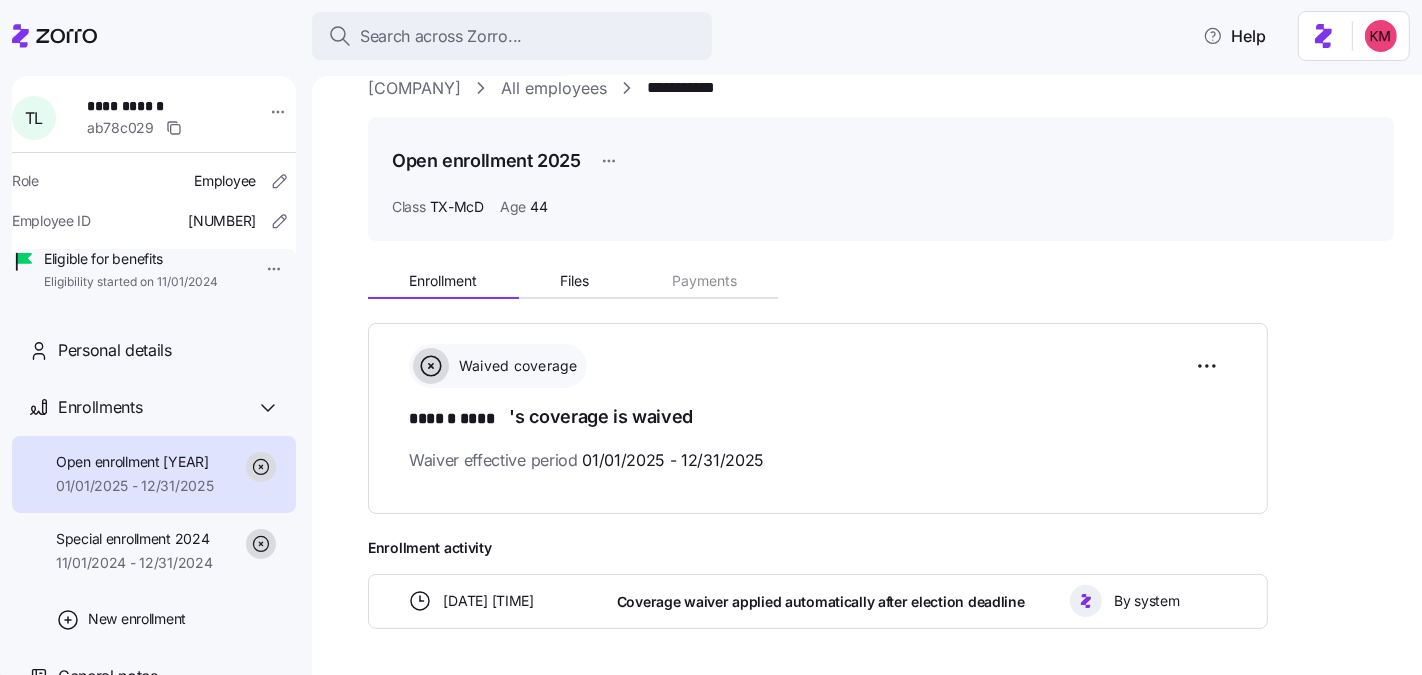 scroll, scrollTop: 101, scrollLeft: 0, axis: vertical 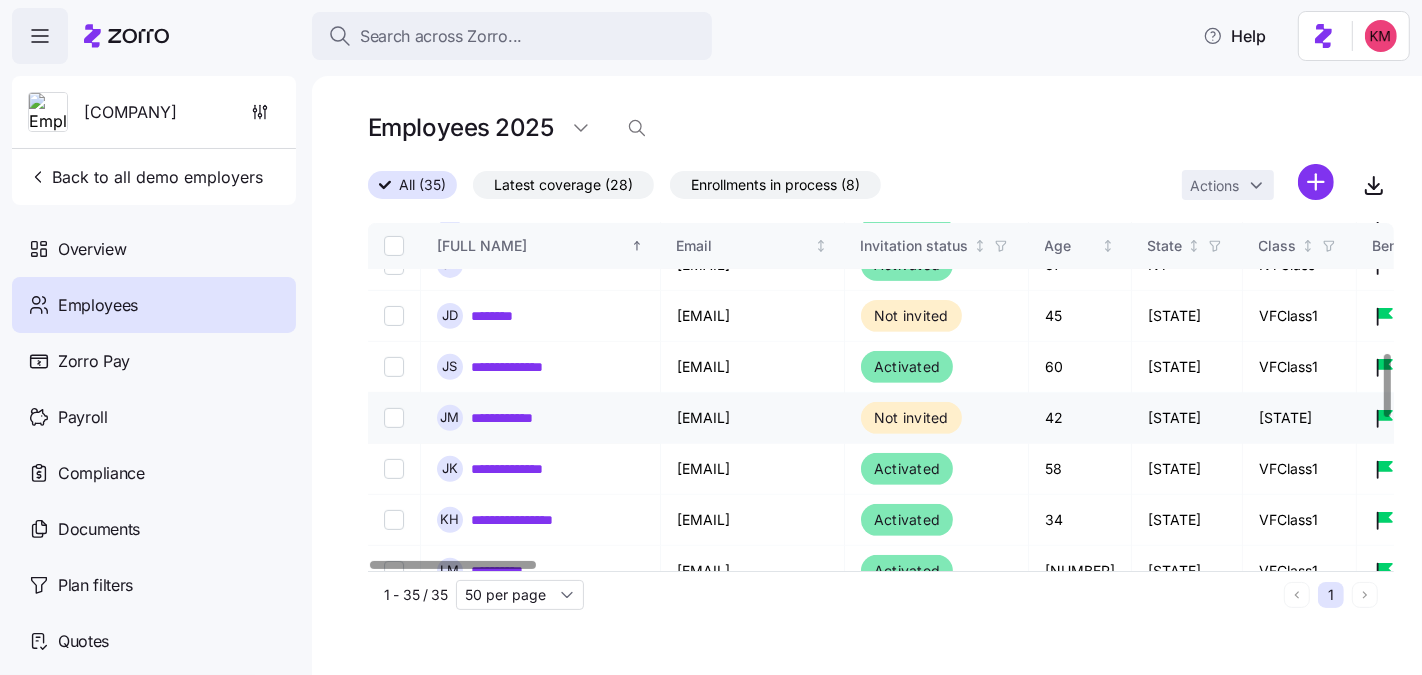 click on "**********" at bounding box center [518, 418] 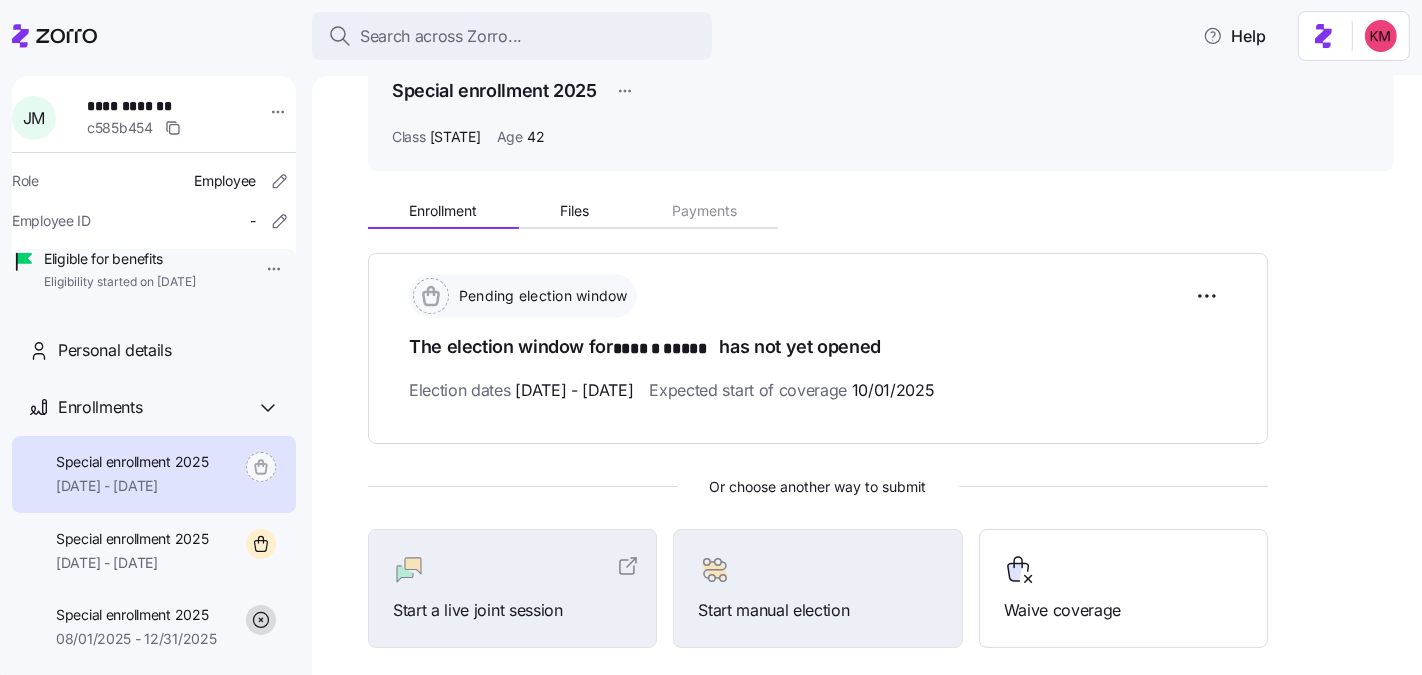 scroll, scrollTop: 305, scrollLeft: 0, axis: vertical 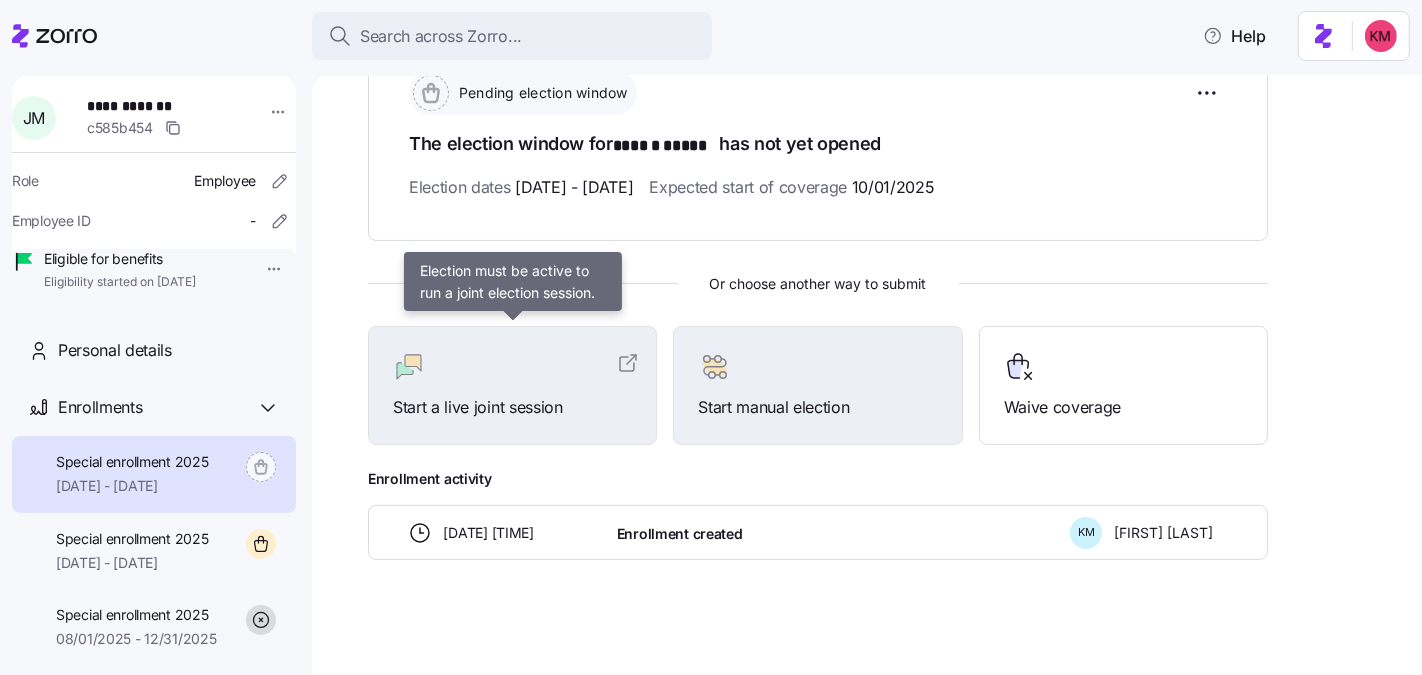 click on "Start a live joint session" at bounding box center [512, 407] 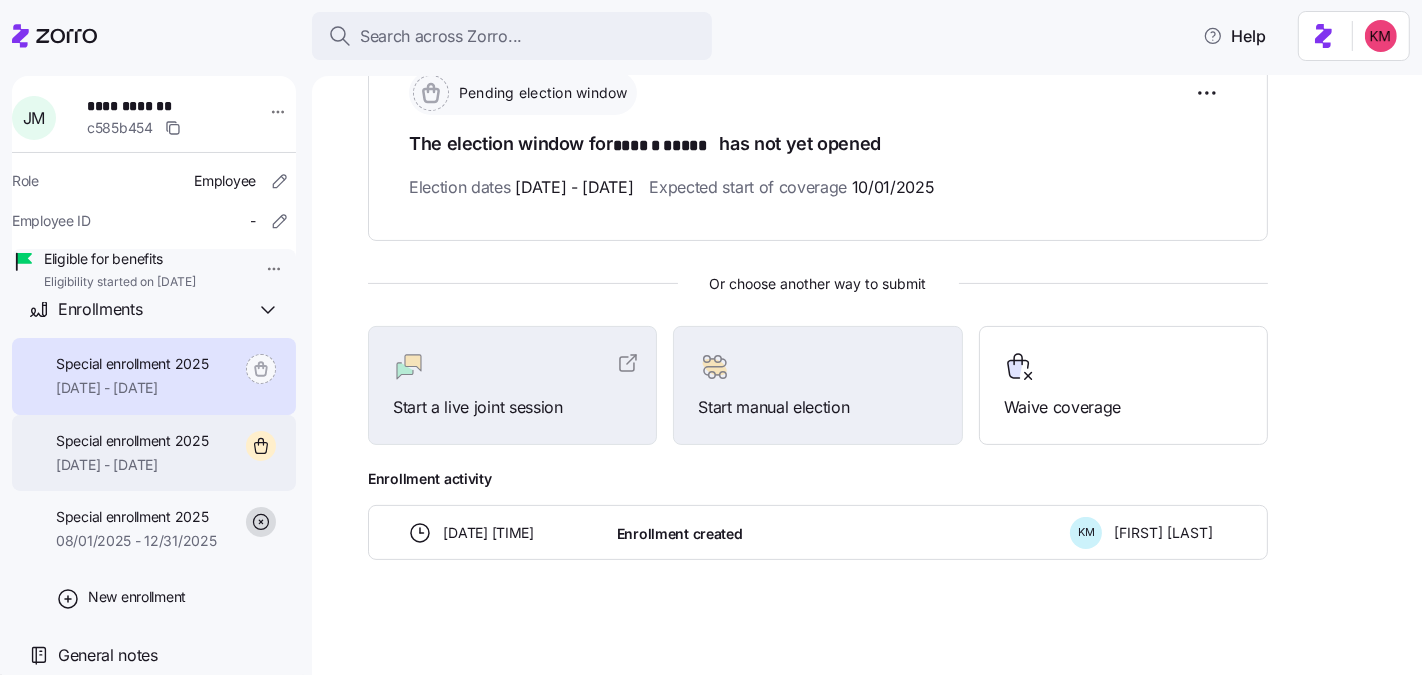 scroll, scrollTop: 125, scrollLeft: 0, axis: vertical 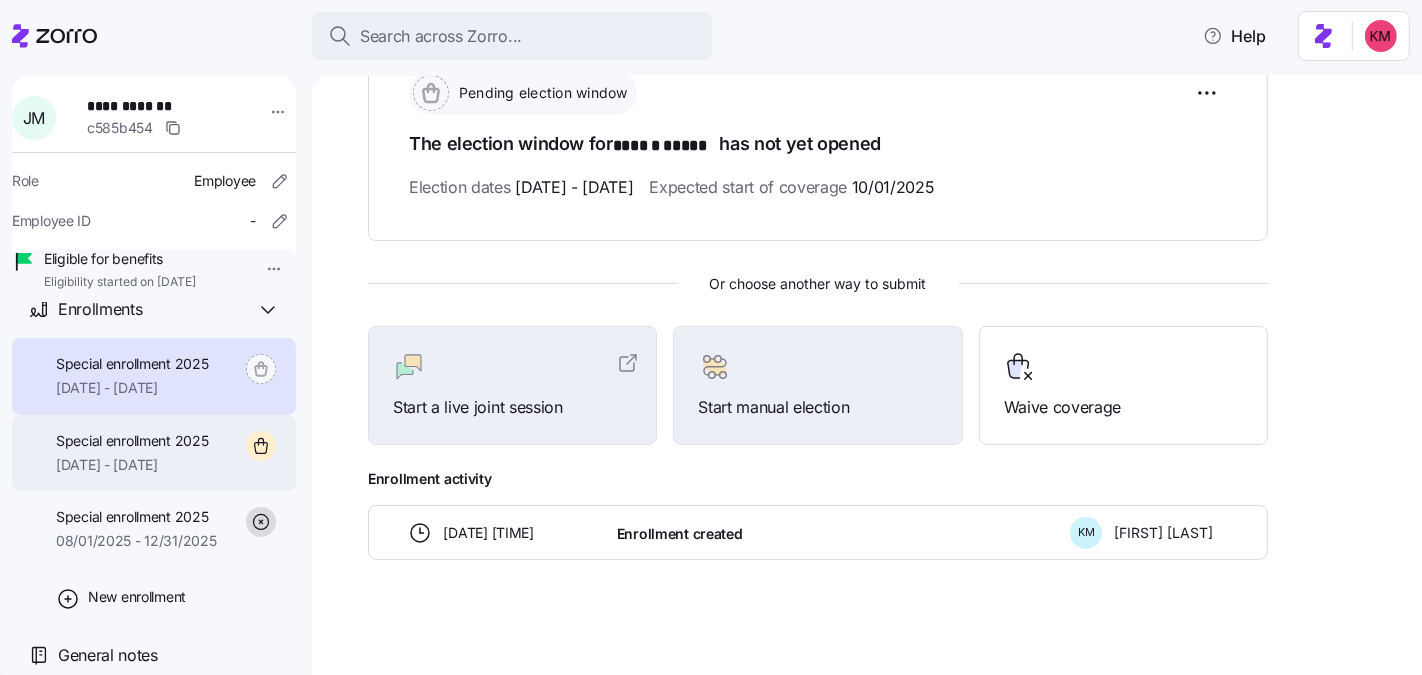click on "Special enrollment 2025" at bounding box center (132, 441) 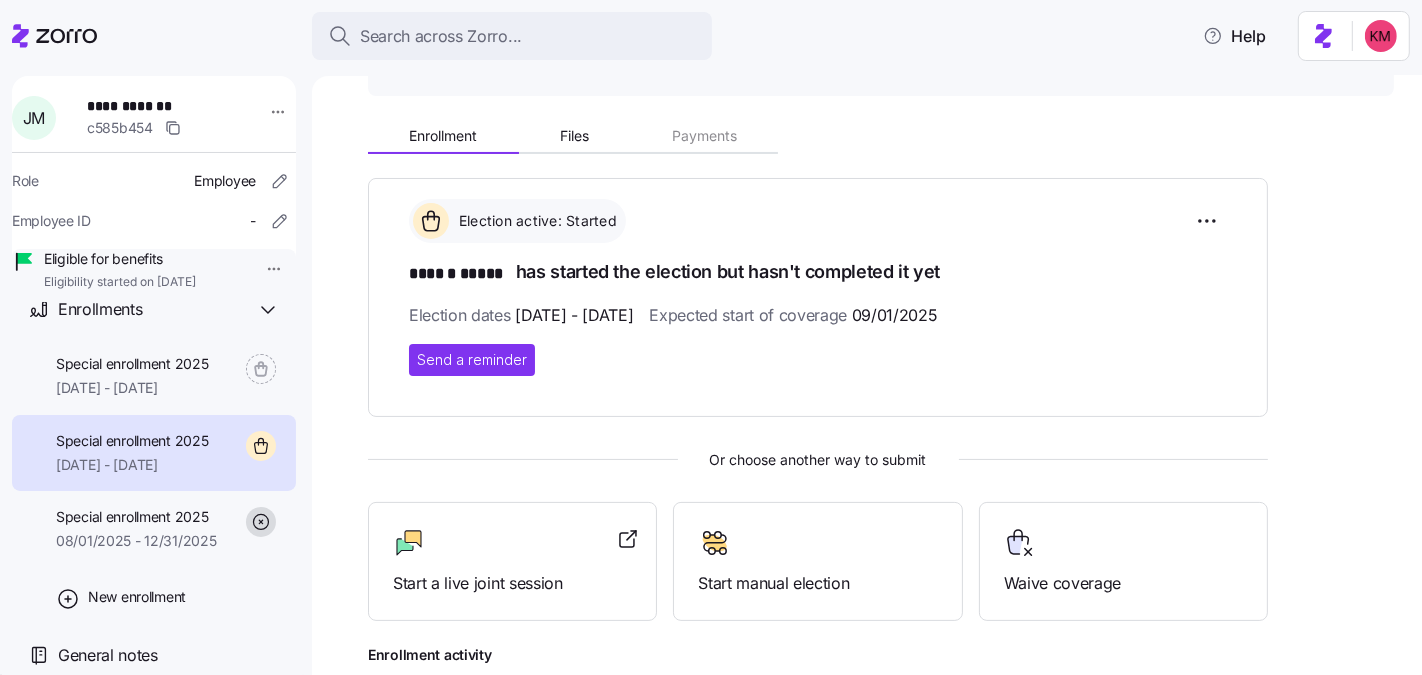 scroll, scrollTop: 390, scrollLeft: 0, axis: vertical 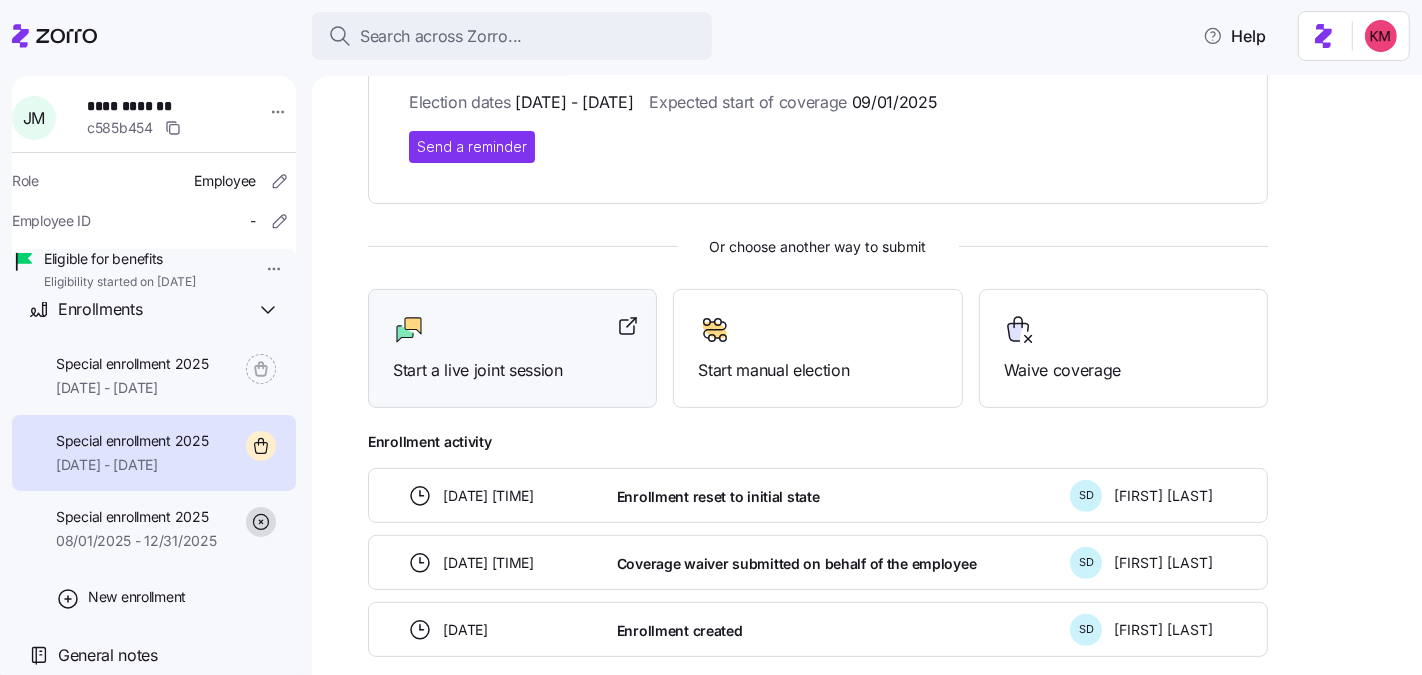 click on "Start a live joint session" at bounding box center [512, 370] 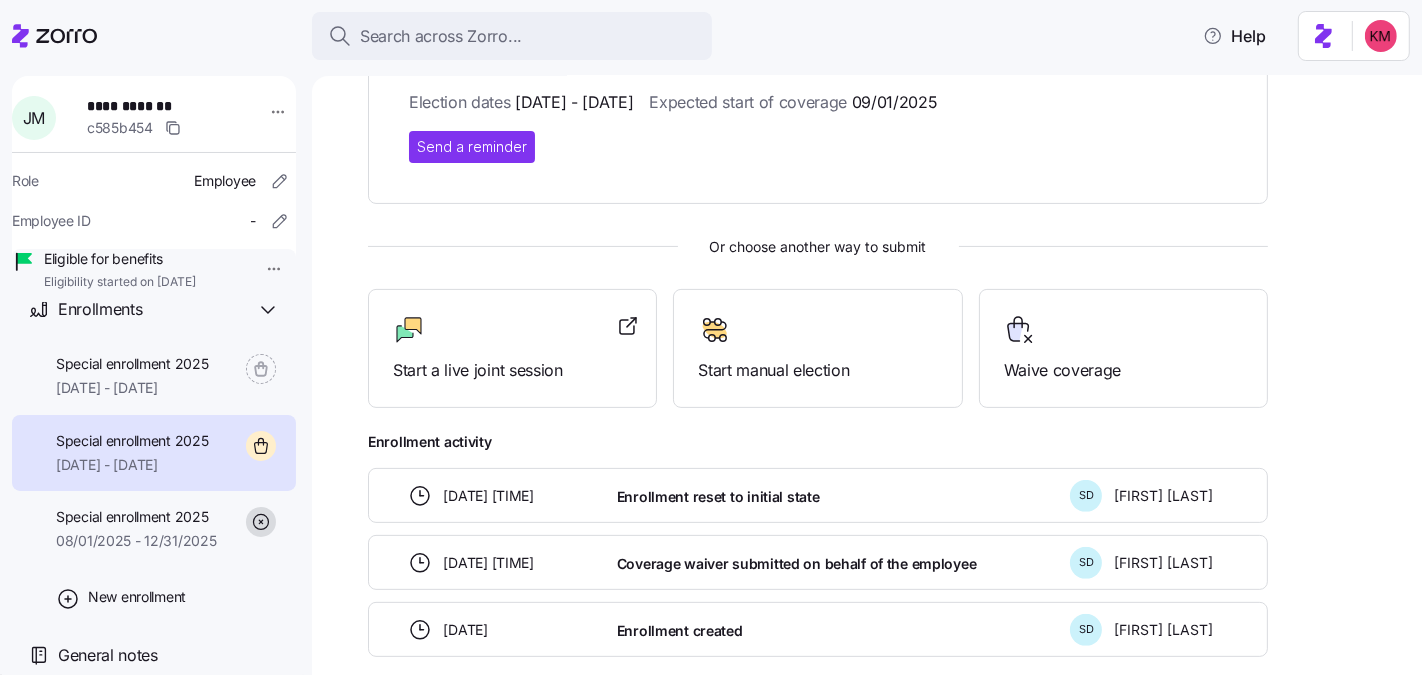 click 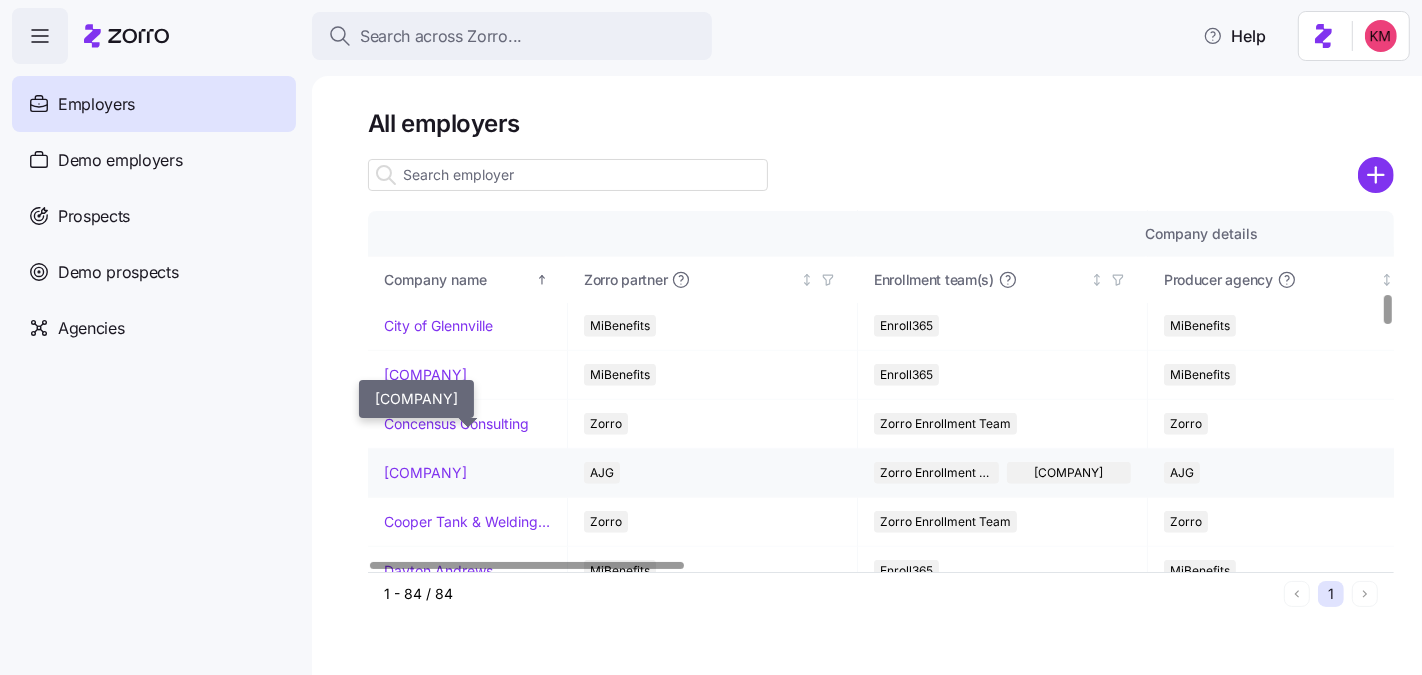 scroll, scrollTop: 981, scrollLeft: 0, axis: vertical 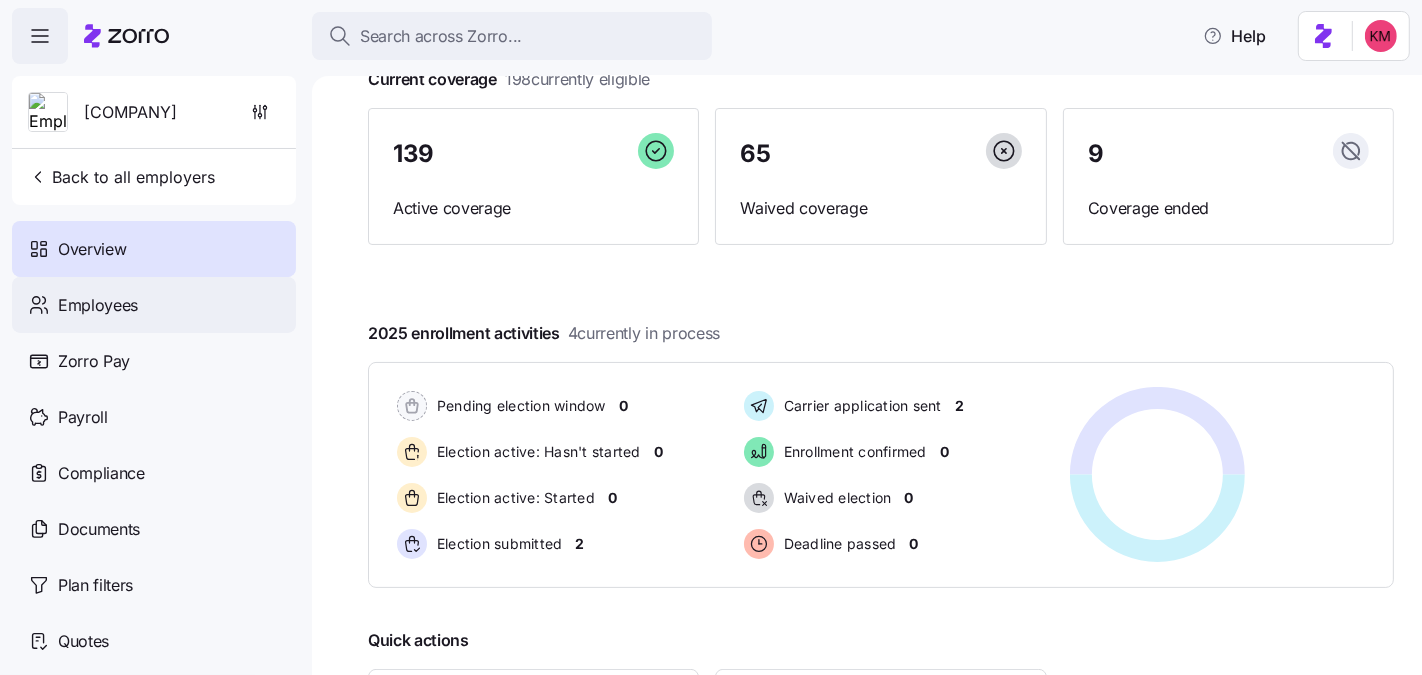 click on "Employees" at bounding box center (154, 305) 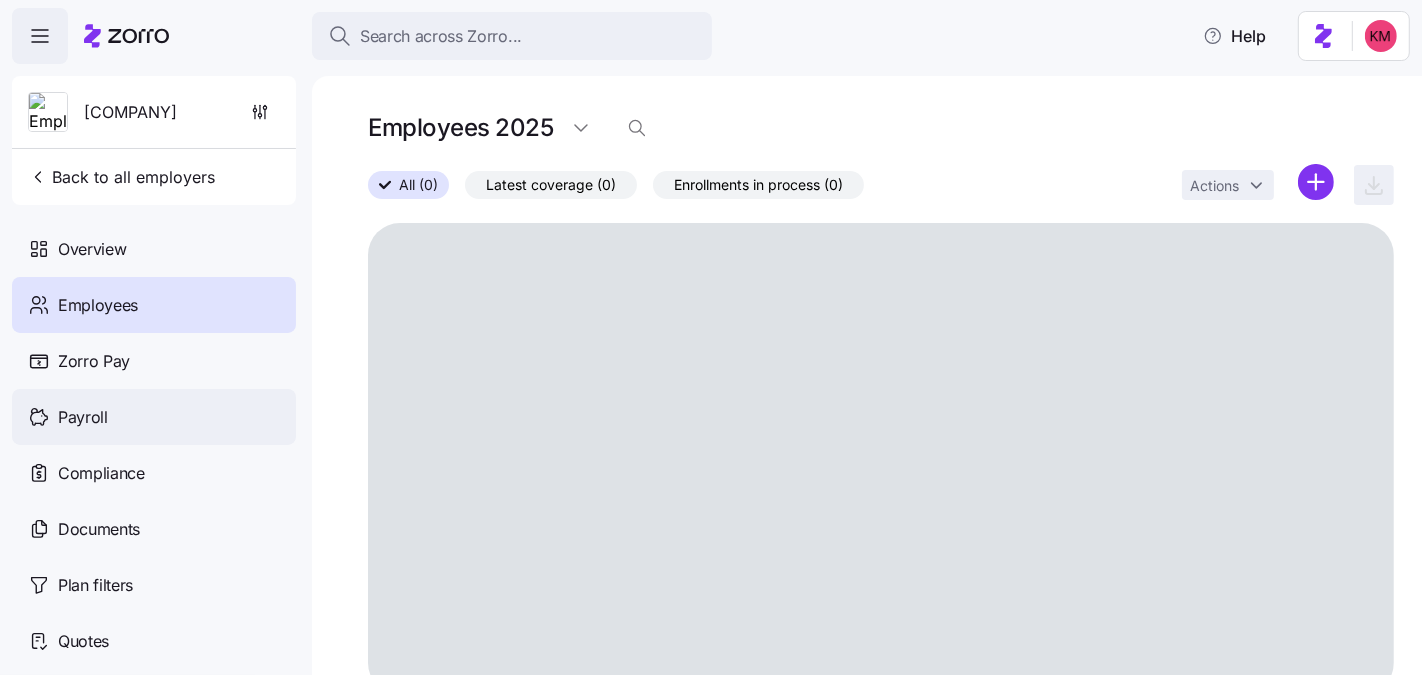 click on "Payroll" at bounding box center (154, 417) 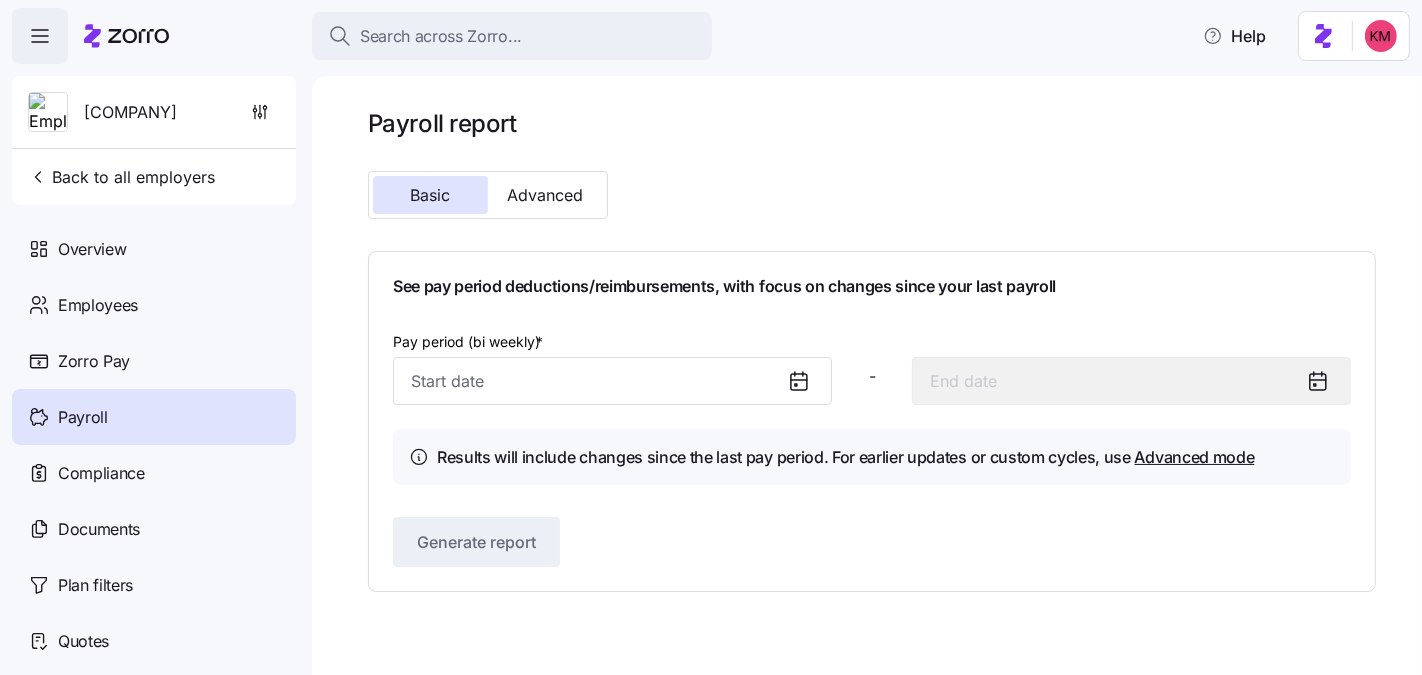 click on "Payroll" at bounding box center (154, 417) 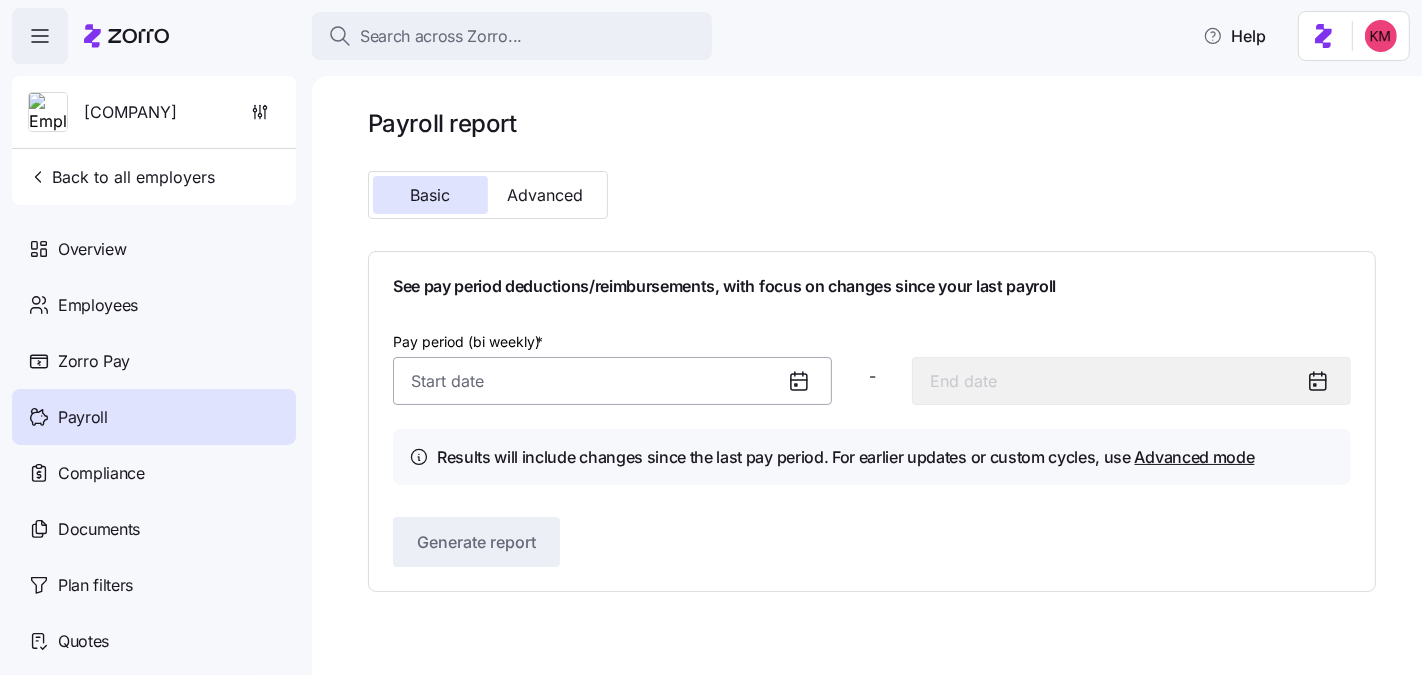 click on "Pay period (bi weekly)  *" at bounding box center (612, 381) 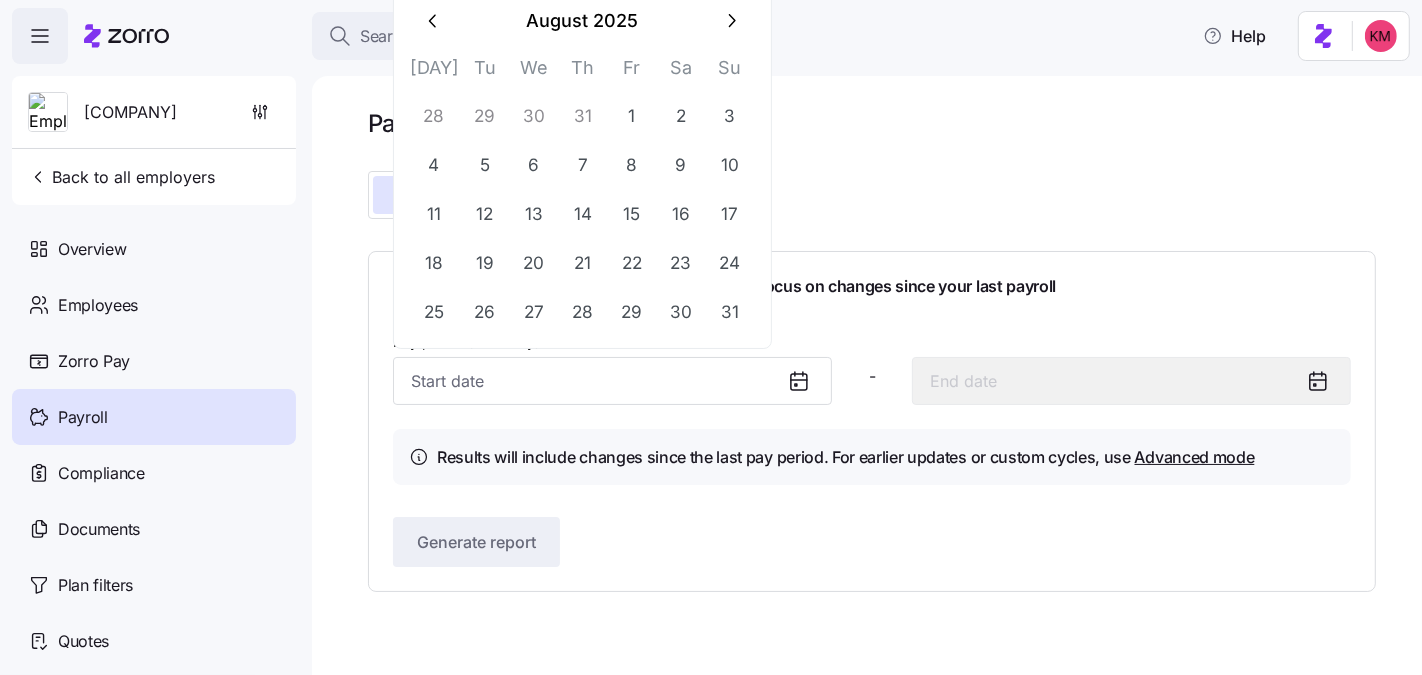 click 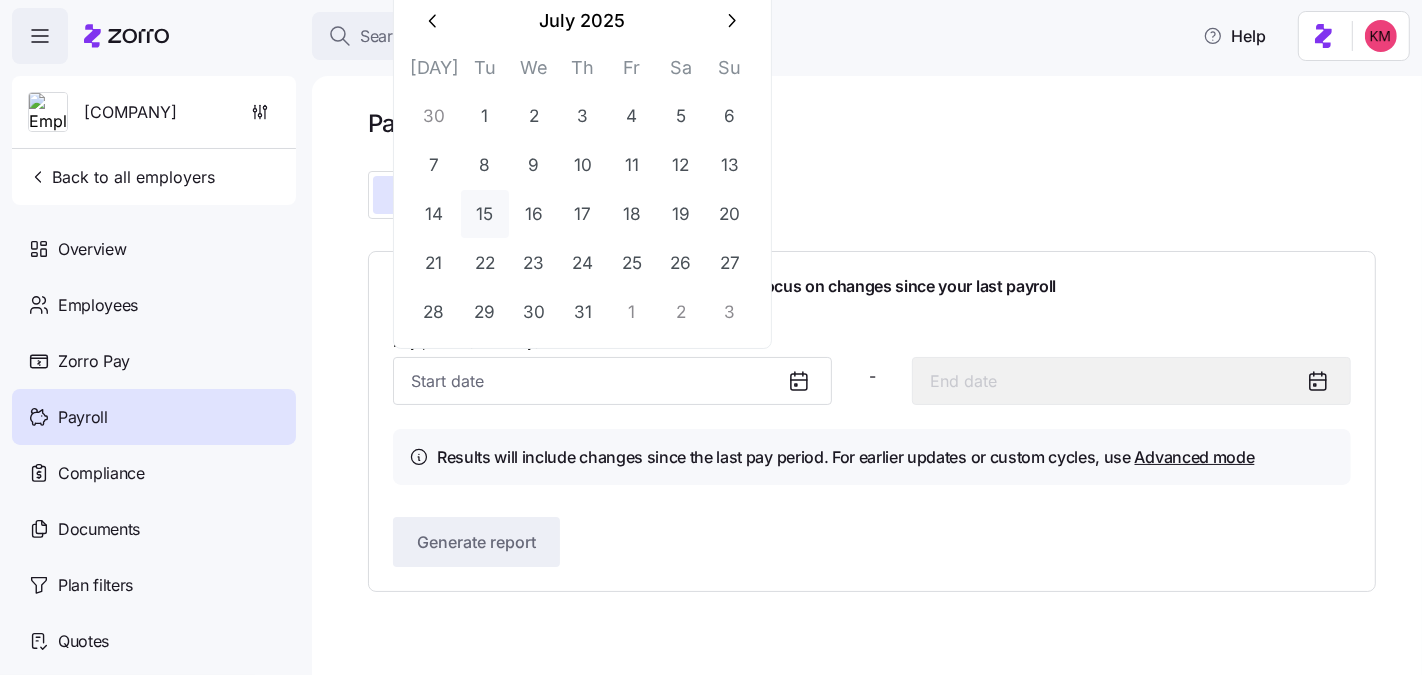 click on "15" at bounding box center [485, 214] 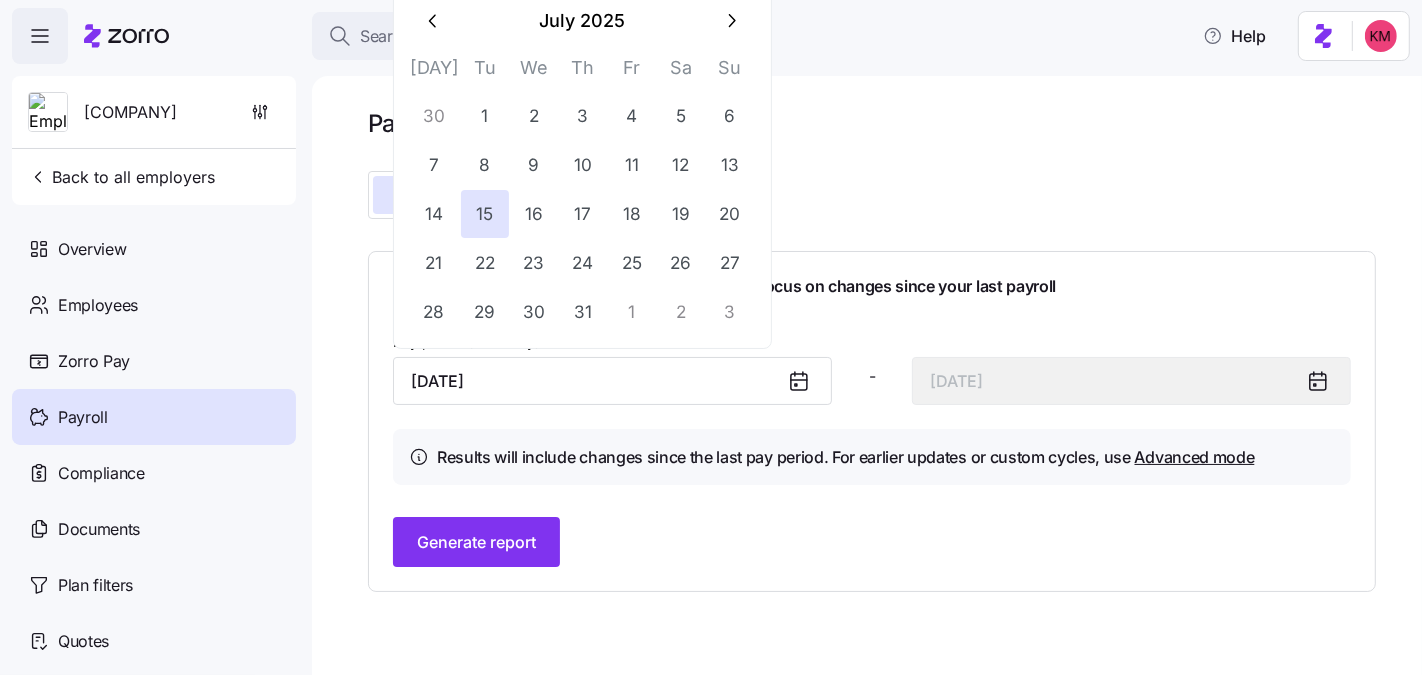 click on "Generate report" at bounding box center [872, 542] 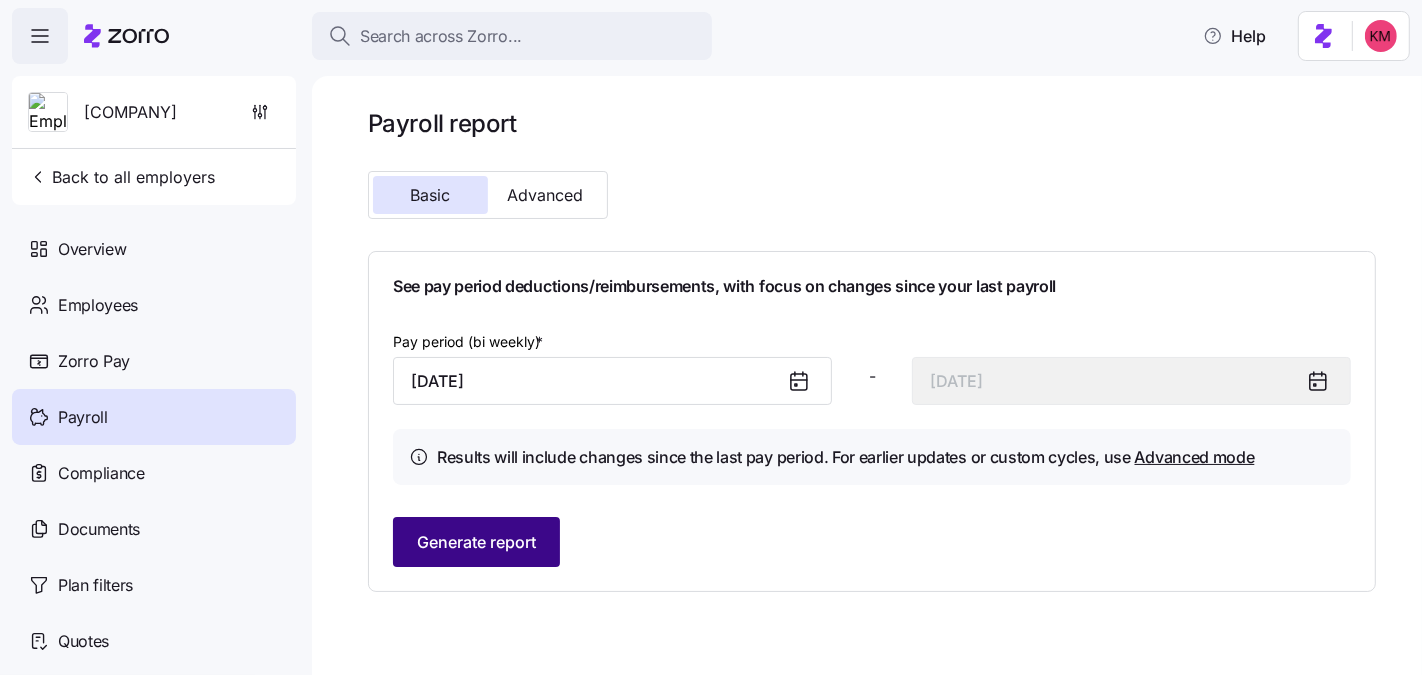 click on "Generate report" at bounding box center [476, 542] 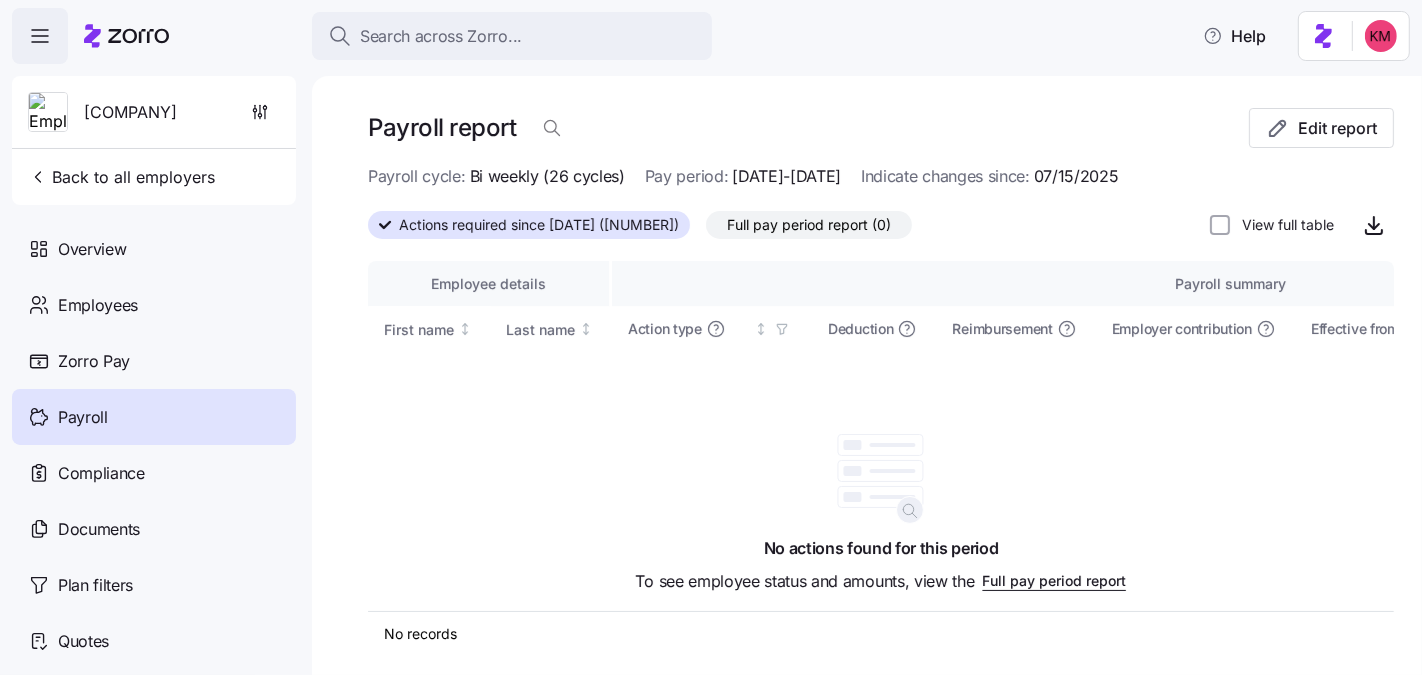scroll, scrollTop: 4, scrollLeft: 0, axis: vertical 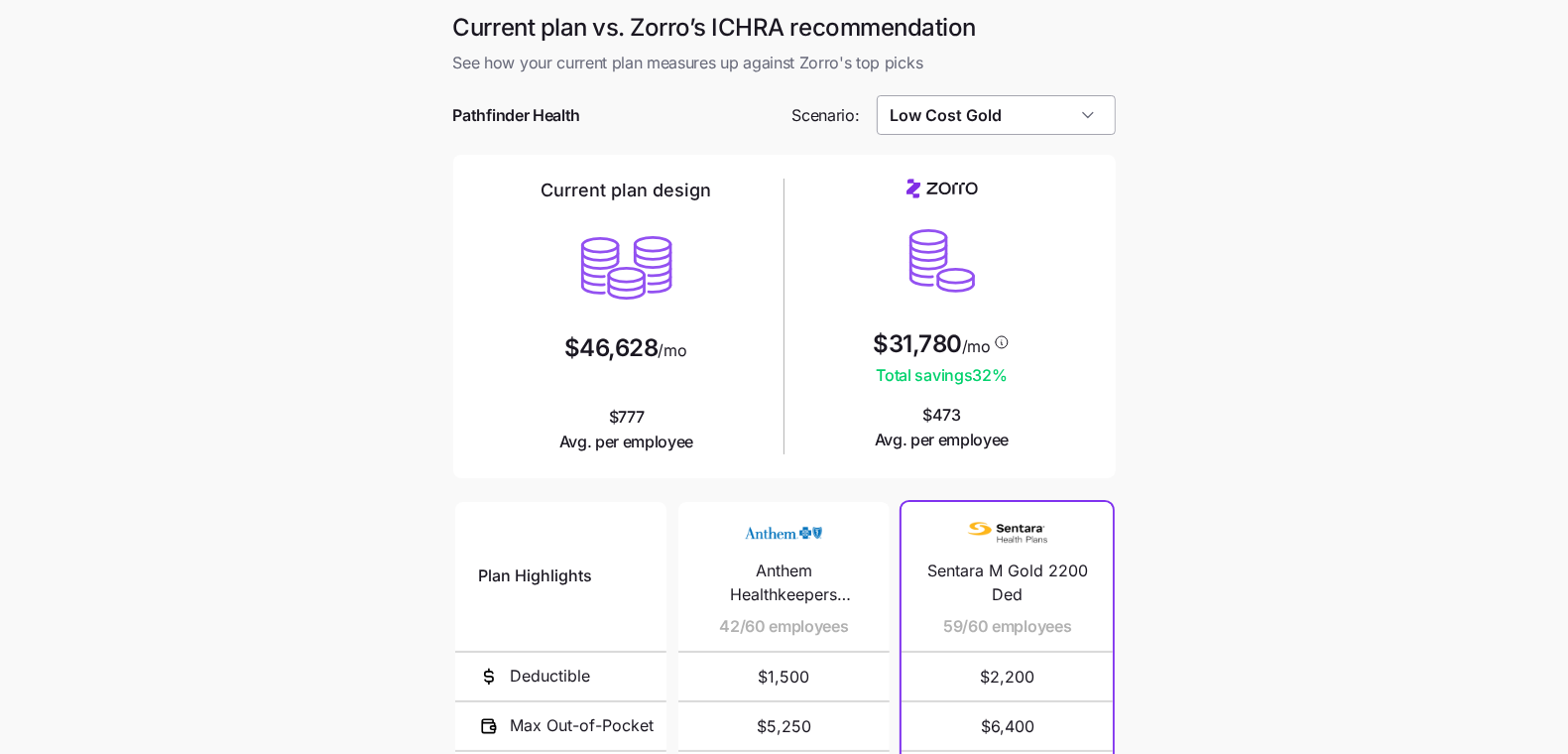 click on "Low Cost Gold" at bounding box center [996, 115] 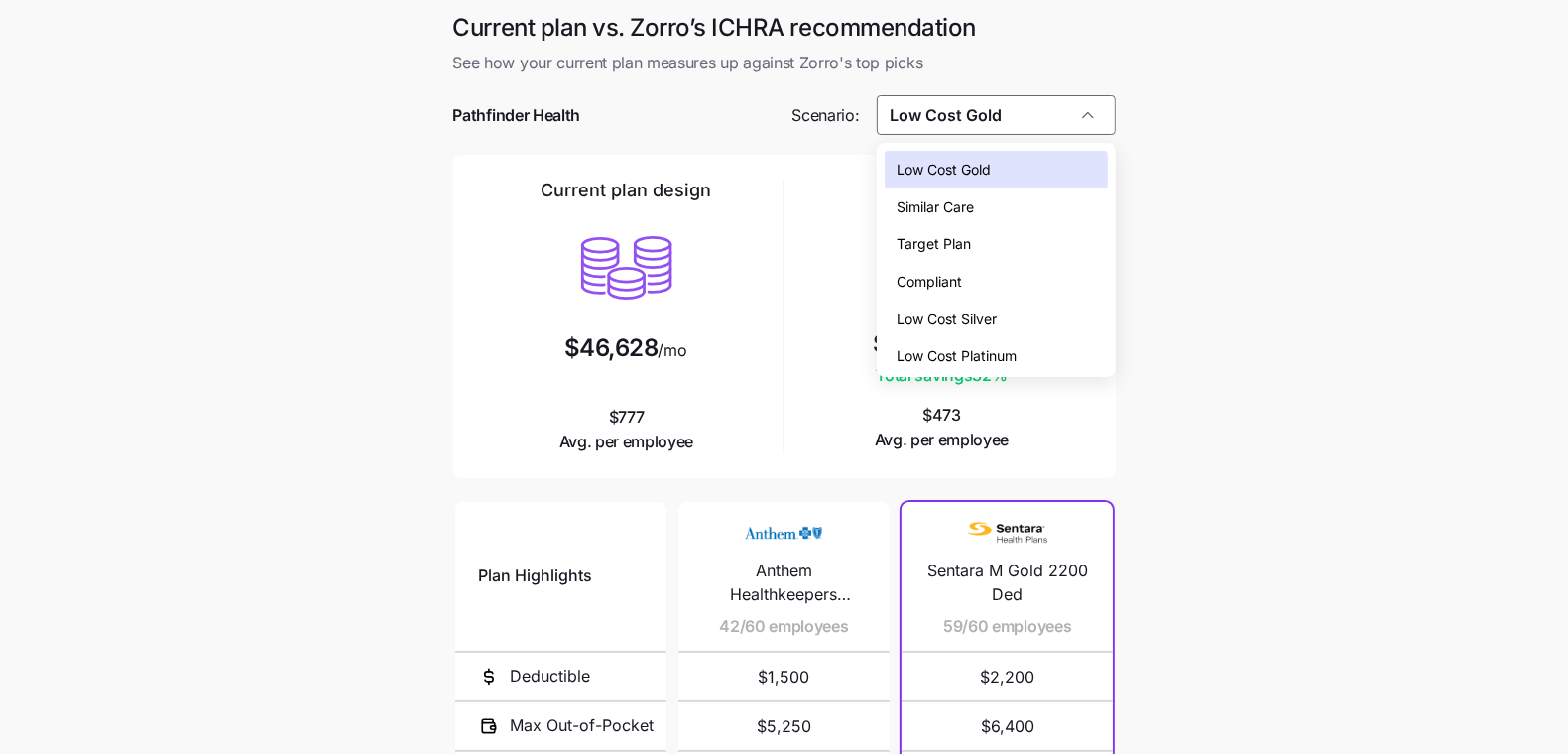 click on "Low Cost Platinum" at bounding box center [956, 356] 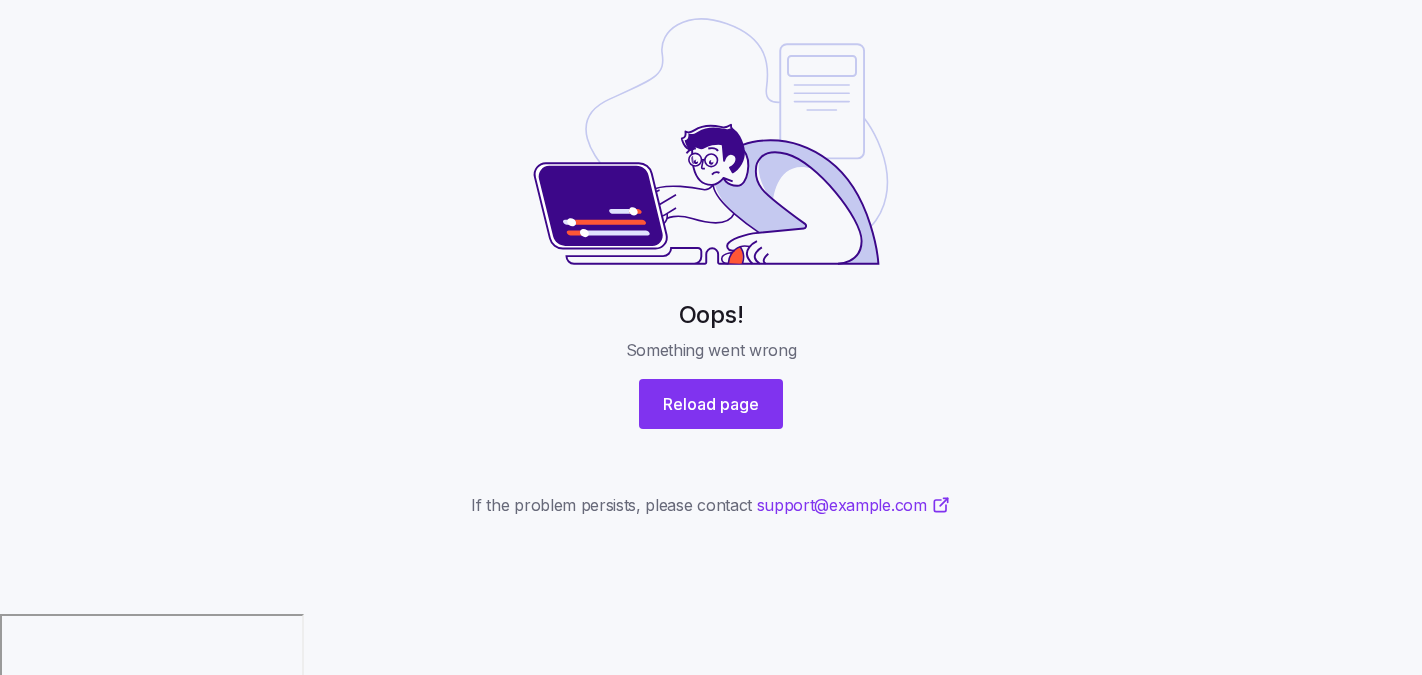 scroll, scrollTop: 0, scrollLeft: 0, axis: both 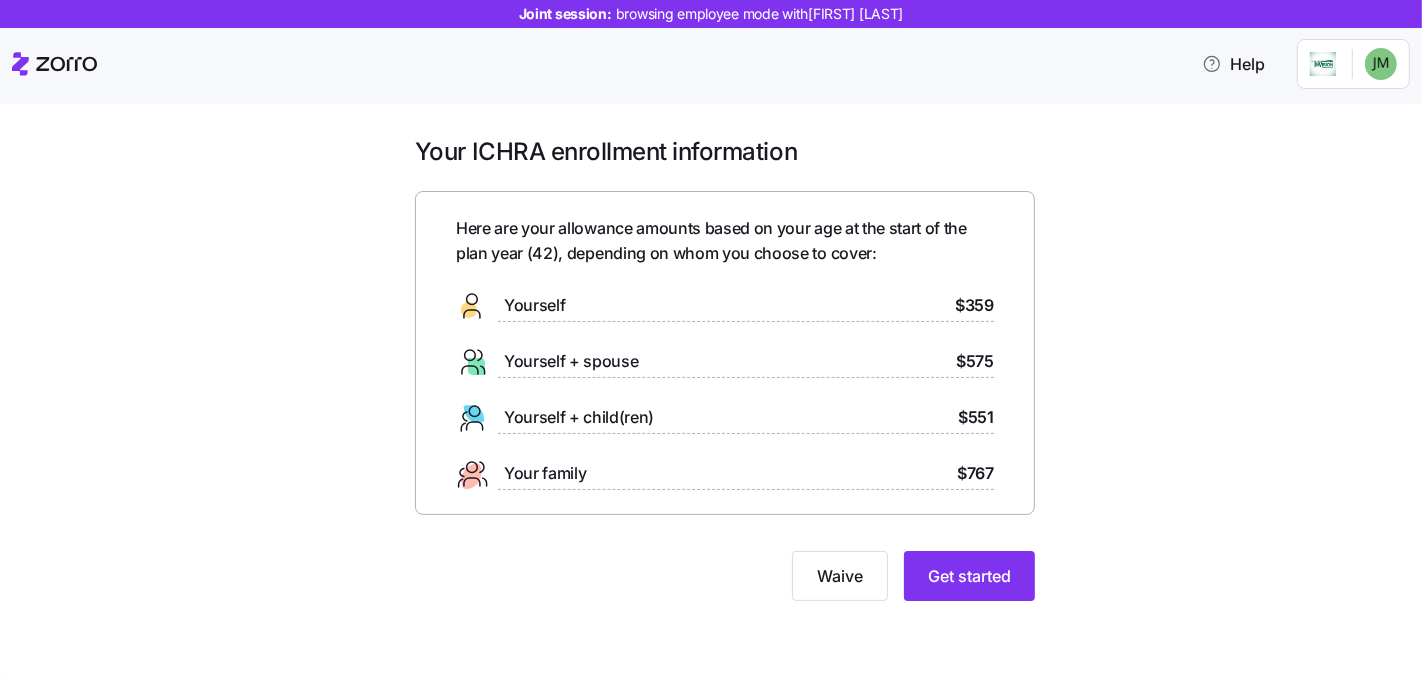 click on "Your ICHRA enrollment information Here are your allowance amounts based on your age at the start of the plan year ( 42 ), depending on whom you choose to cover: Yourself $359 Yourself + spouse $575 Yourself + child(ren) $551 Your family $767 Waive Get started" at bounding box center (725, 380) 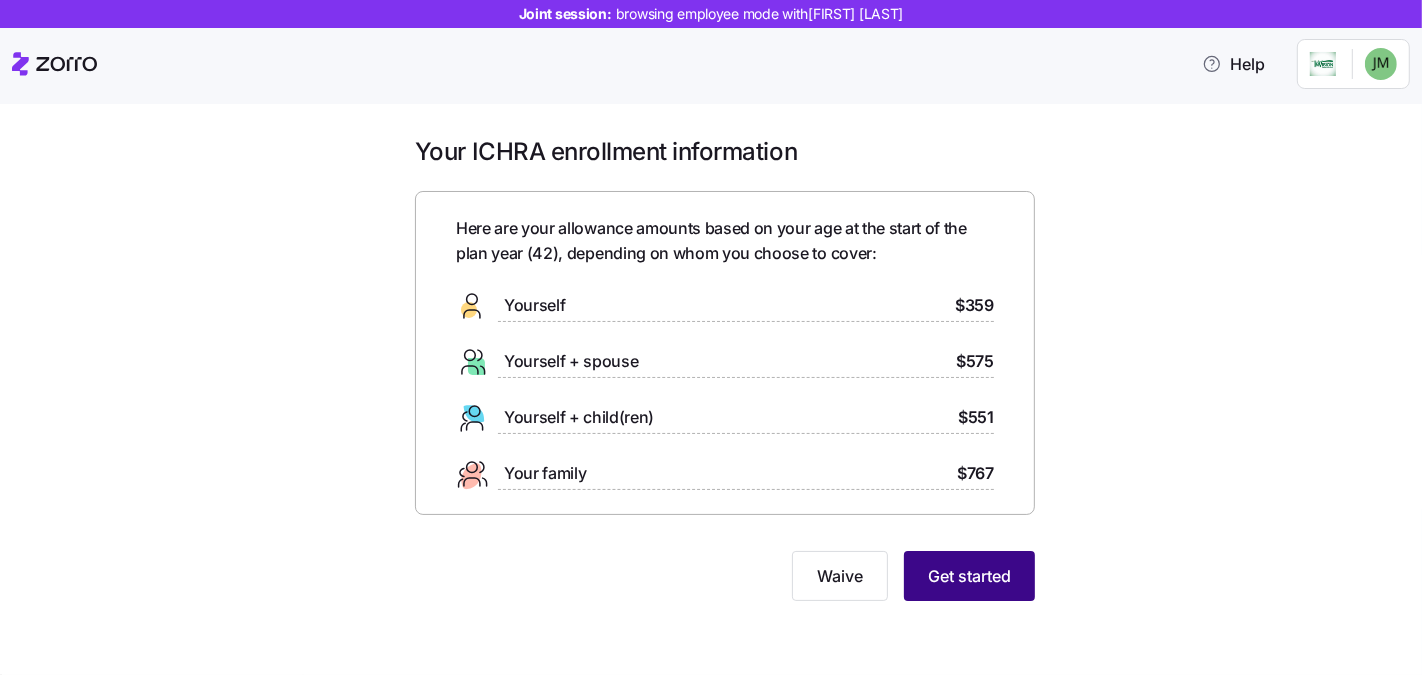 click on "Get started" at bounding box center (969, 576) 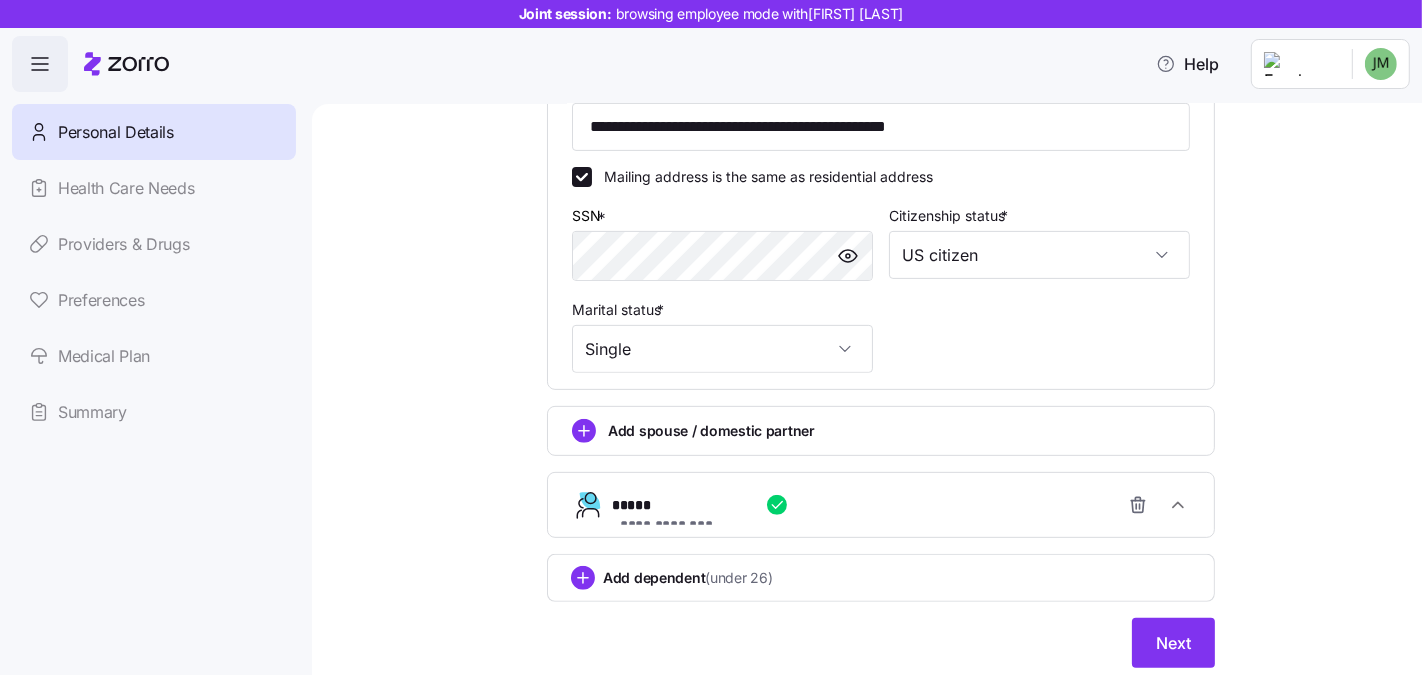 scroll, scrollTop: 667, scrollLeft: 0, axis: vertical 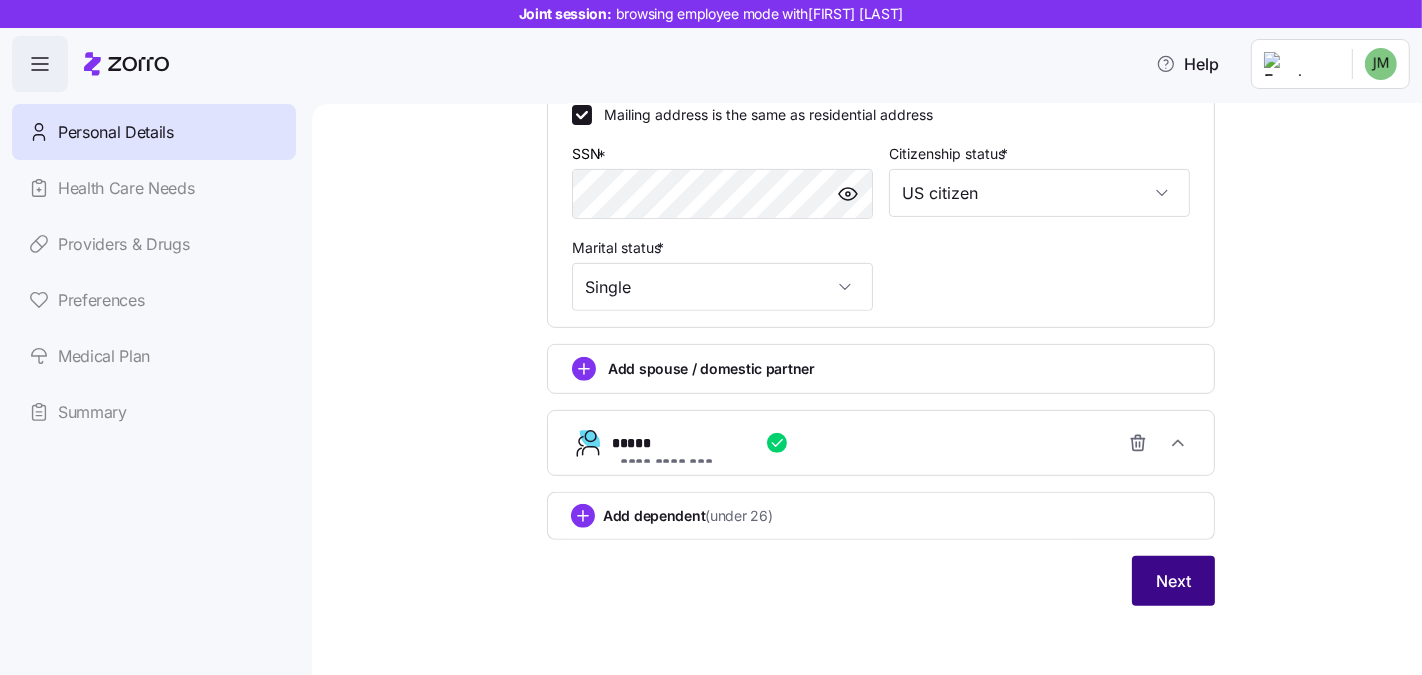click on "Next" at bounding box center [1173, 581] 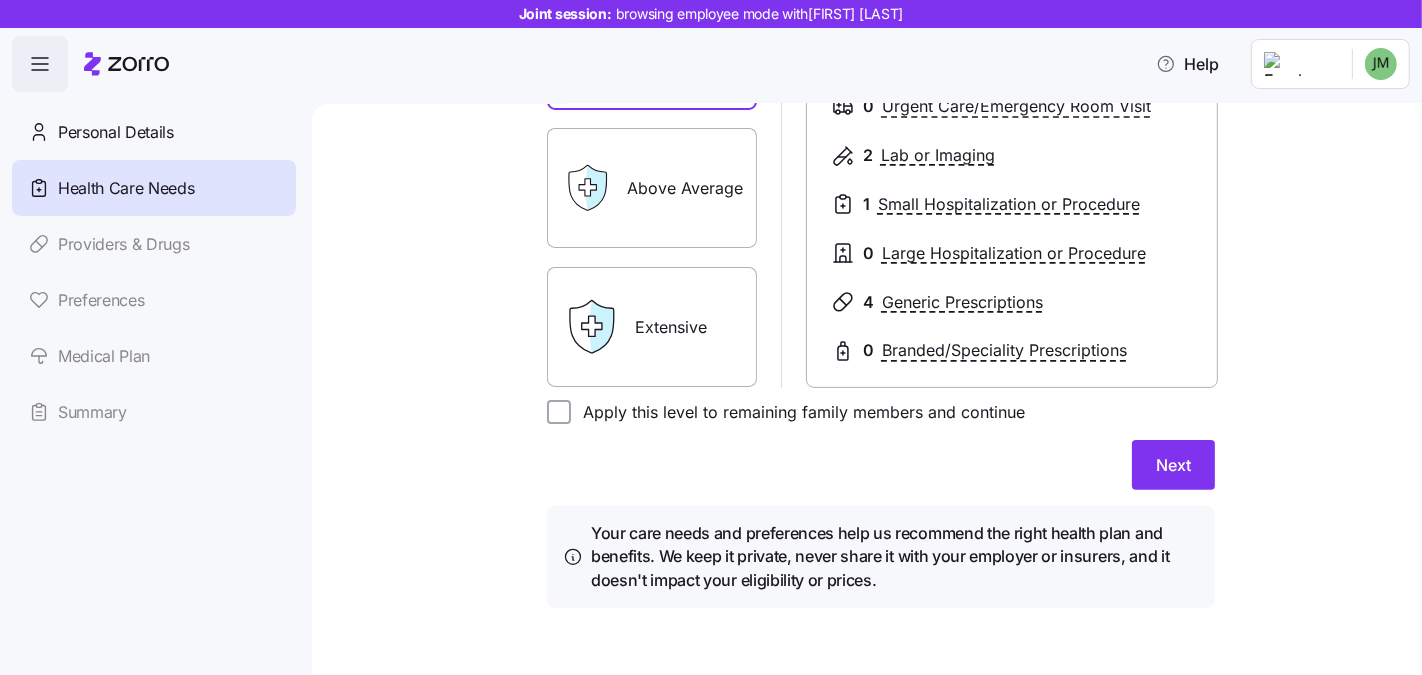 scroll, scrollTop: 428, scrollLeft: 0, axis: vertical 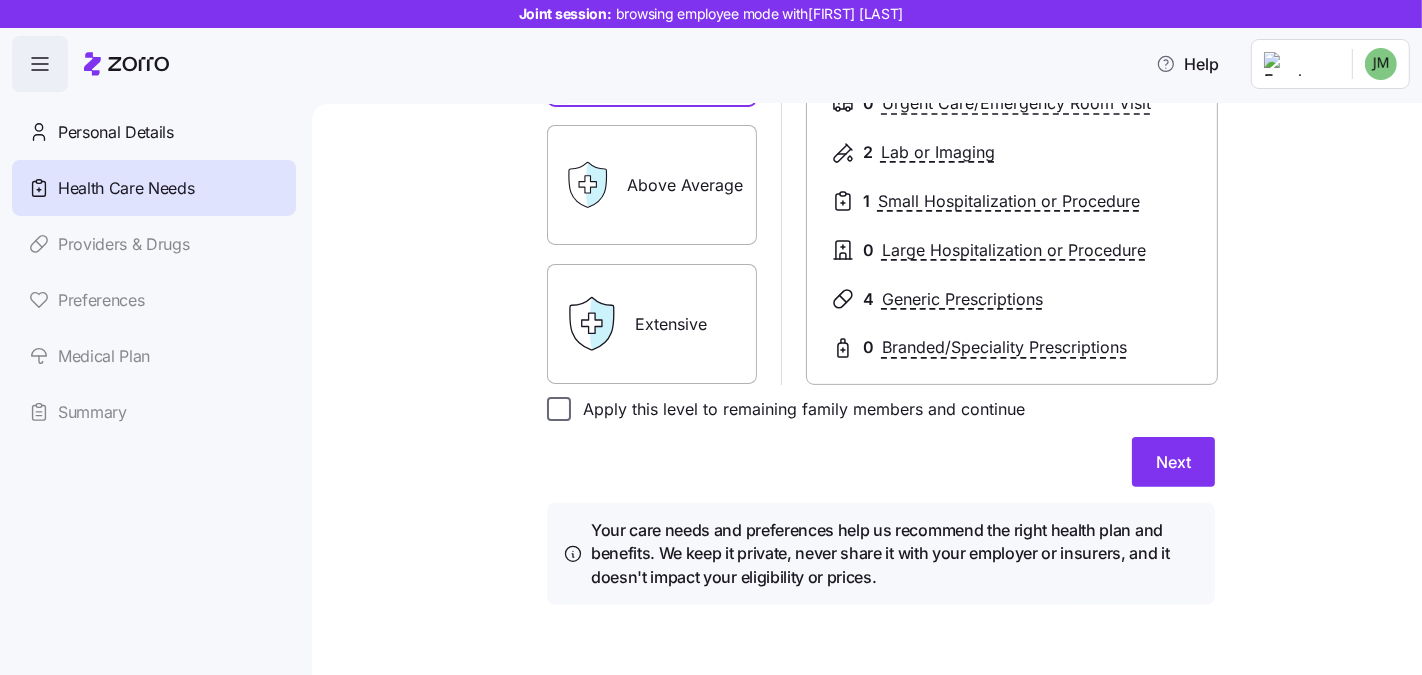 click on "Apply this level to remaining family members and continue" at bounding box center (559, 409) 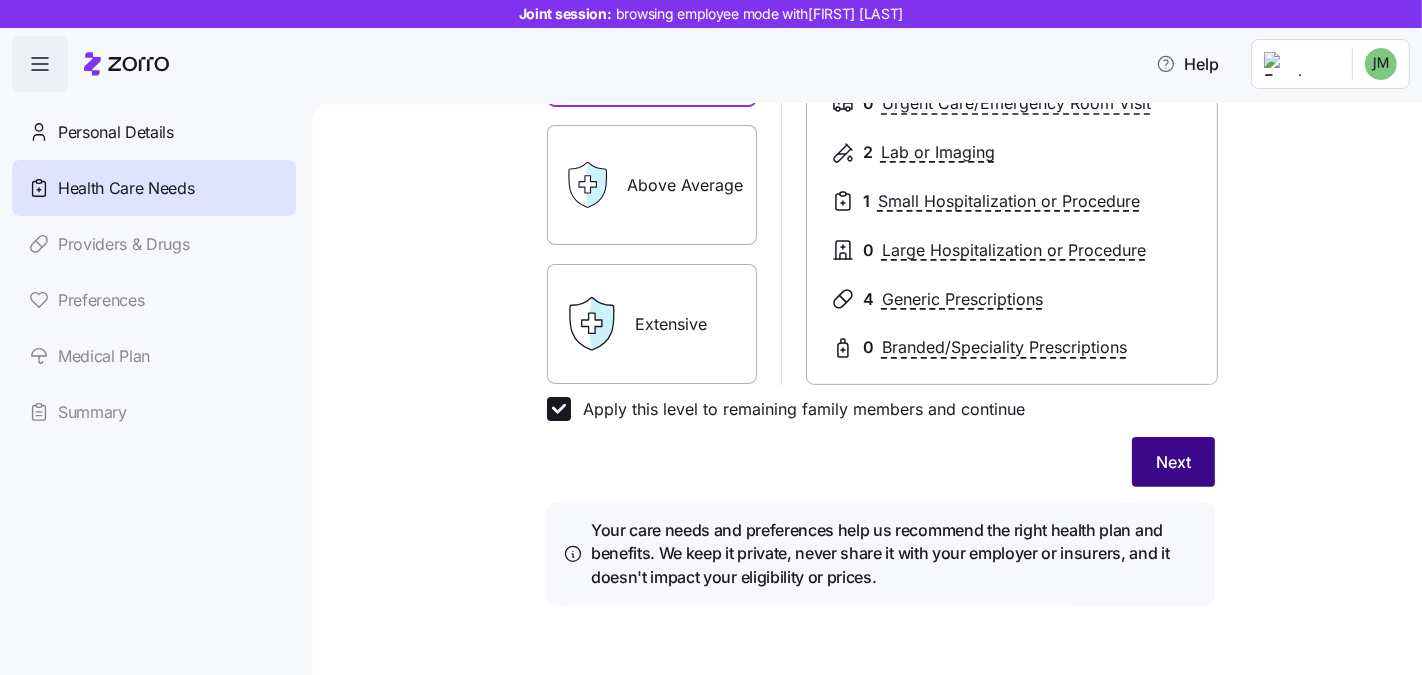click on "Next" at bounding box center [1173, 462] 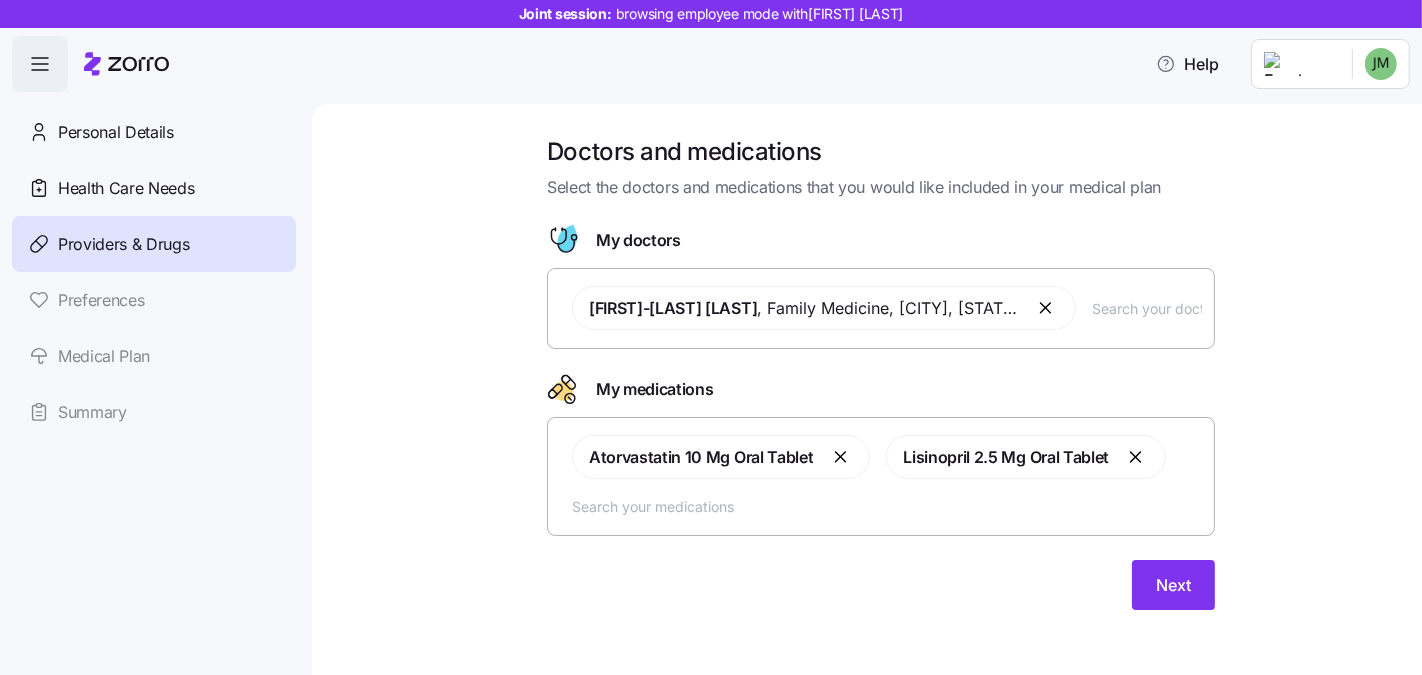 click on "Doctors and medications Select the doctors and medications that you would like included in your medical plan My doctors [FIRST] [LAST] , [SPECIALTY] , [CITY], [STATE] My medications [MEDICATION] [STRENGTH] [FORM] [MEDICATION] [STRENGTH] [FORM] Next" at bounding box center (881, 385) 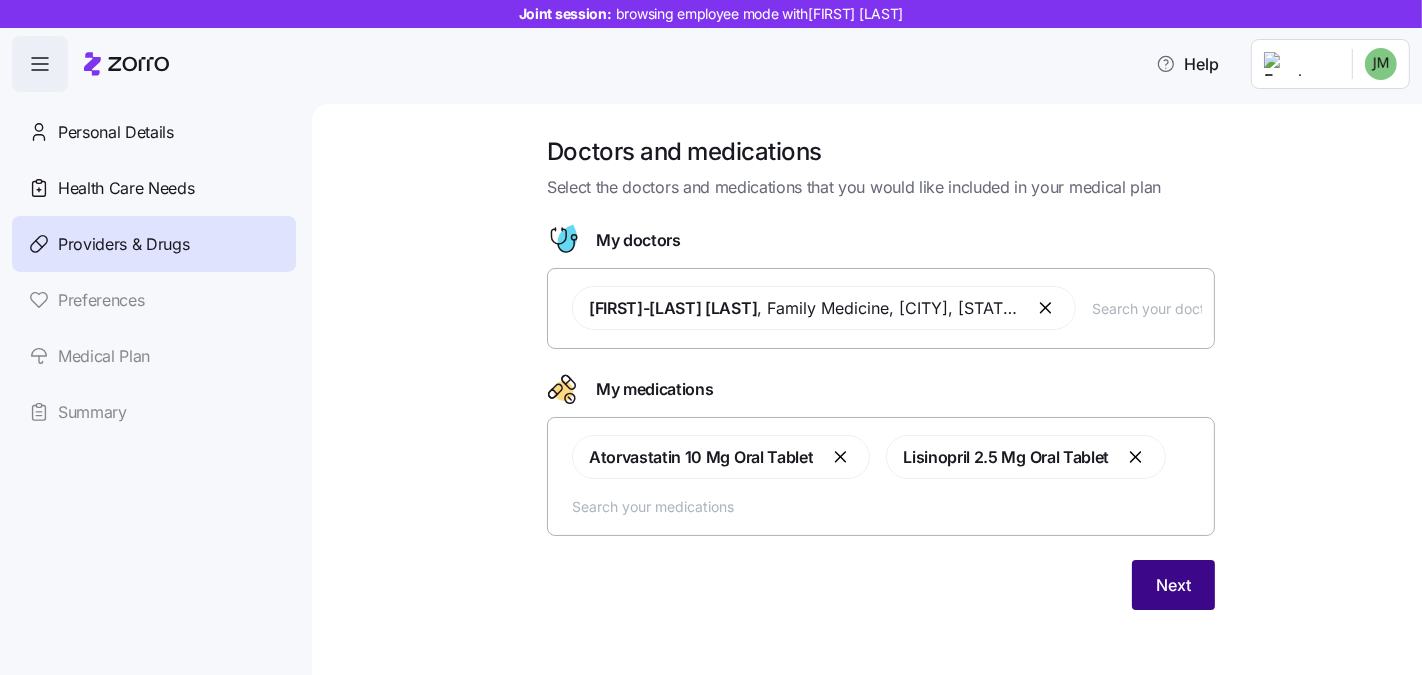 click on "Next" at bounding box center (1173, 585) 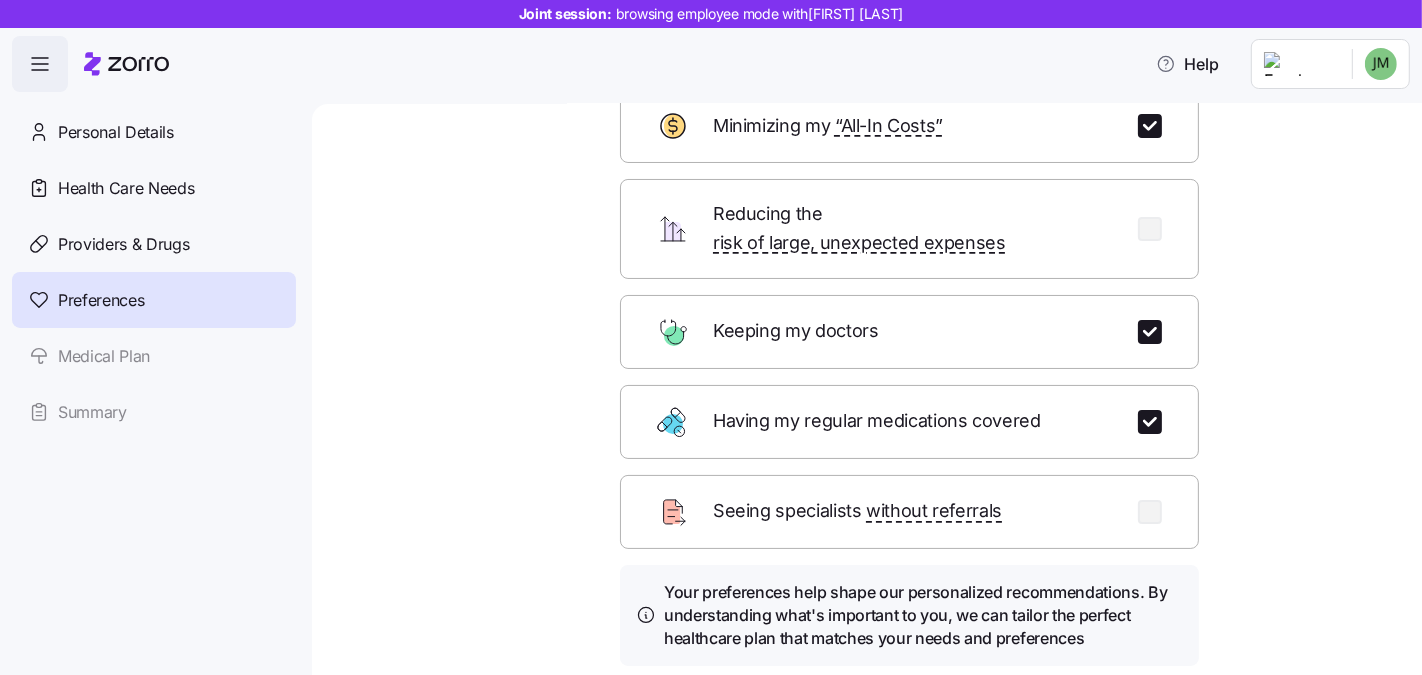 scroll, scrollTop: 53, scrollLeft: 0, axis: vertical 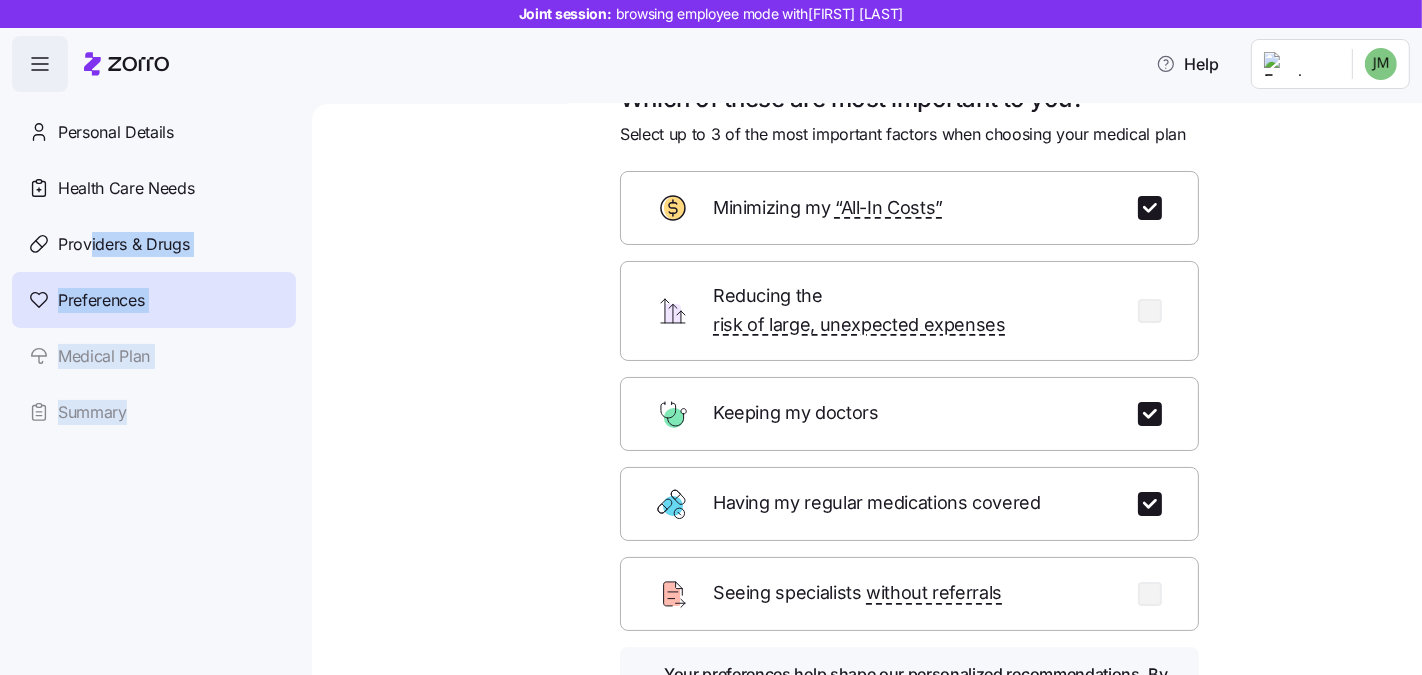 drag, startPoint x: 86, startPoint y: 239, endPoint x: 340, endPoint y: 211, distance: 255.53865 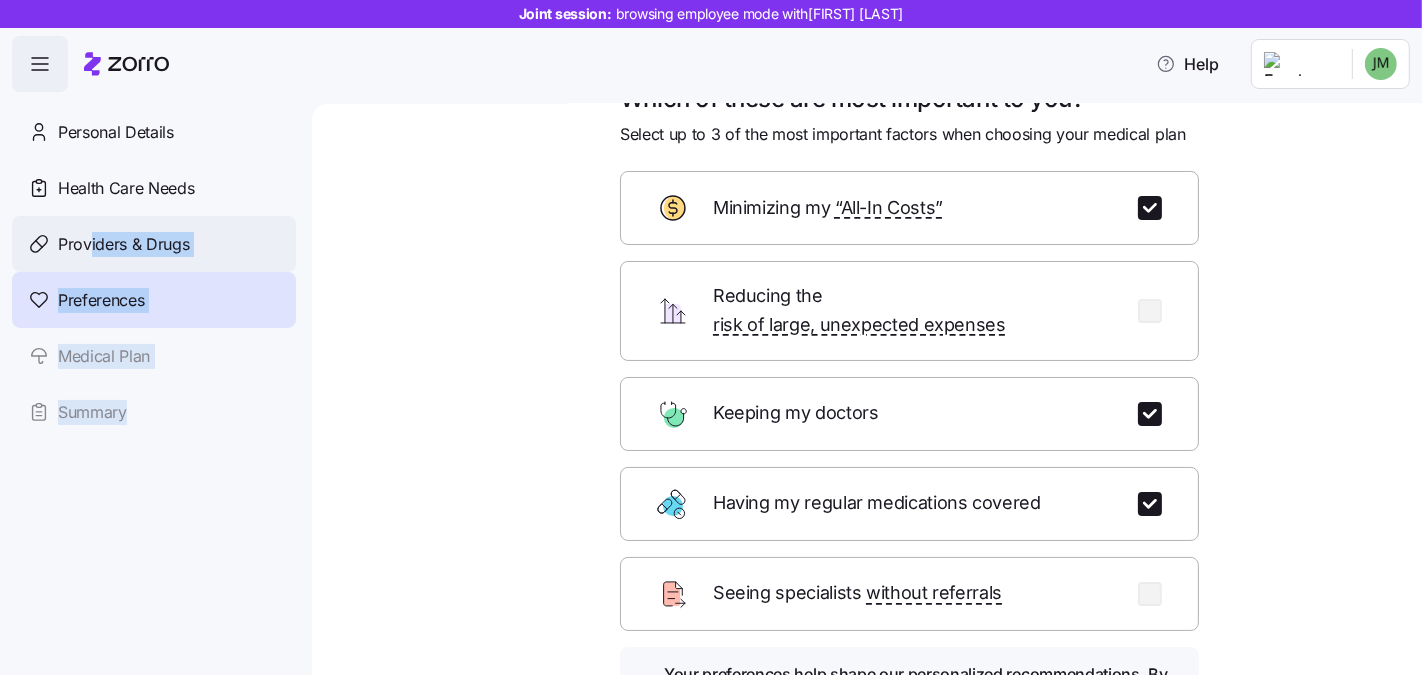click on "Providers & Drugs" at bounding box center (124, 244) 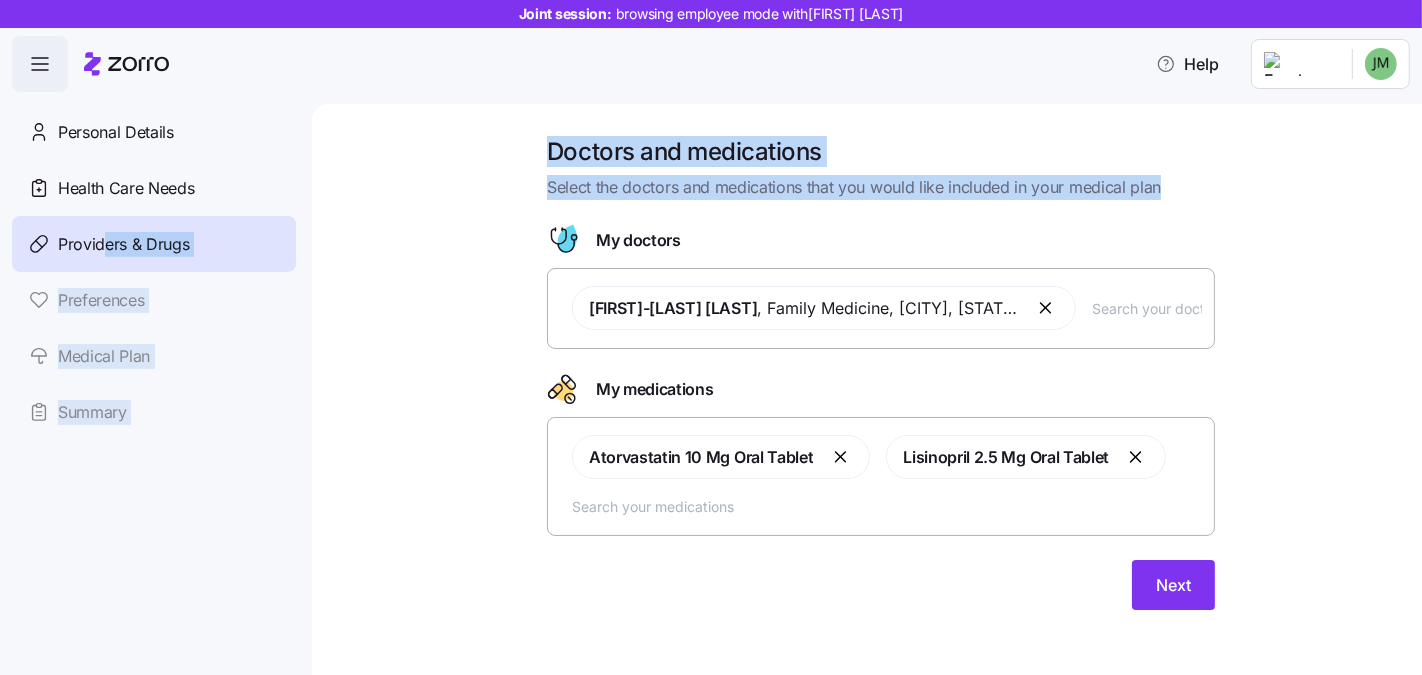 click on "Joint session: browsing employee mode with  [FIRST] [LAST] Help Personal Details Health Care Needs Providers & Drugs Preferences Medical Plan Summary Doctors and medications Select the doctors and medications that you would like included in your medical plan My doctors [FIRST]-[LAST] , Family Medicine , [CITY], [STATE] My medications [MEDICATION] [STRENGTH] [FORM] [MEDICATION] [STRENGTH] [FORM] Next" at bounding box center [711, 331] 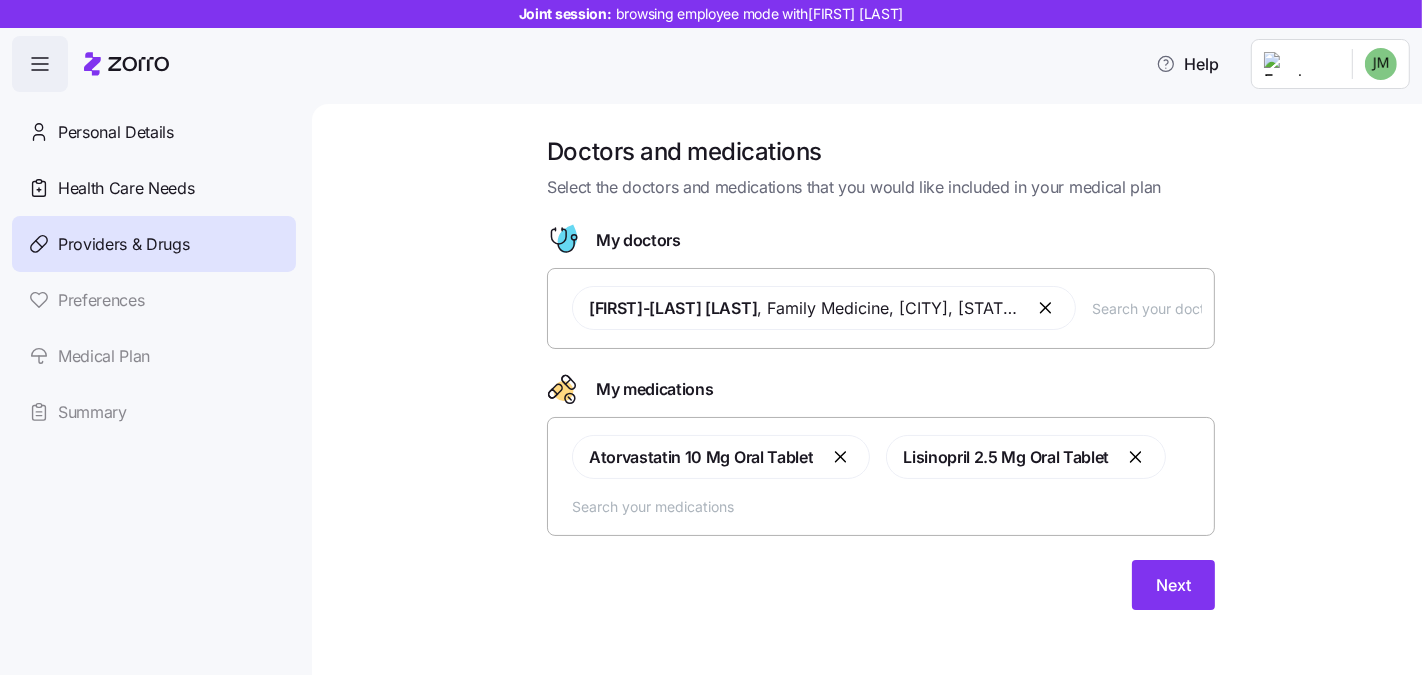 click on "Doctors and medications Select the doctors and medications that you would like included in your medical plan My doctors [FIRST] [LAST] , [SPECIALTY] , [CITY], [STATE] My medications [MEDICATION] [STRENGTH] [FORM] [MEDICATION] [STRENGTH] [FORM] Next" at bounding box center [881, 385] 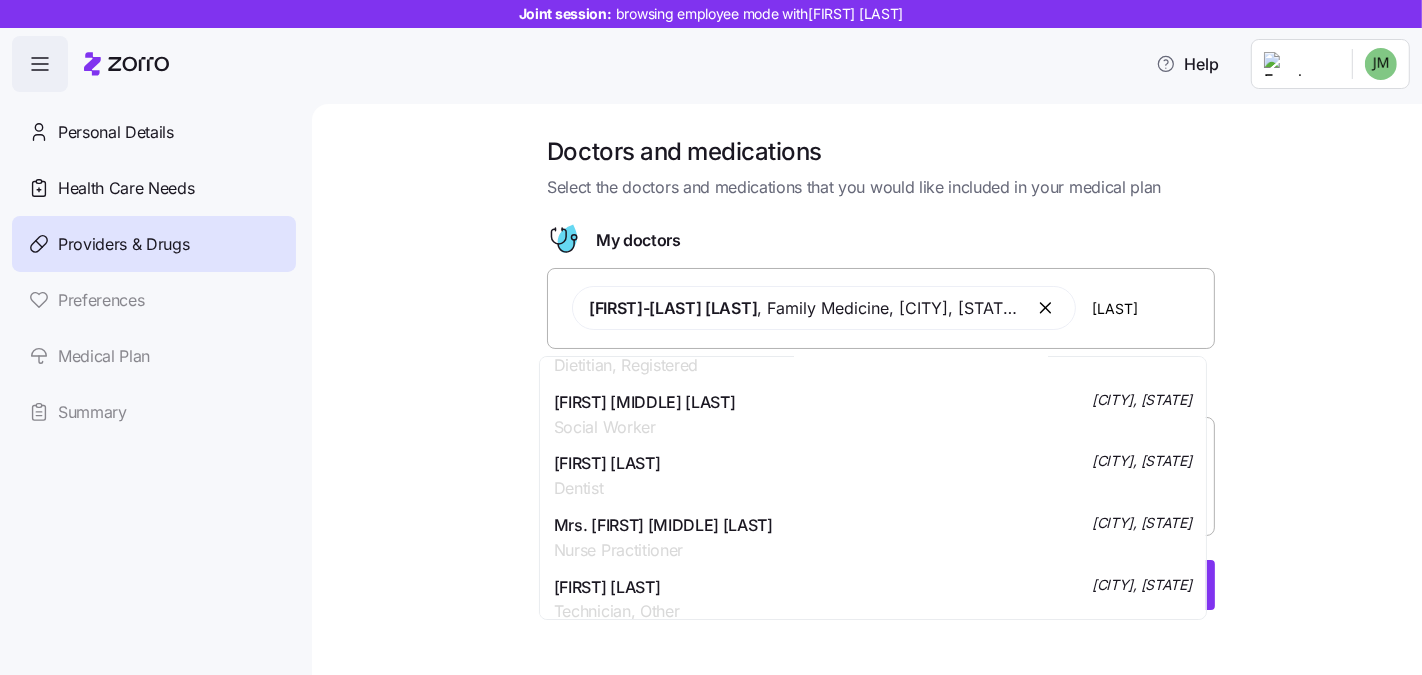 scroll, scrollTop: 797, scrollLeft: 0, axis: vertical 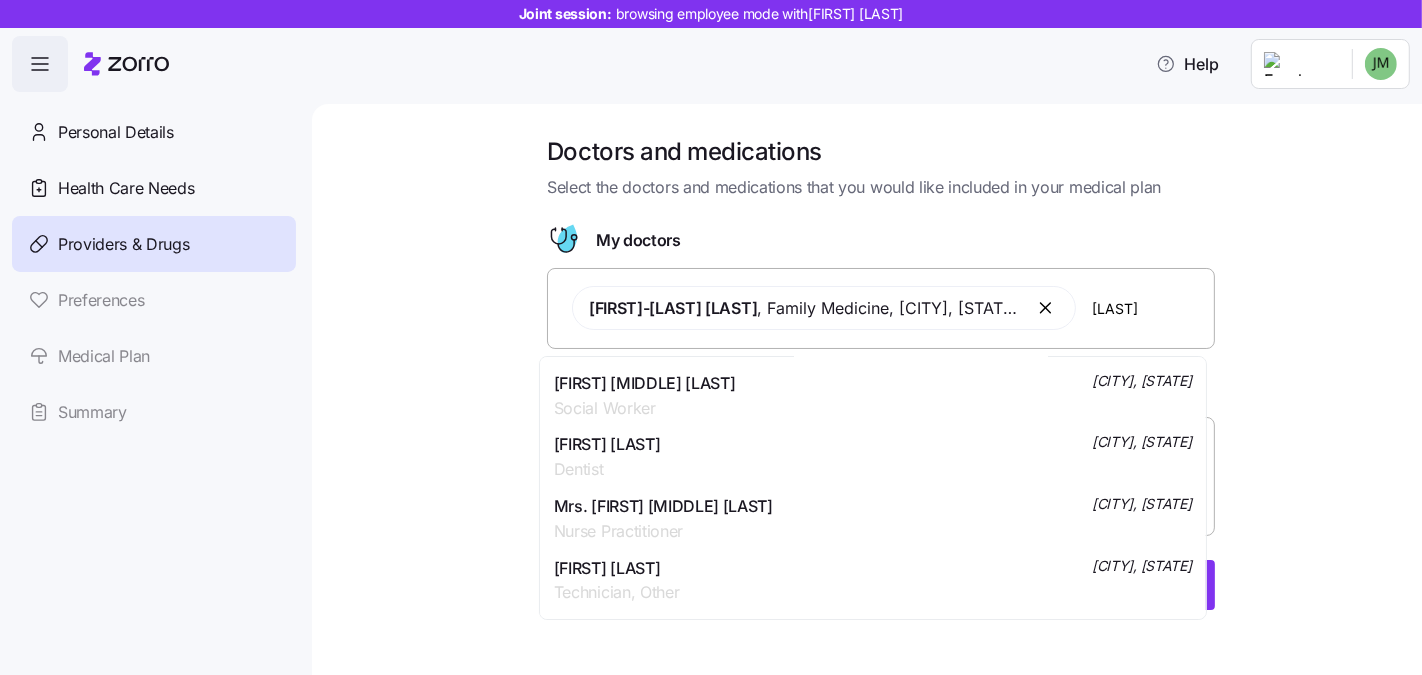 type on "[LAST]" 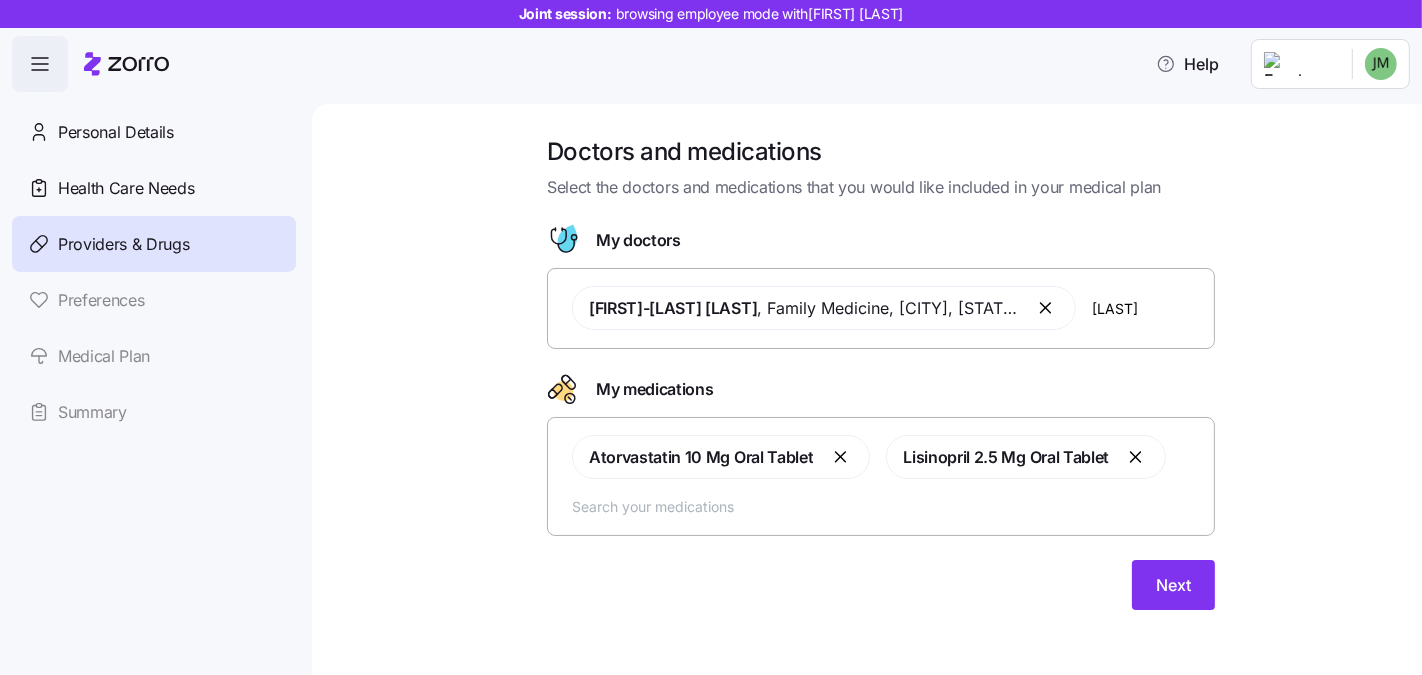 click on "Doctors and medications Select the doctors and medications that you would like included in your medical plan My doctors [FIRST]-[LAST] , Family Medicine , [CITY], [STATE] [LAST] My medications Atorvastatin 10 Mg Oral Tablet Lisinopril 2.5 Mg Oral Tablet Next" at bounding box center [881, 385] 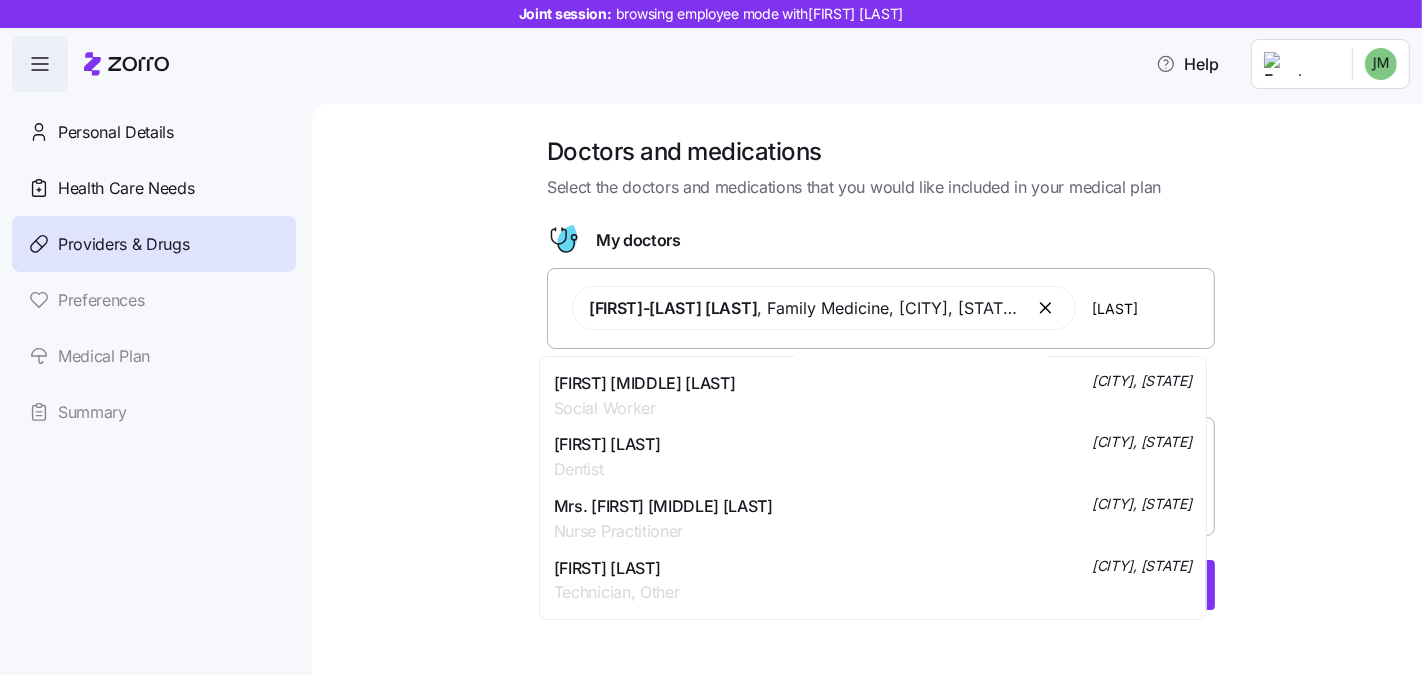 click on "[LAST]" at bounding box center [1147, 308] 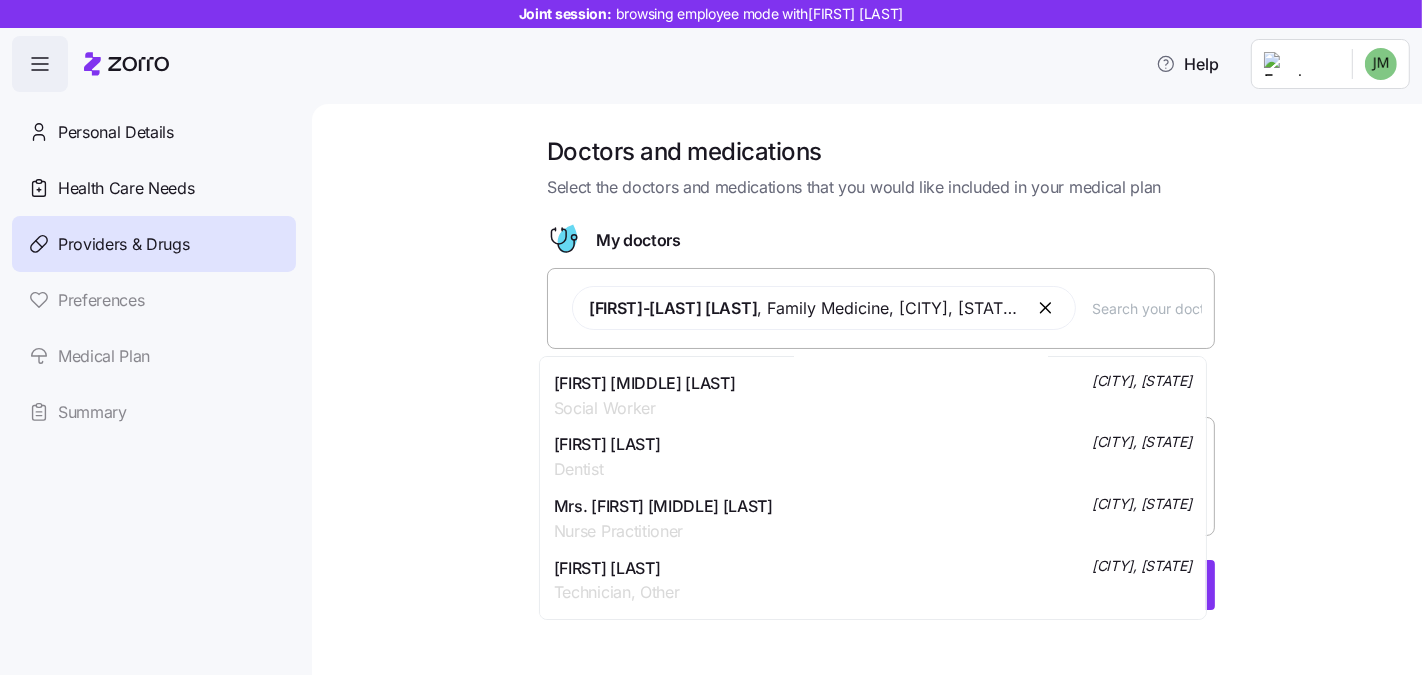 type 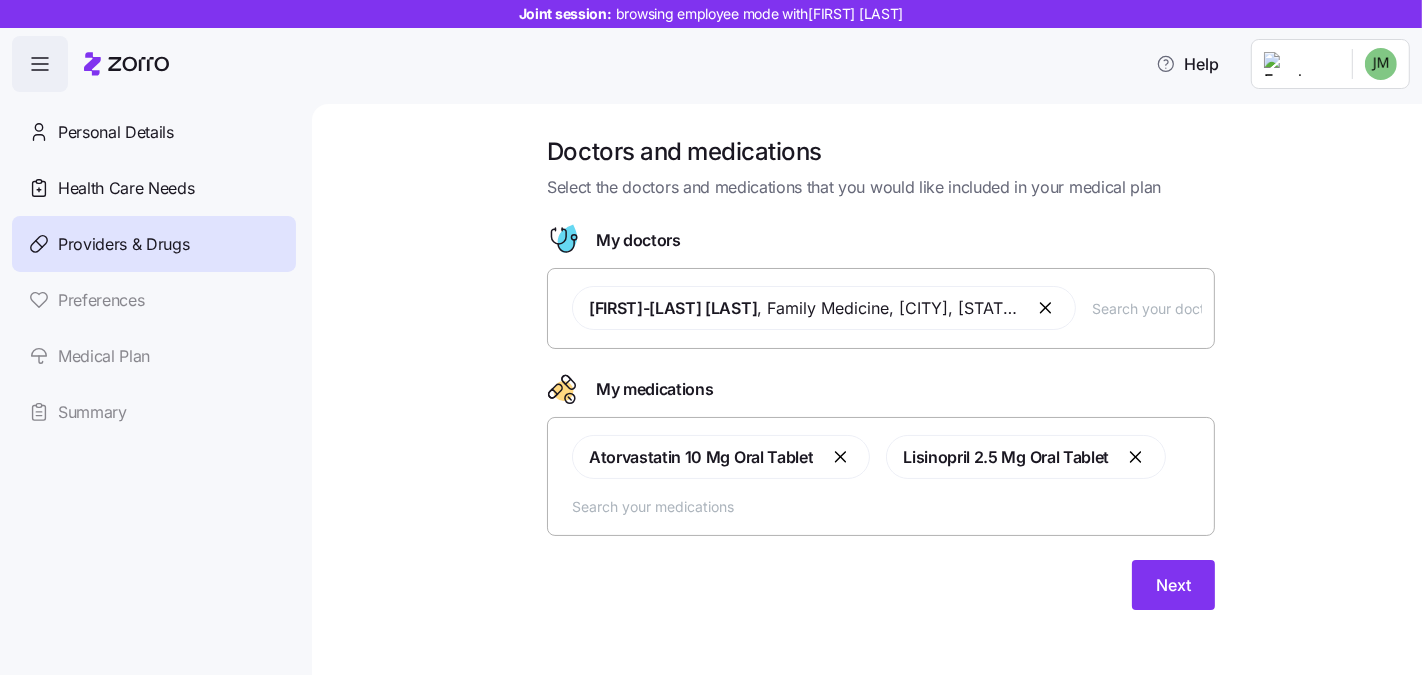 click on "Doctors and medications Select the doctors and medications that you would like included in your medical plan My doctors [FIRST] [LAST] , [SPECIALTY] , [CITY], [STATE] My medications [MEDICATION] [STRENGTH] [FORM] [MEDICATION] [STRENGTH] [FORM] Next" at bounding box center [881, 385] 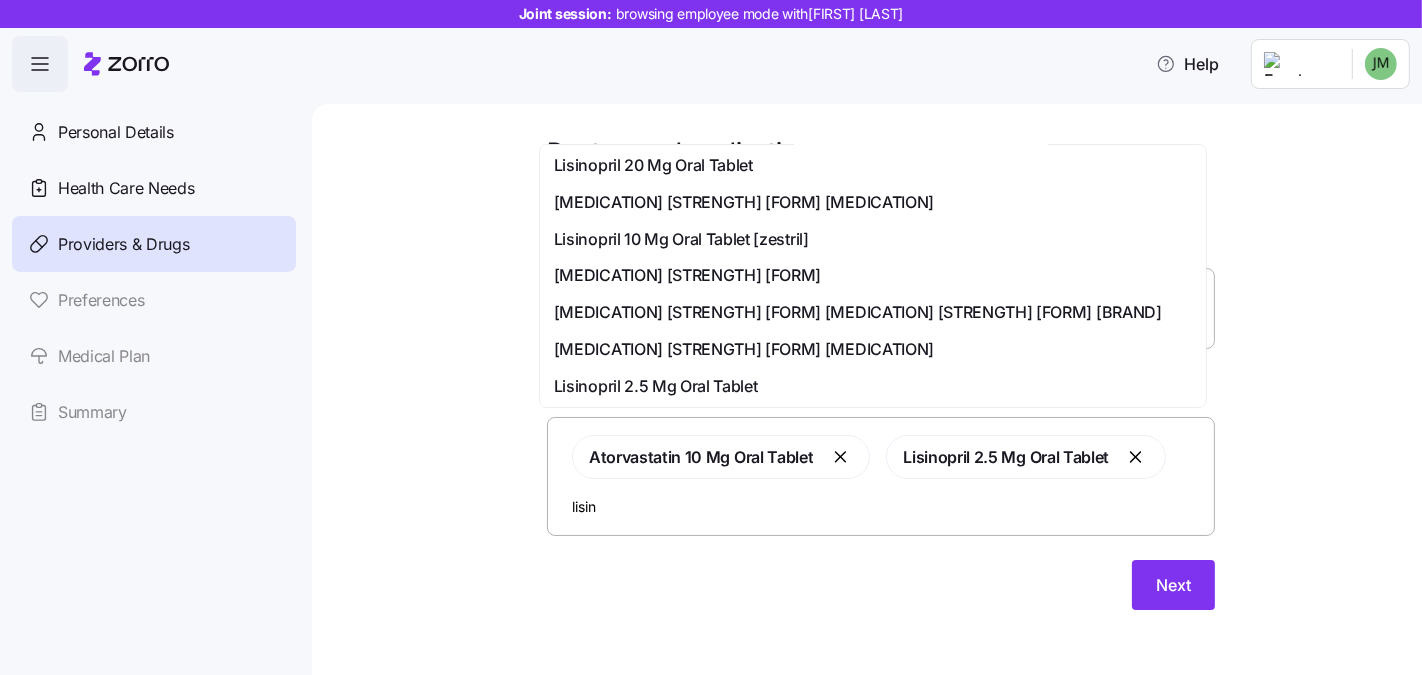 scroll, scrollTop: 186, scrollLeft: 0, axis: vertical 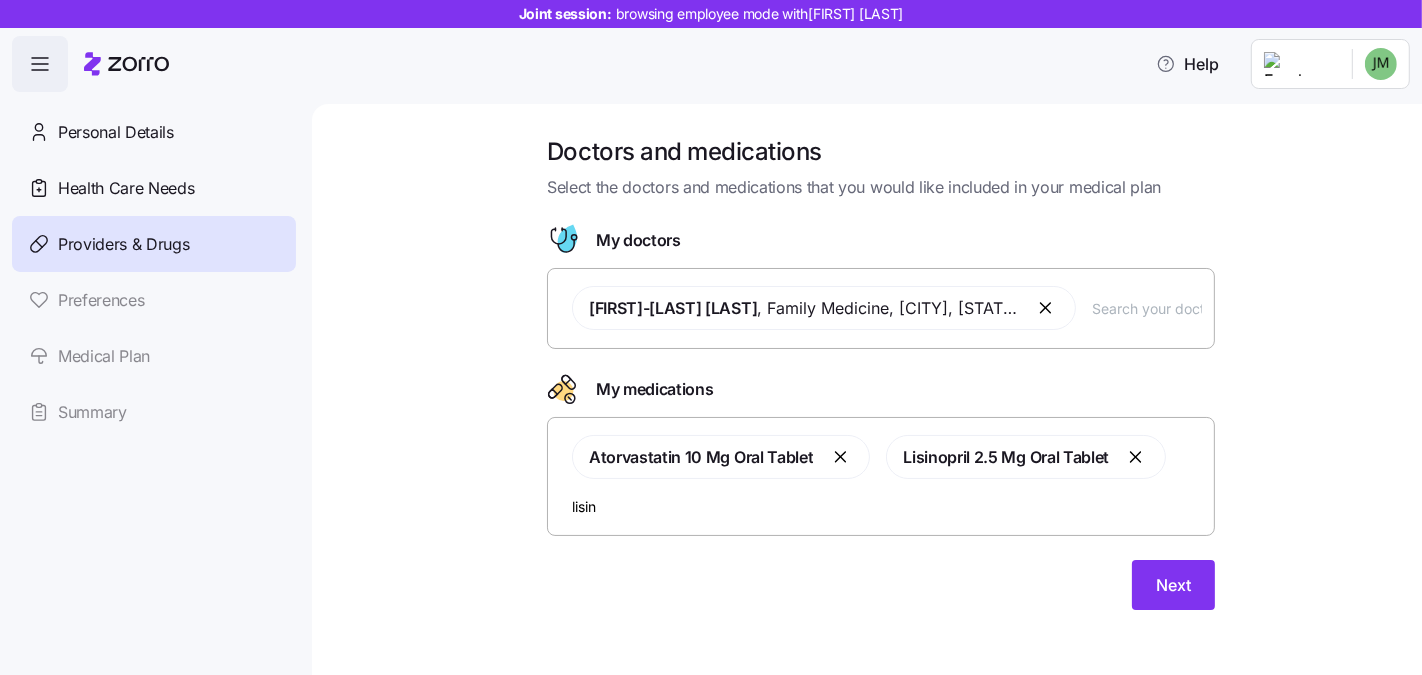 click on "lisin" at bounding box center [887, 506] 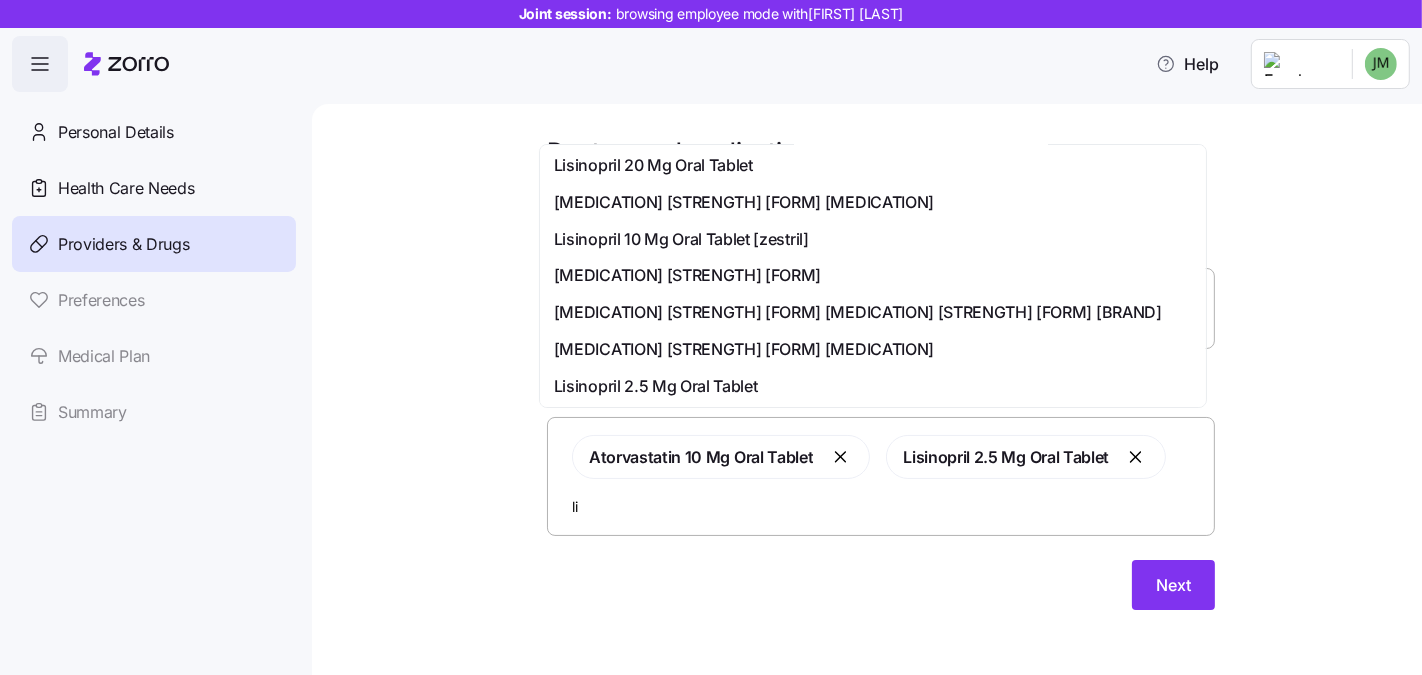 type on "l" 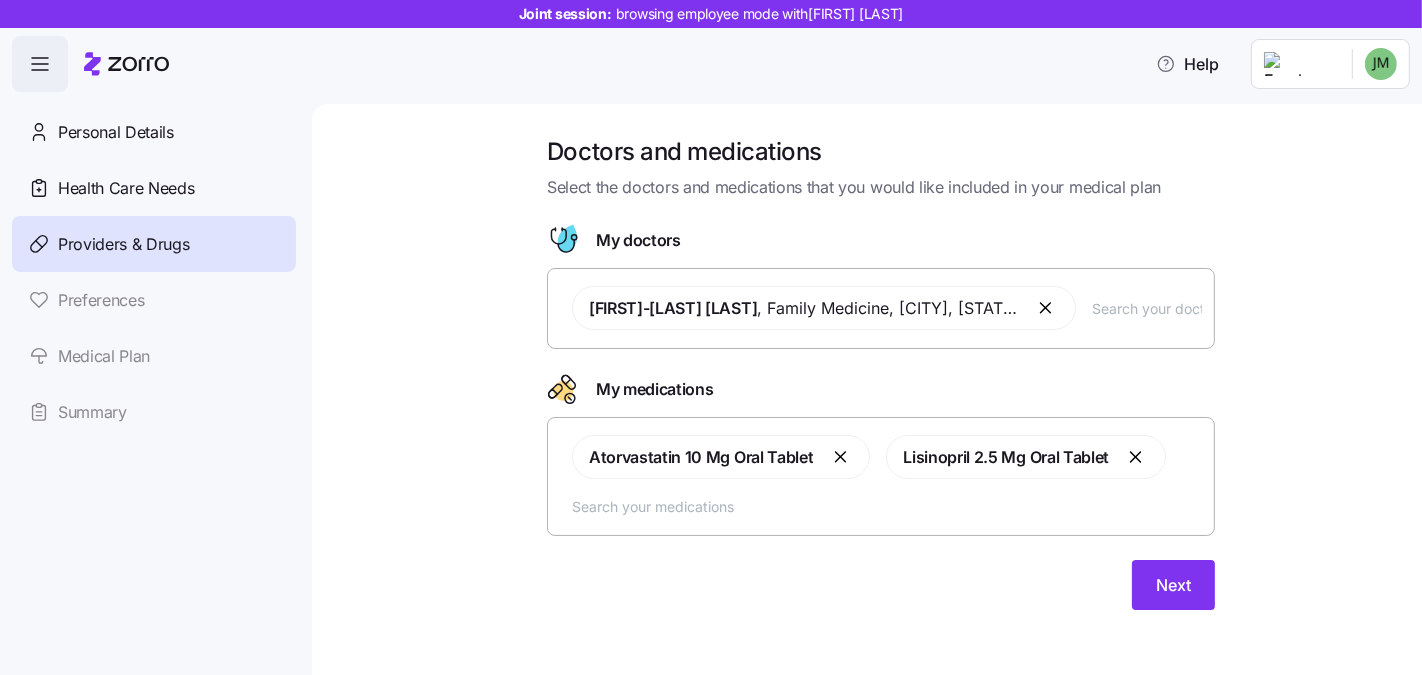 type 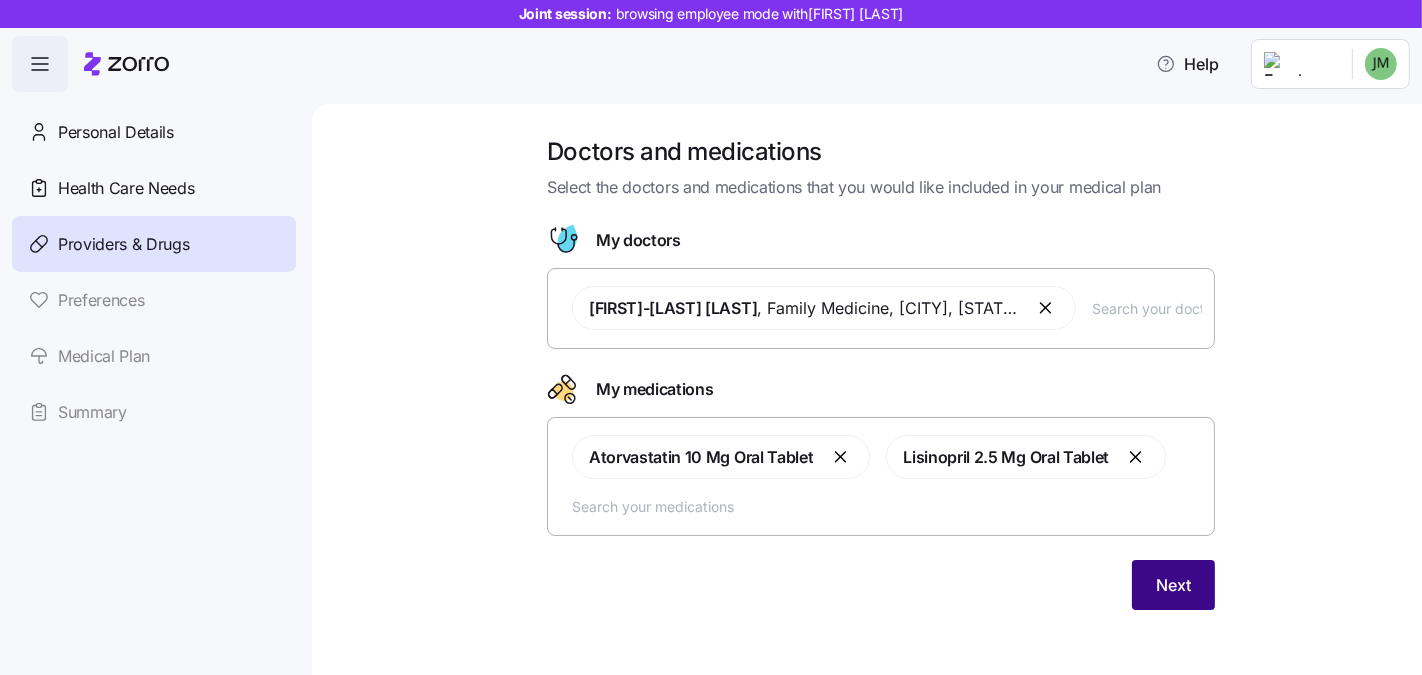 click on "Next" at bounding box center [1173, 585] 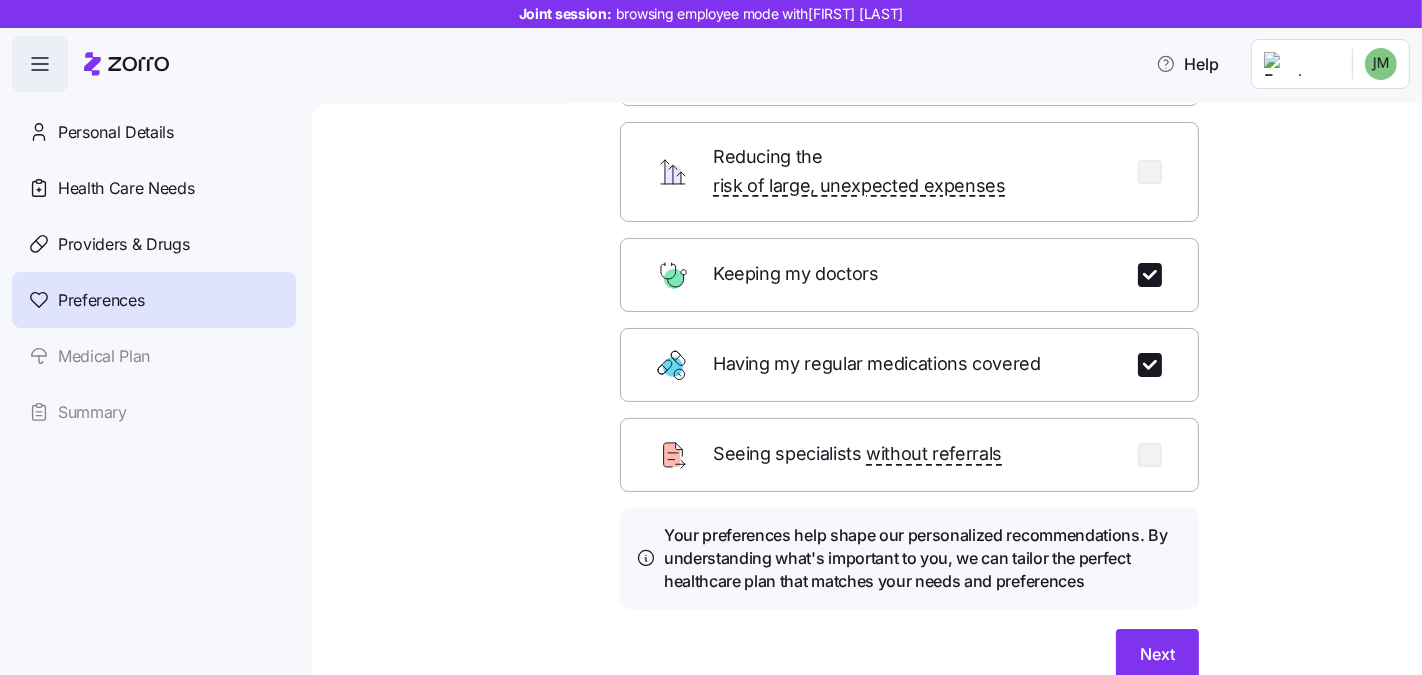 scroll, scrollTop: 190, scrollLeft: 0, axis: vertical 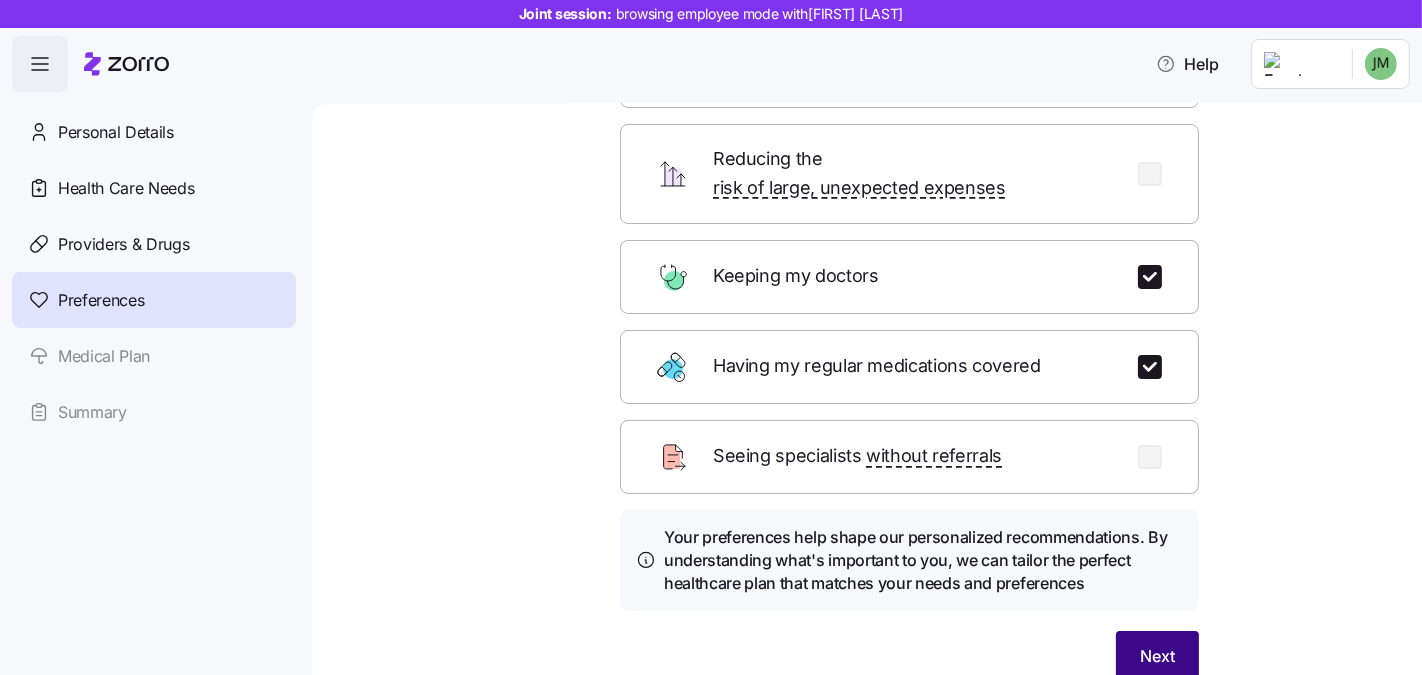 click on "Next" at bounding box center (1157, 656) 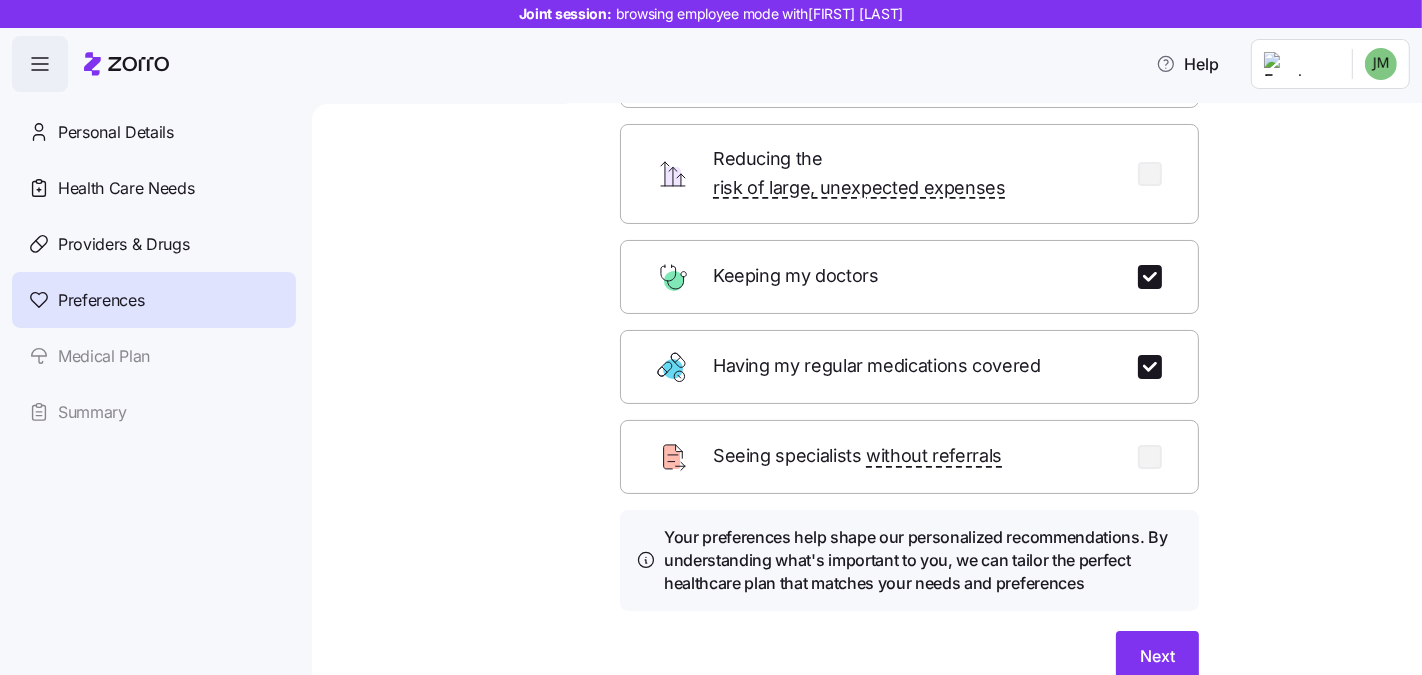 scroll, scrollTop: 39, scrollLeft: 0, axis: vertical 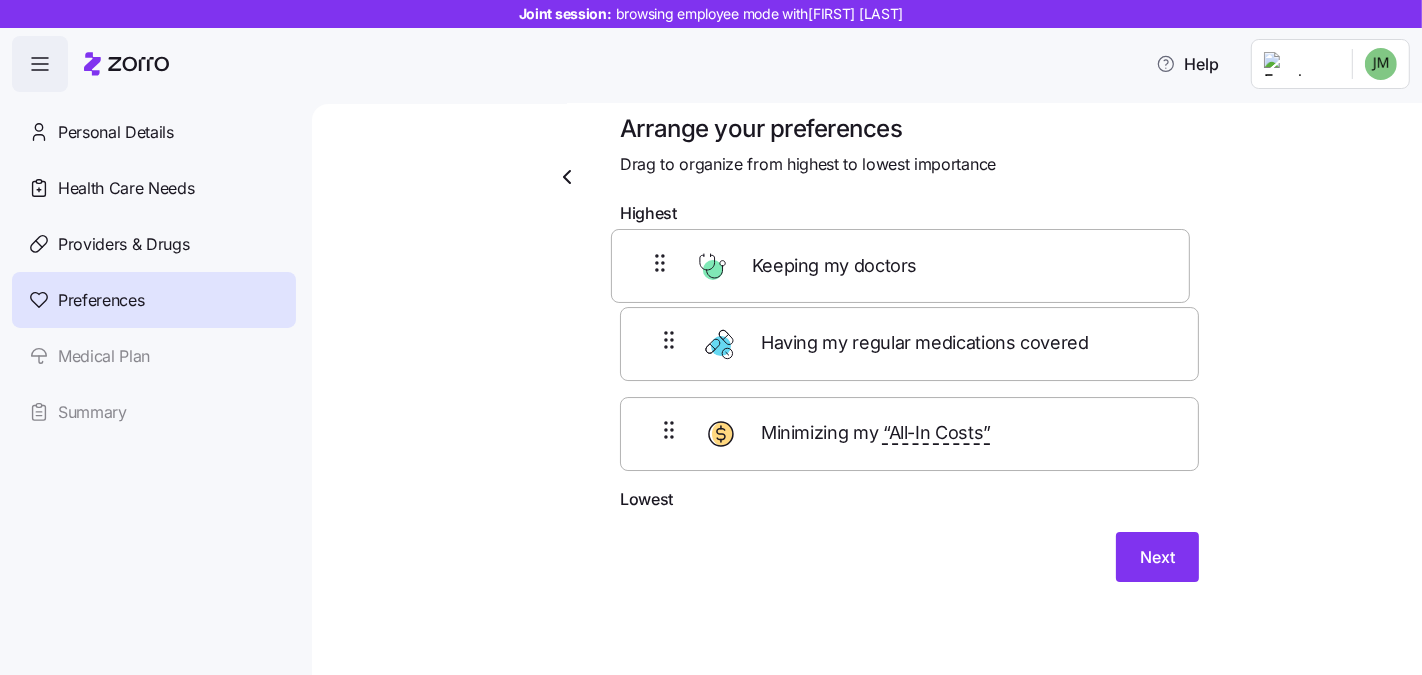drag, startPoint x: 652, startPoint y: 344, endPoint x: 650, endPoint y: 253, distance: 91.02197 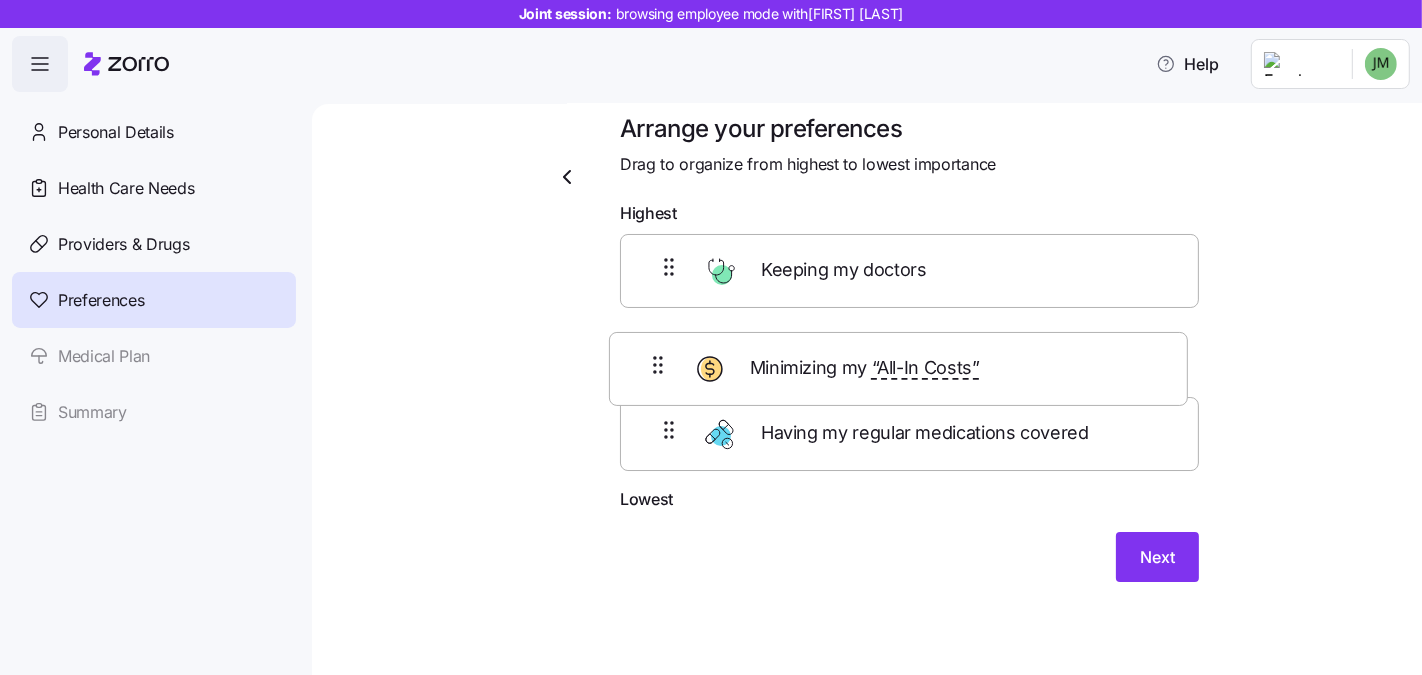 drag, startPoint x: 670, startPoint y: 440, endPoint x: 665, endPoint y: 354, distance: 86.145226 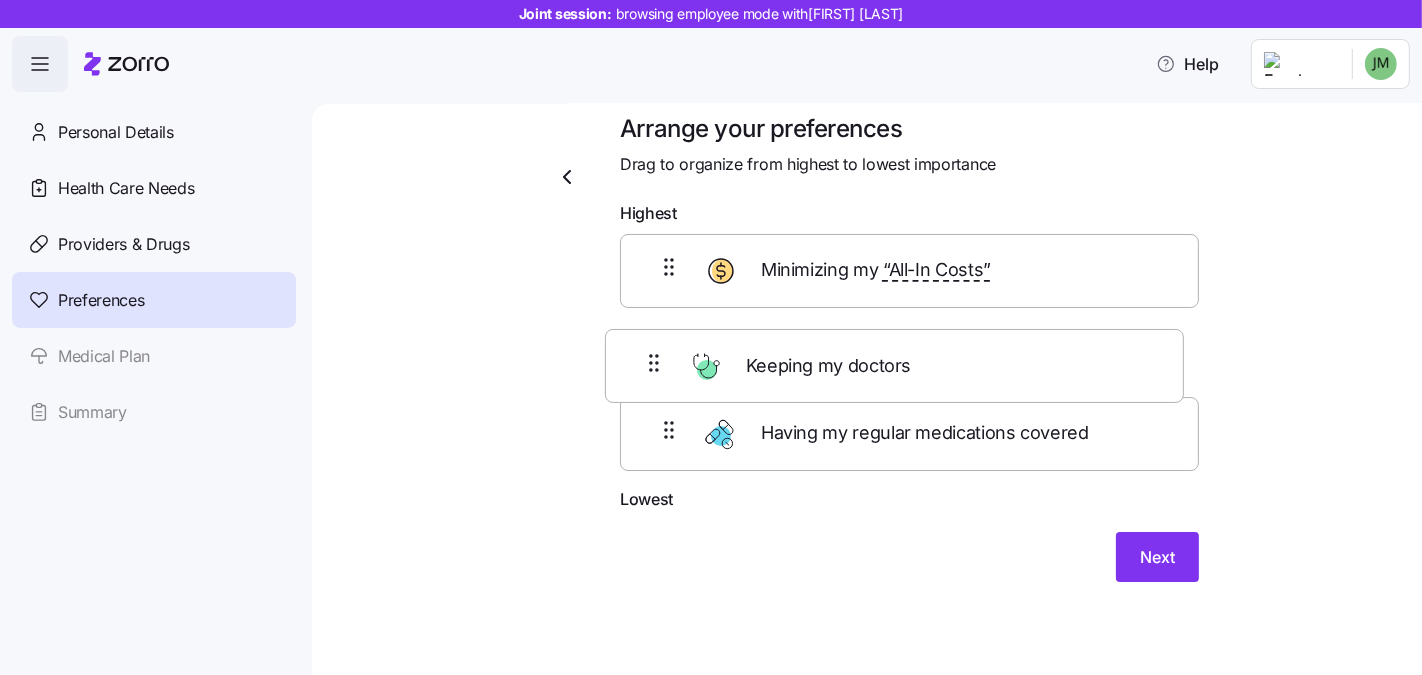 drag, startPoint x: 660, startPoint y: 263, endPoint x: 653, endPoint y: 381, distance: 118.20744 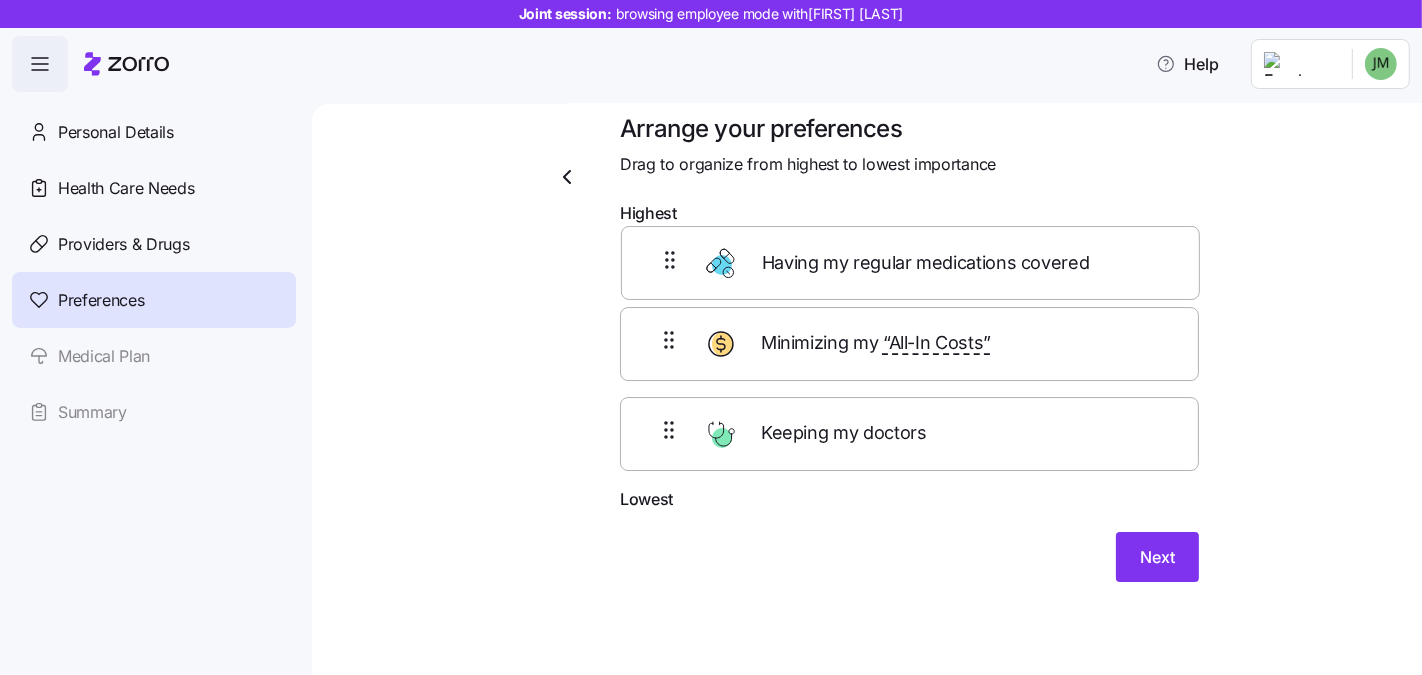 drag, startPoint x: 653, startPoint y: 440, endPoint x: 663, endPoint y: 248, distance: 192.26024 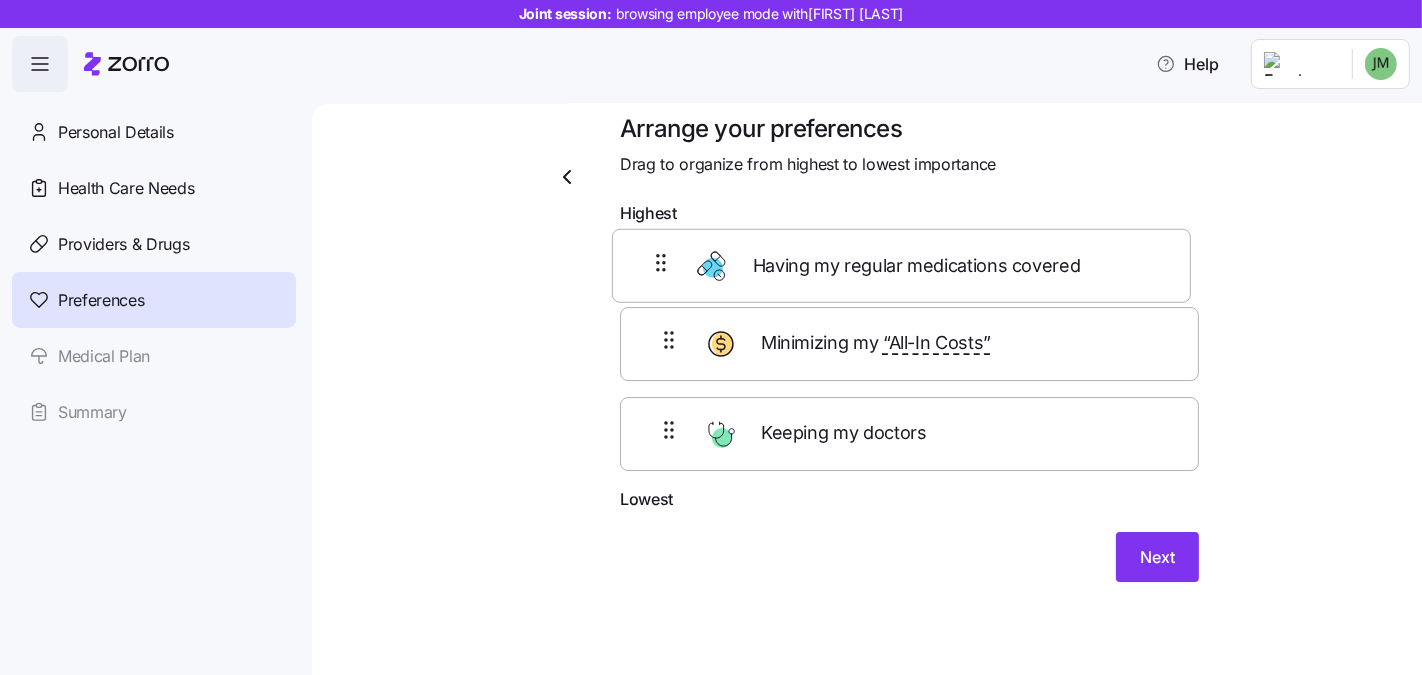 scroll, scrollTop: 27, scrollLeft: 0, axis: vertical 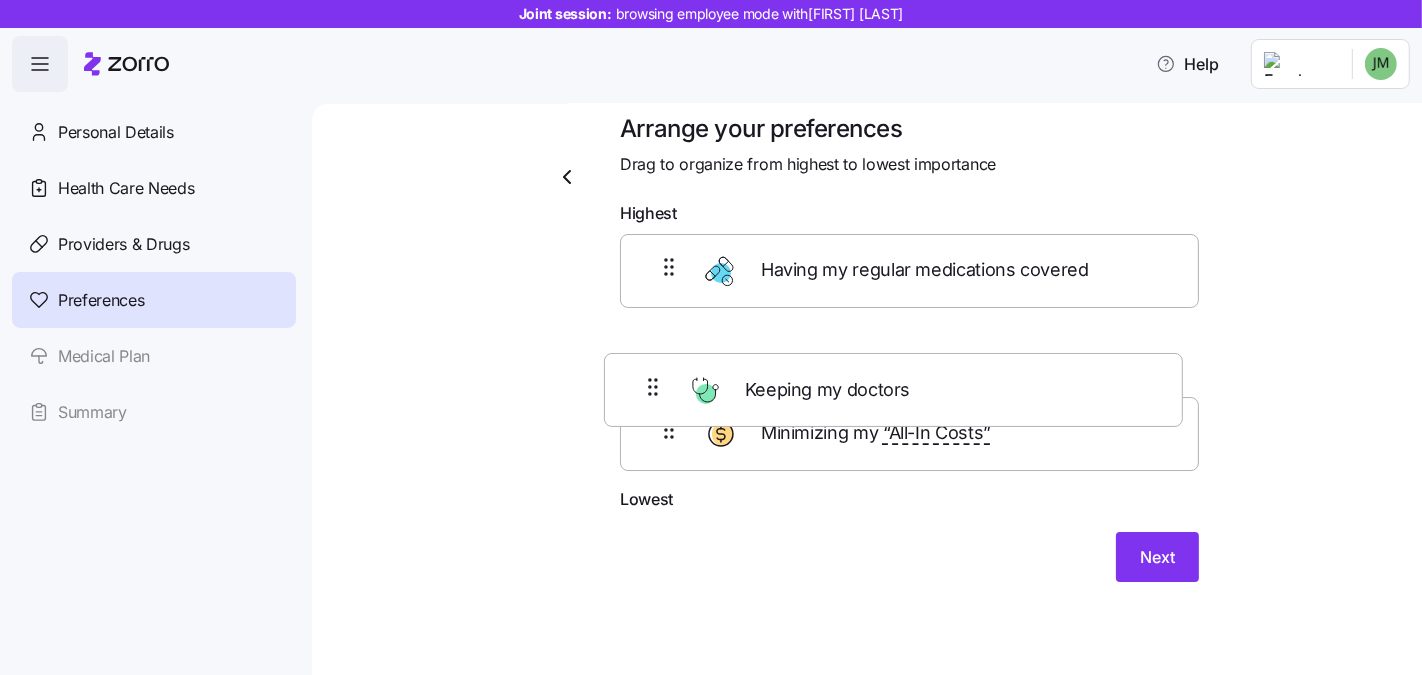 drag, startPoint x: 681, startPoint y: 331, endPoint x: 667, endPoint y: 400, distance: 70.40597 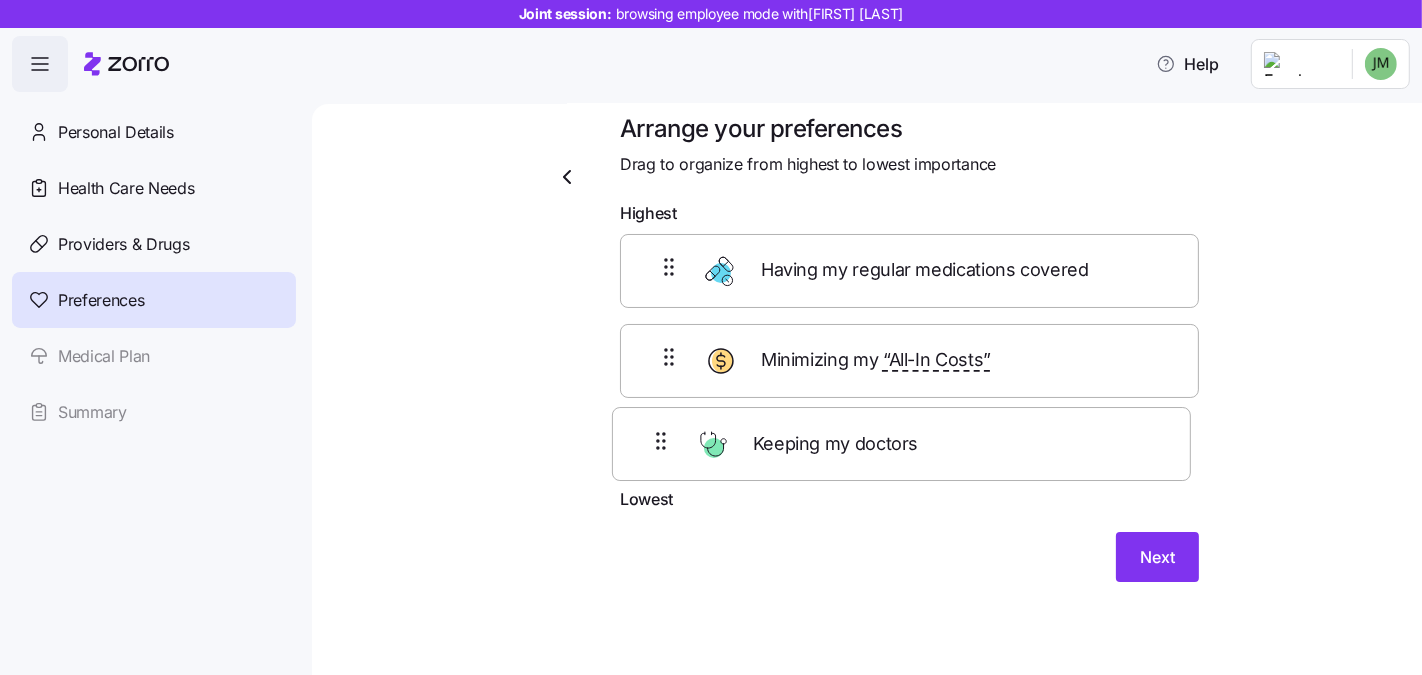 scroll, scrollTop: 27, scrollLeft: 0, axis: vertical 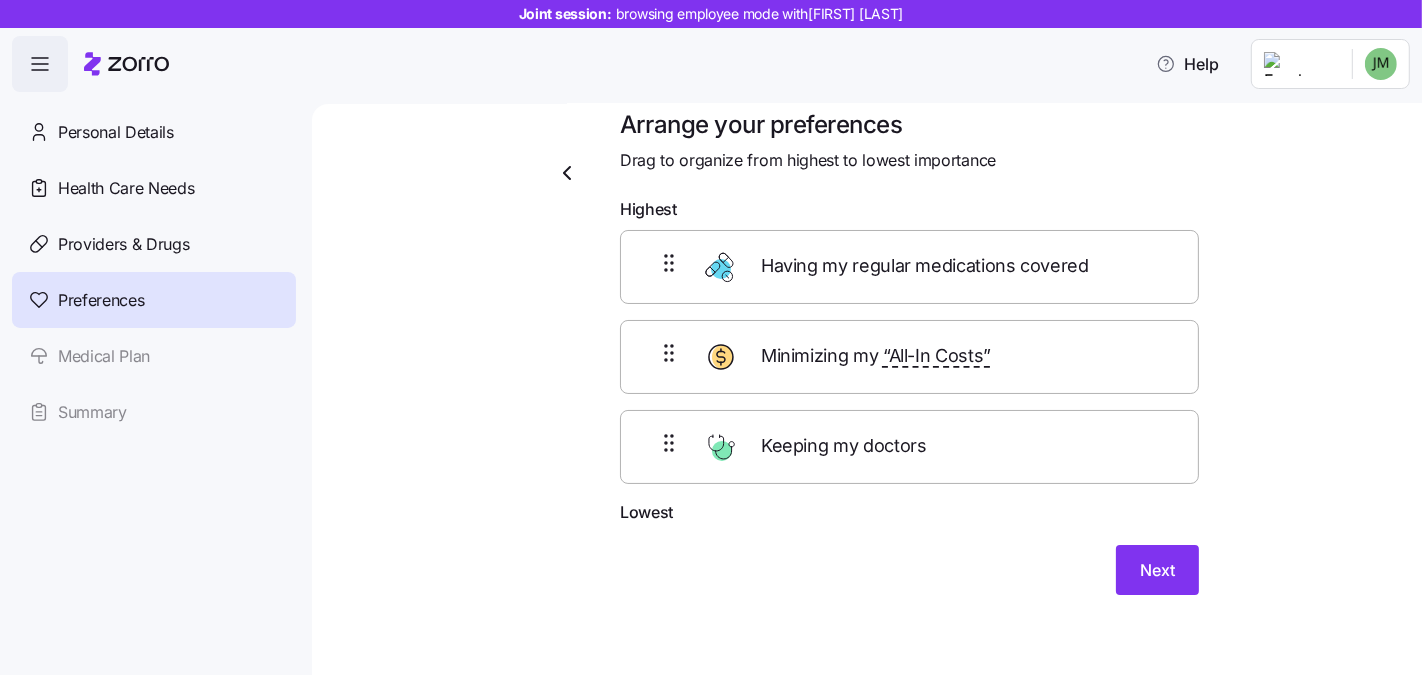 click on "Arrange your preferences Drag to organize from highest to lowest importance Highest Having my regular medications covered Minimizing my “All-In Costs” Keeping my doctors Lowest Next" at bounding box center [909, 364] 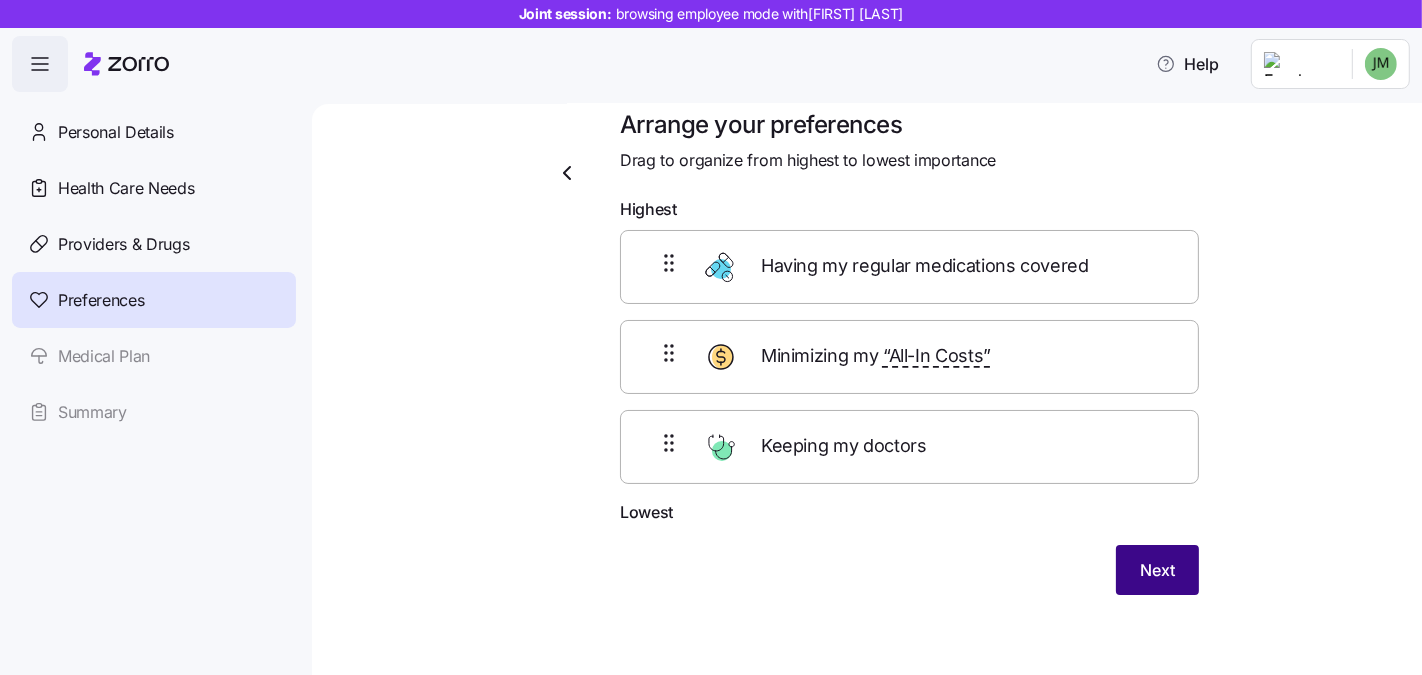 click on "Next" at bounding box center (1157, 570) 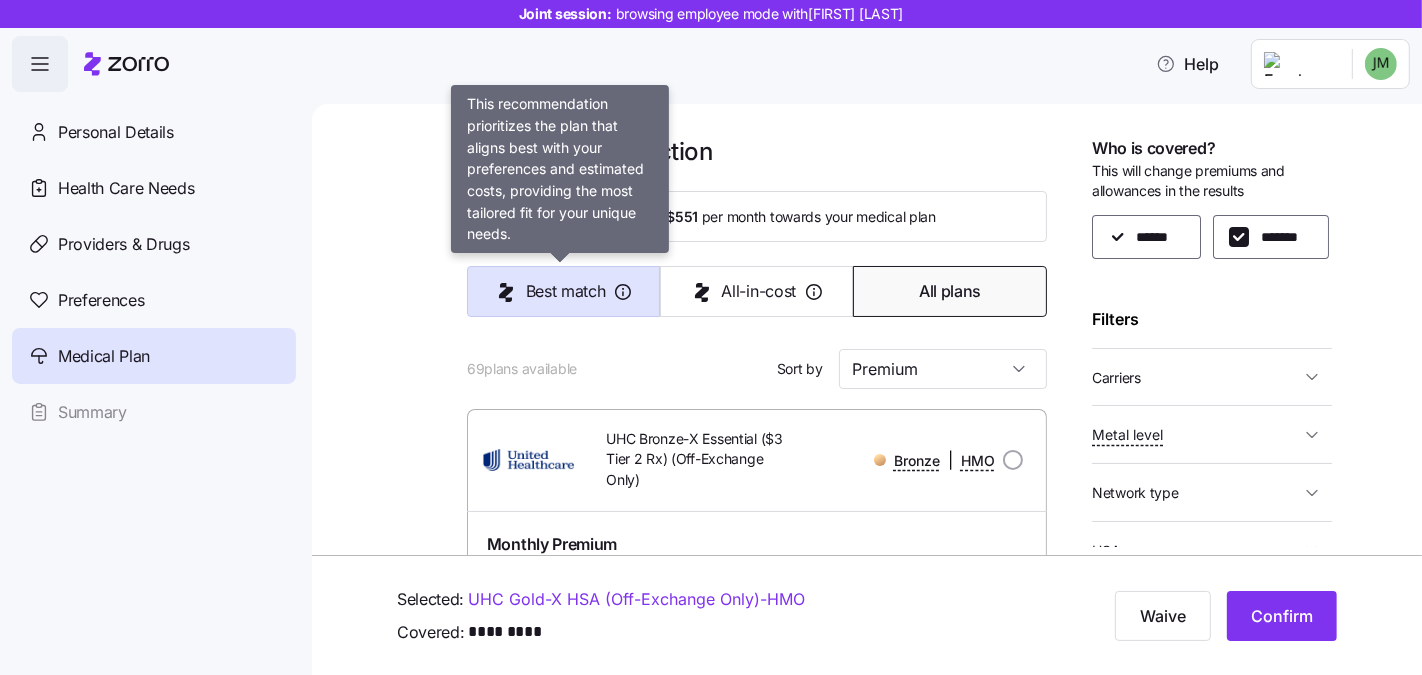 click on "Best match" at bounding box center (566, 291) 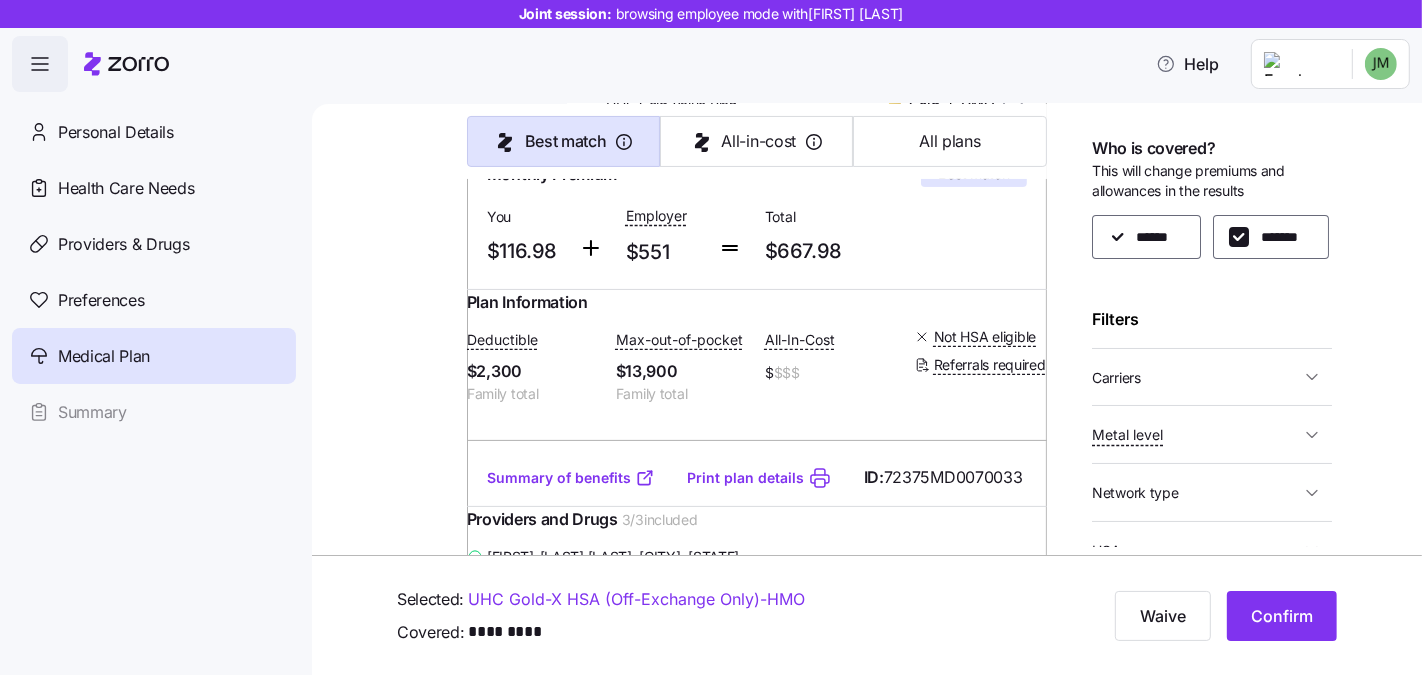 scroll, scrollTop: 348, scrollLeft: 0, axis: vertical 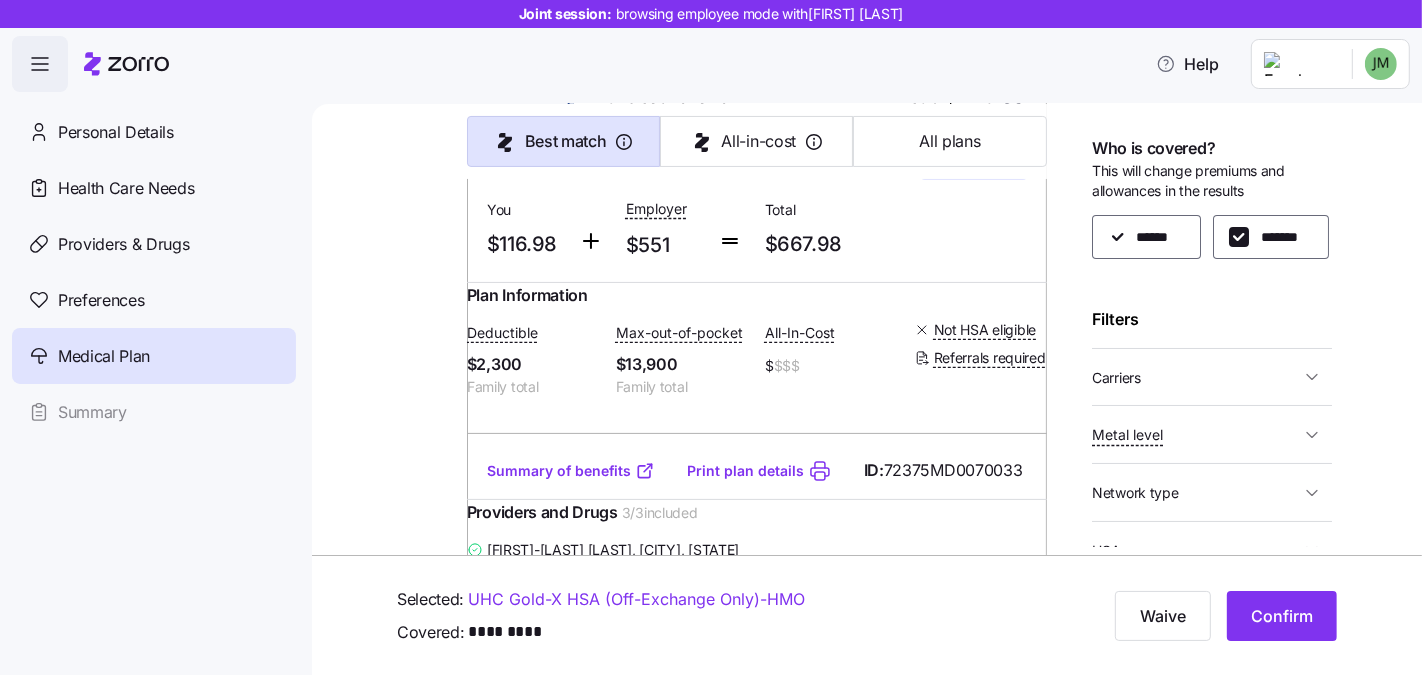 click on "Summary of benefits" at bounding box center (571, 471) 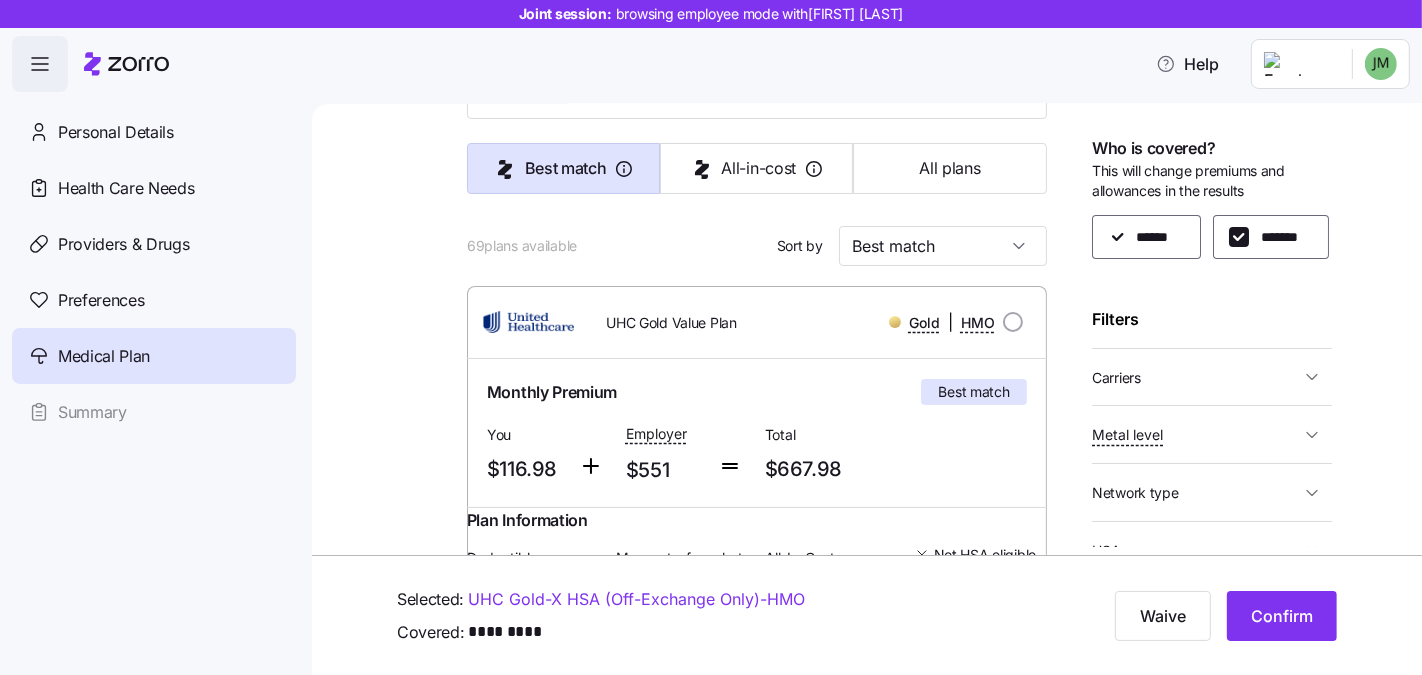 scroll, scrollTop: 0, scrollLeft: 0, axis: both 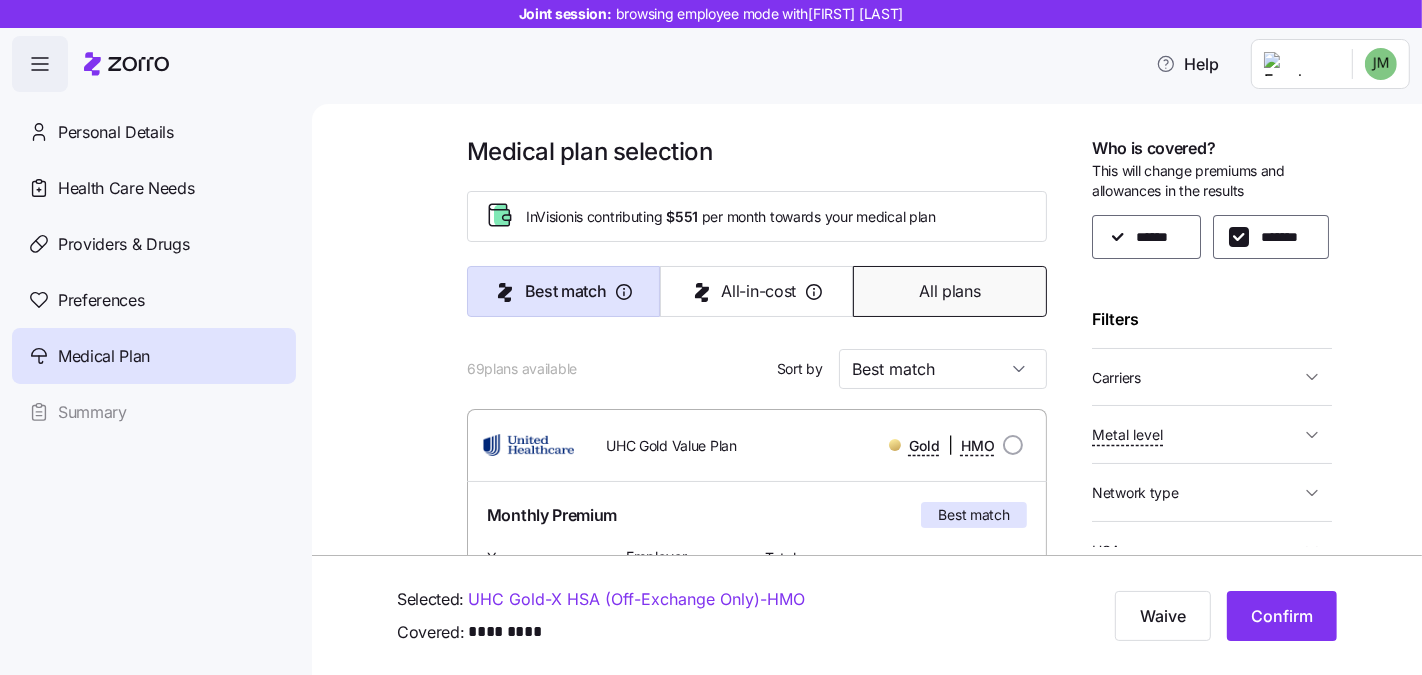 click on "All plans" at bounding box center [949, 291] 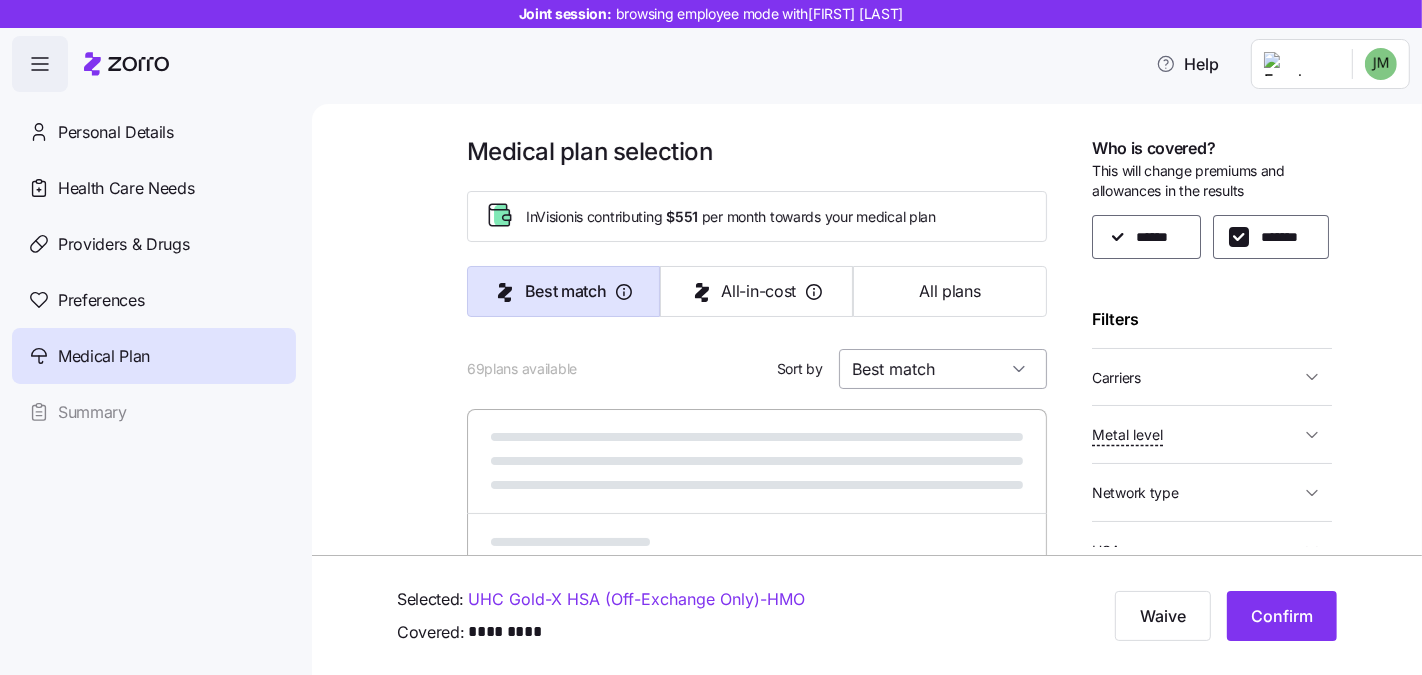 type on "Premium" 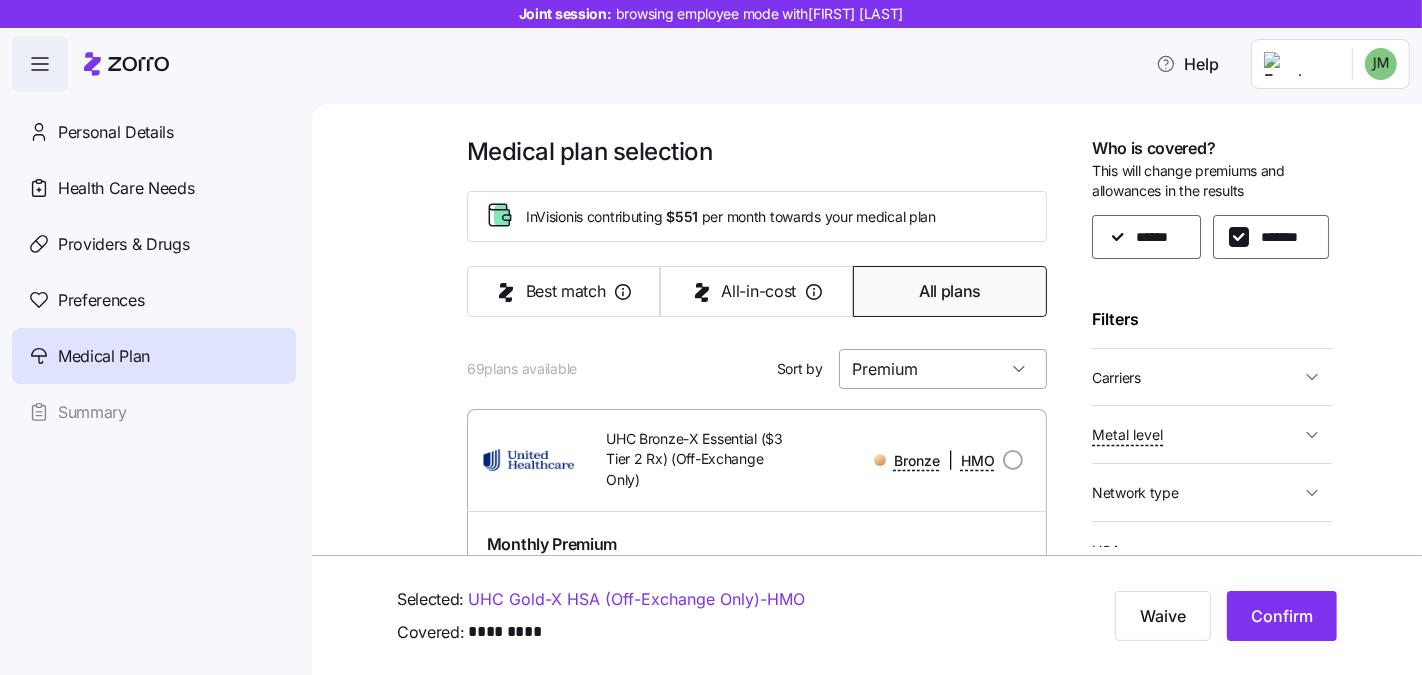 click on "Premium" at bounding box center [943, 369] 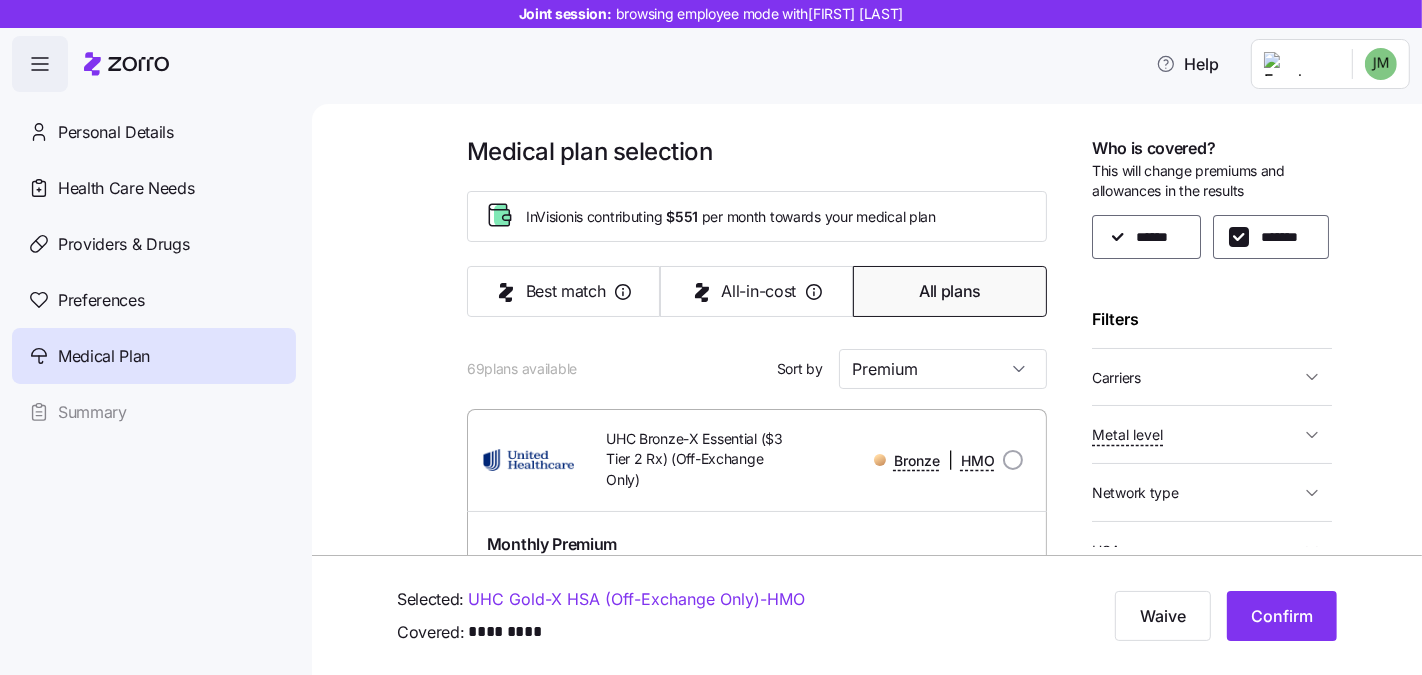 click on "Medical plan selection InVision  is contributing   $551   per month towards your medical plan Best match All-in-cost All plans 69  plans available Sort by Premium UHC Bronze-X Essential ($3 Tier 2 Rx) (Off-Exchange Only)   Bronze | HMO Monthly Premium You $0 Employer $474.04 Total $474.04 Plan Information Deductible $12,700 Family total Max-out-of-pocket $18,400 Family total All-In-Cost $$ $$ Not HSA eligible Referrals required [FIRST]   [MIDDLE],  [DATE] ,   [NUMBER] [STREET], [CITY], [STATE] [ZIP] ; Who is covered:   Me & child(ren) ;   Employer contribution:  up to $551 Medical Plan UHC Bronze-X Essential ($3 Tier 2 Rx) (Off-Exchange Only)   Bronze  |  HMO Summary of benefits Select Your current choice Premium Total Premium $474.04 After allowance $0 Deductible Individual: Medical $6,350 Individual: Drug 0 Family: Medical $12,700 Family: Drug 0 Max Out of Pocket Individual: Medical $9,200 Individual: Drug 0 Family: Medical $18,400 Family: Drug 0 HSA Eligible HSA Eligible No Doctor visits ID:  3" at bounding box center [881, 1987] 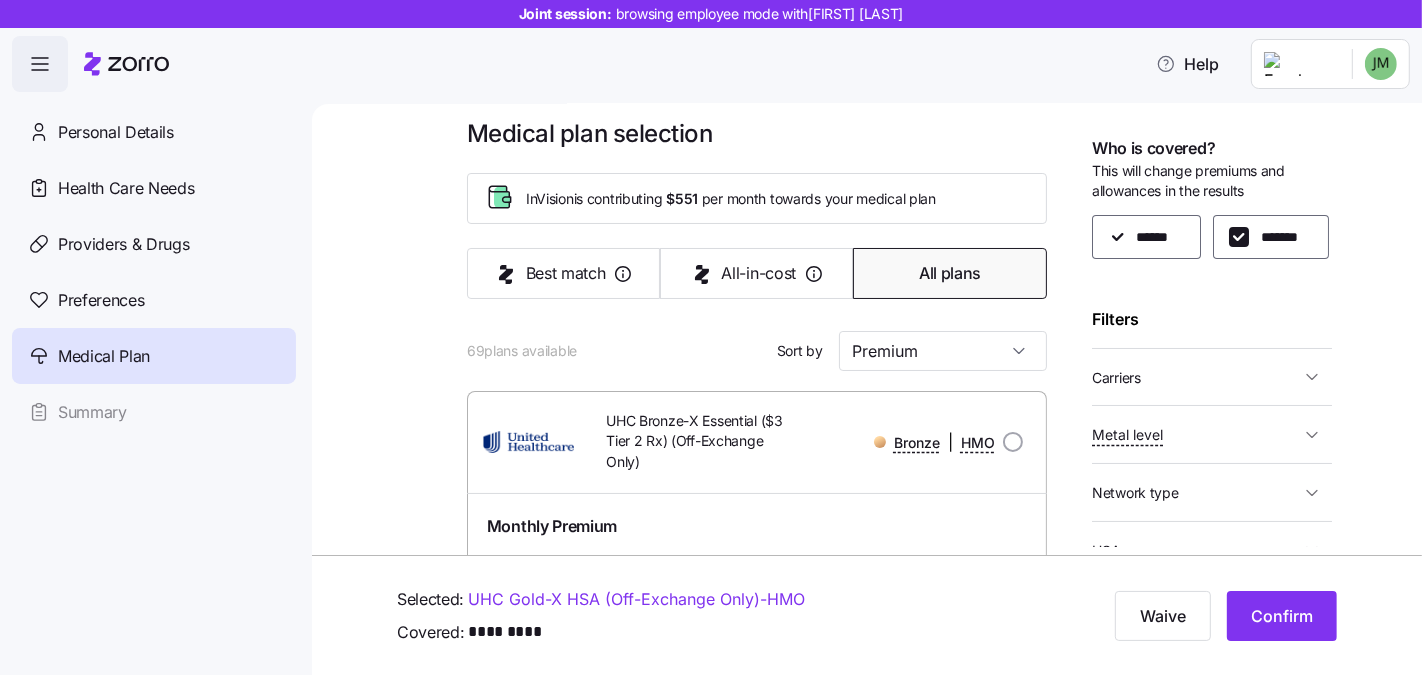 scroll, scrollTop: 19, scrollLeft: 0, axis: vertical 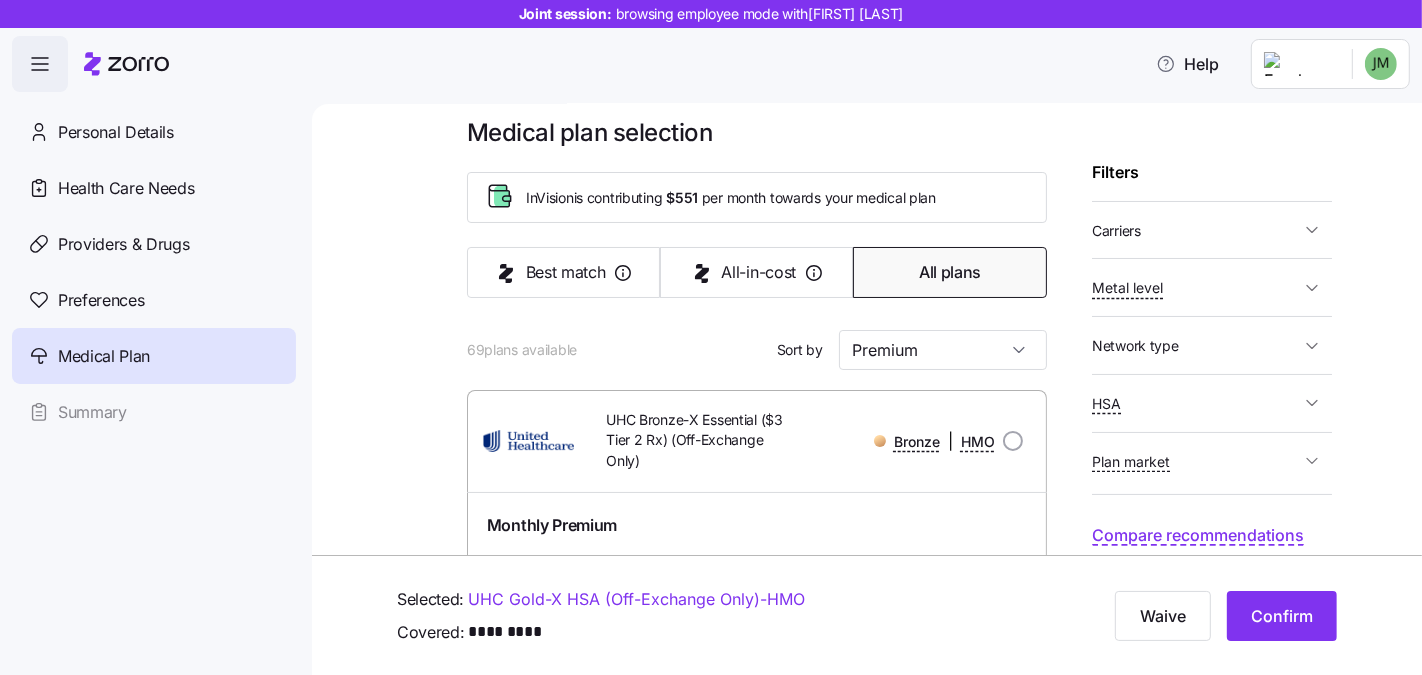 click on "Carriers" at bounding box center (1196, 230) 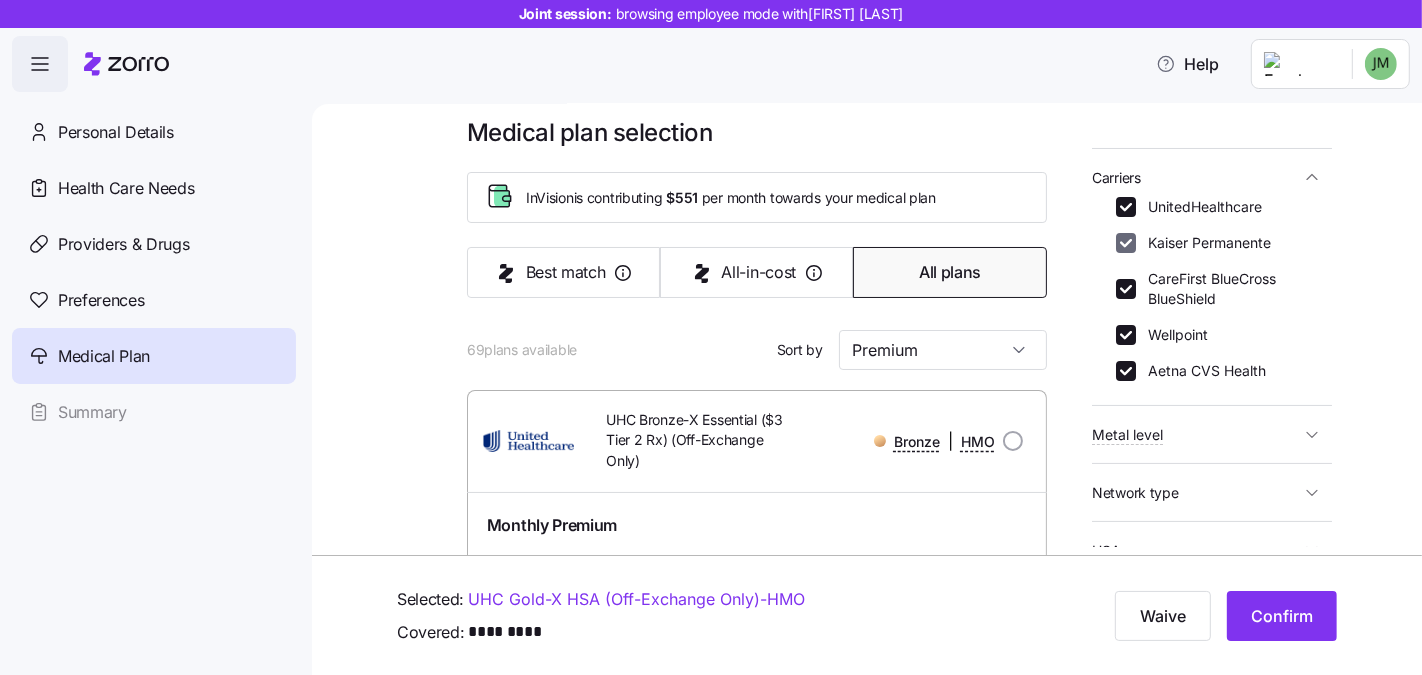 click on "Kaiser Permanente" at bounding box center (1126, 243) 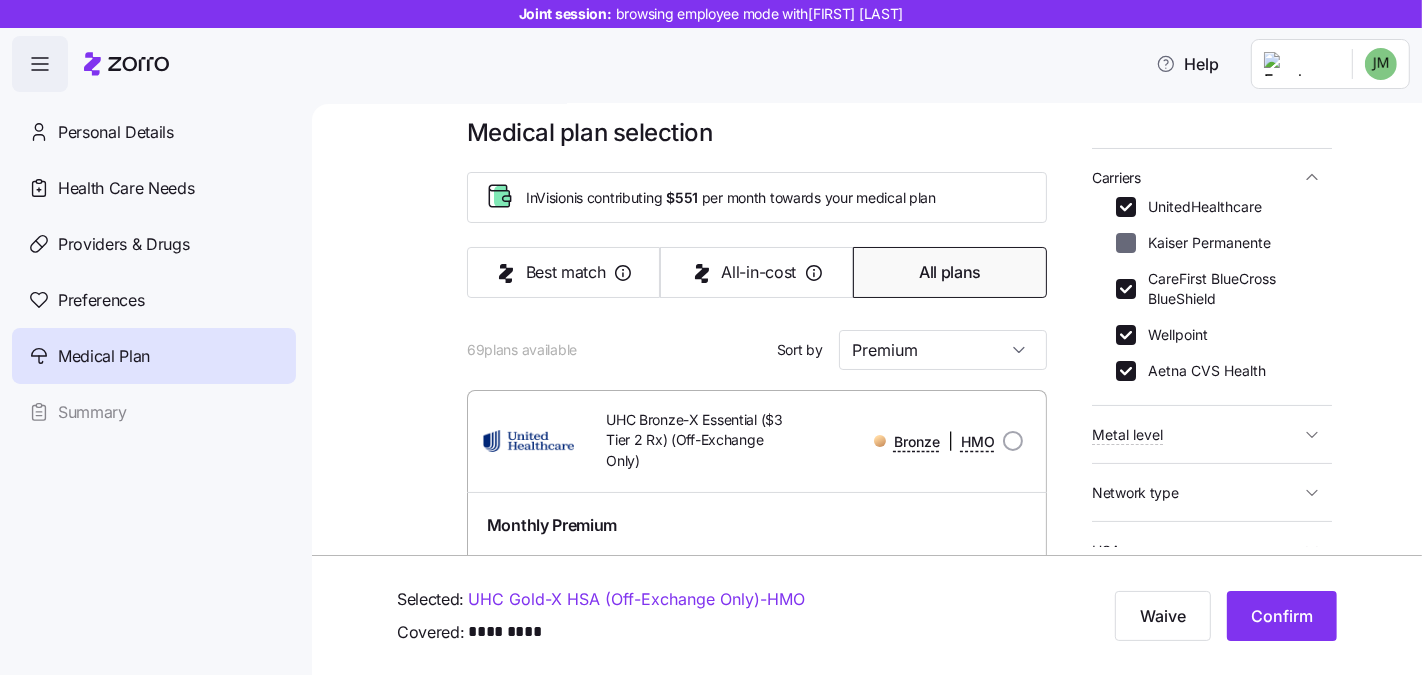 checkbox on "false" 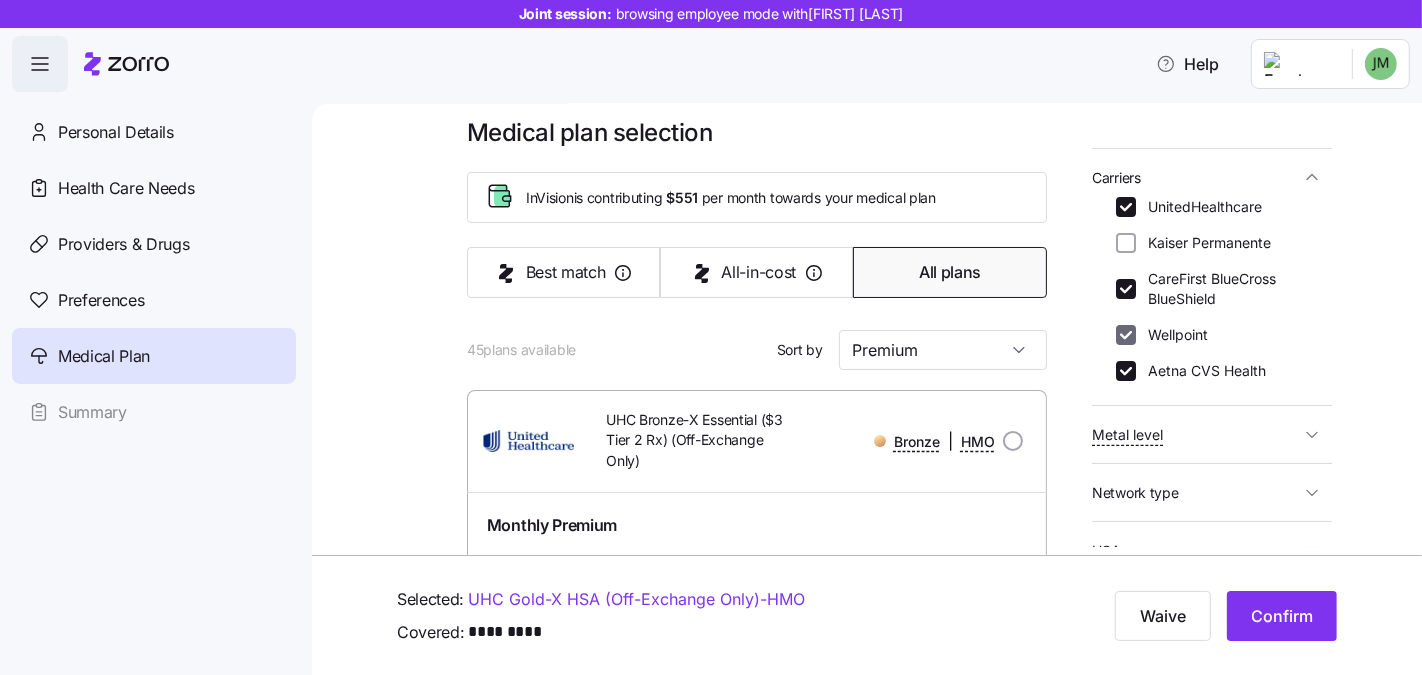 click on "Wellpoint" at bounding box center (1126, 335) 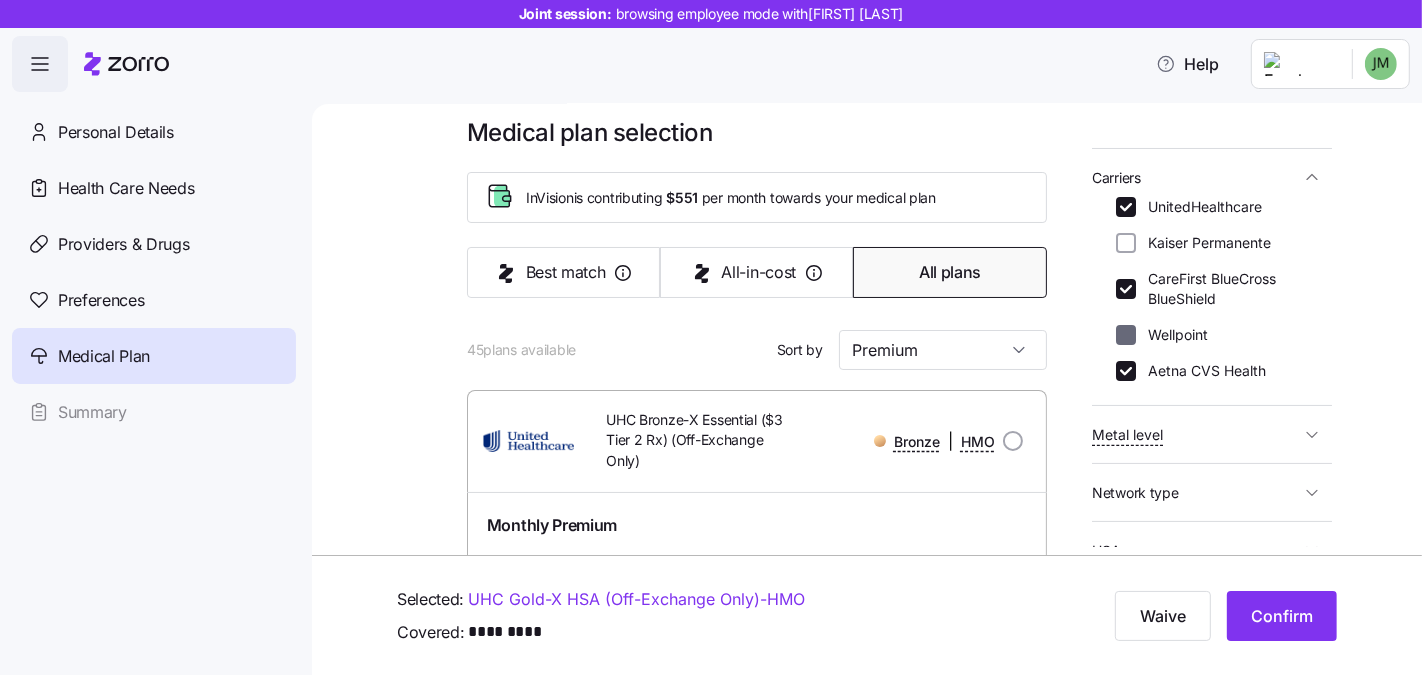 checkbox on "false" 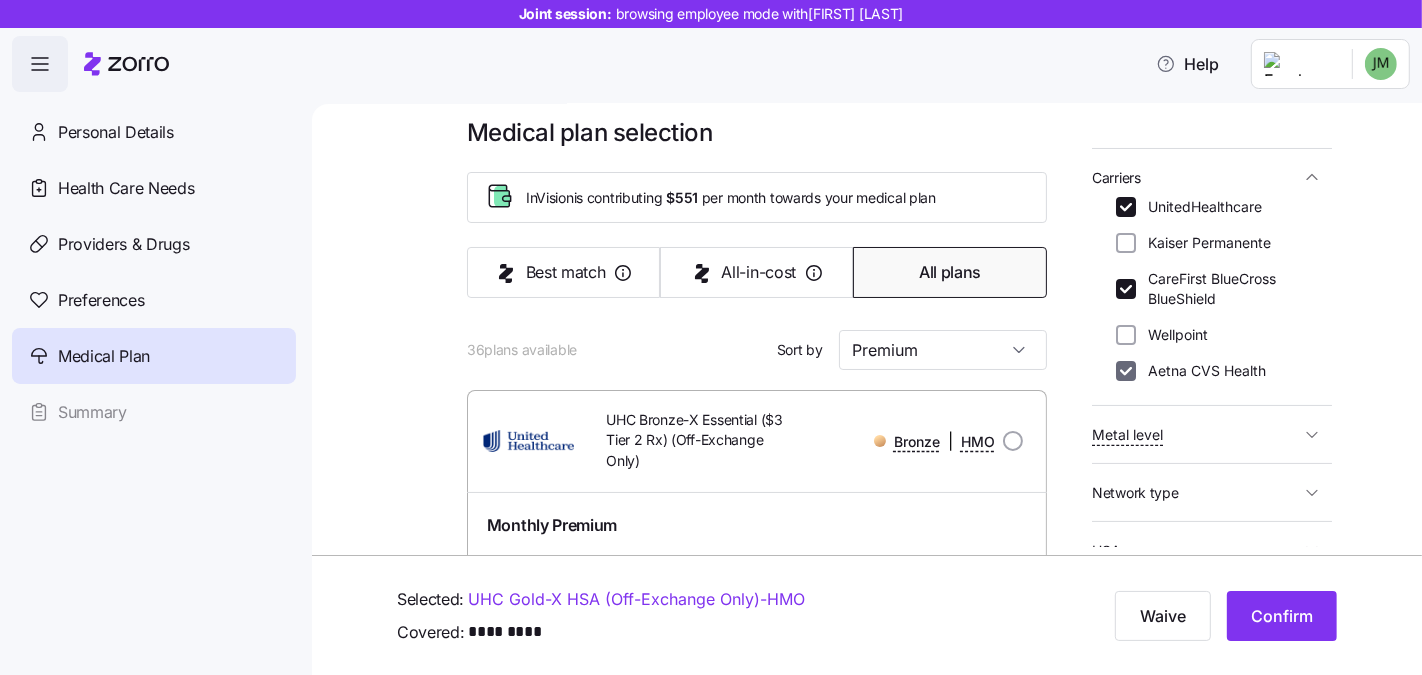 click on "Aetna CVS Health" at bounding box center [1126, 371] 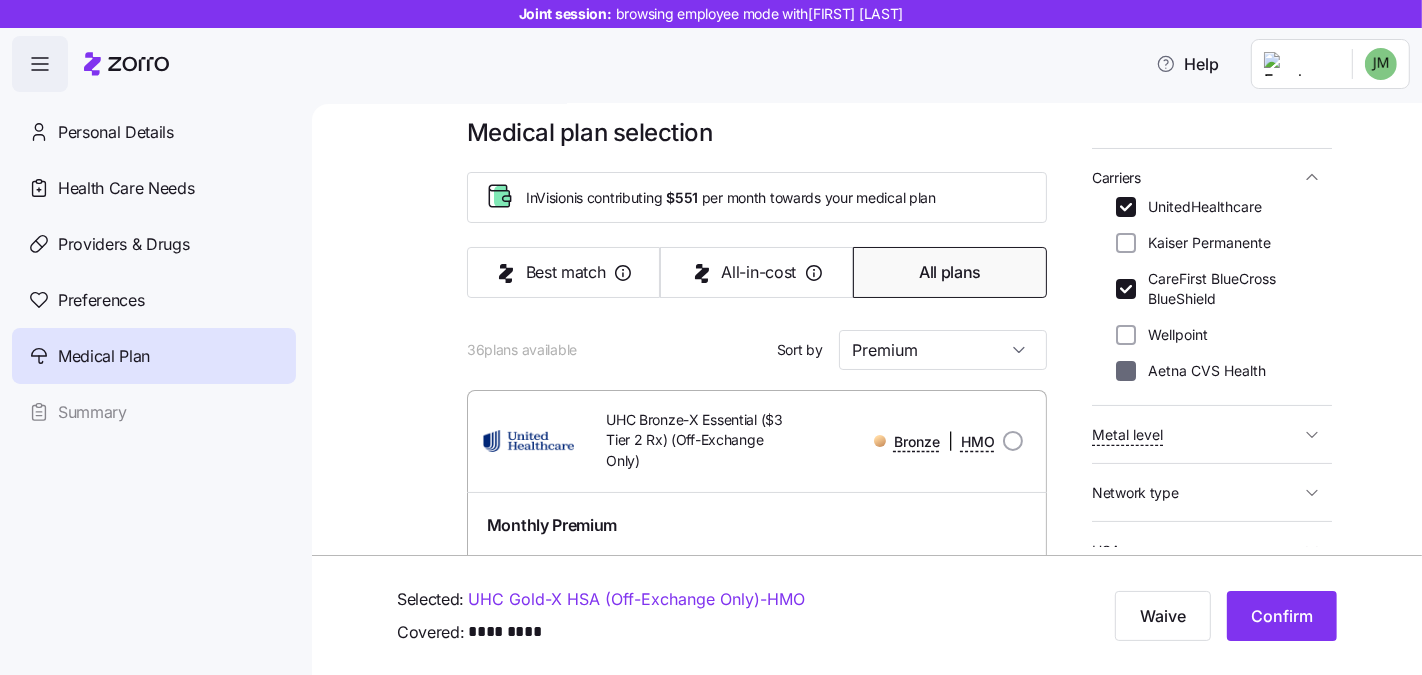 checkbox on "false" 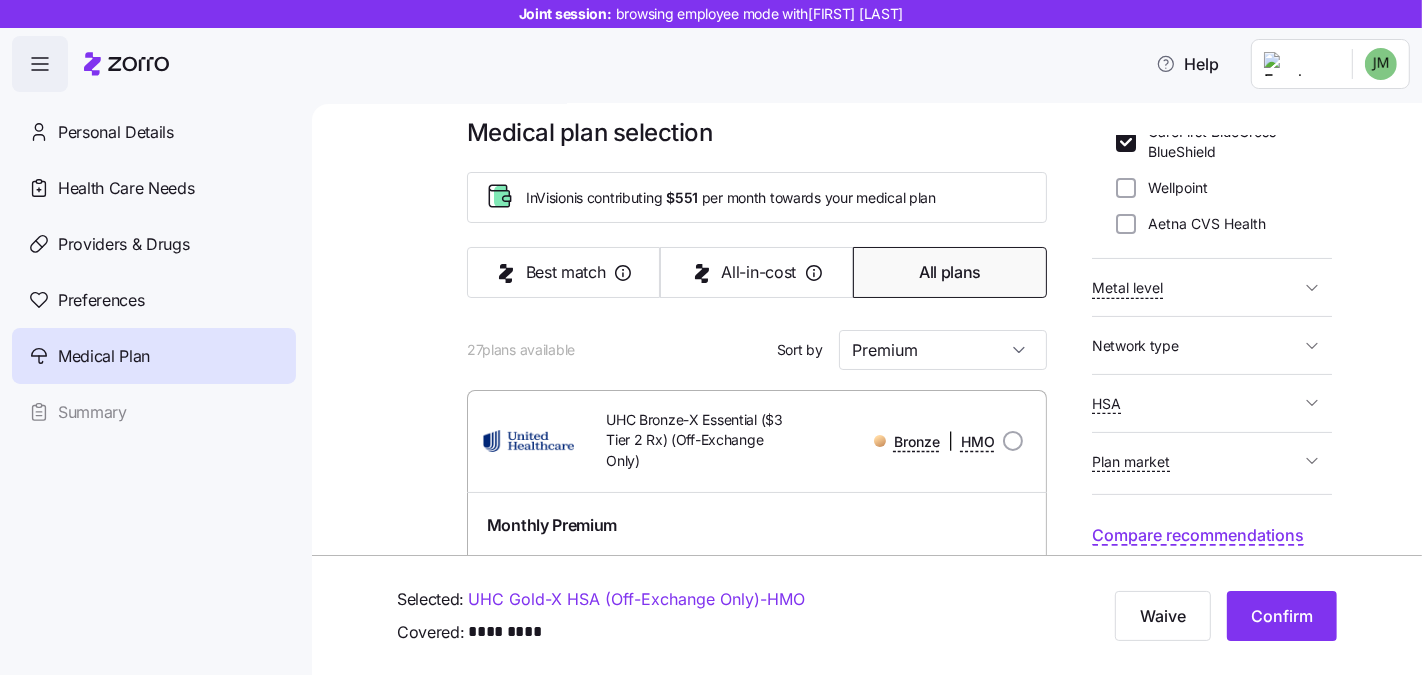 scroll, scrollTop: 400, scrollLeft: 0, axis: vertical 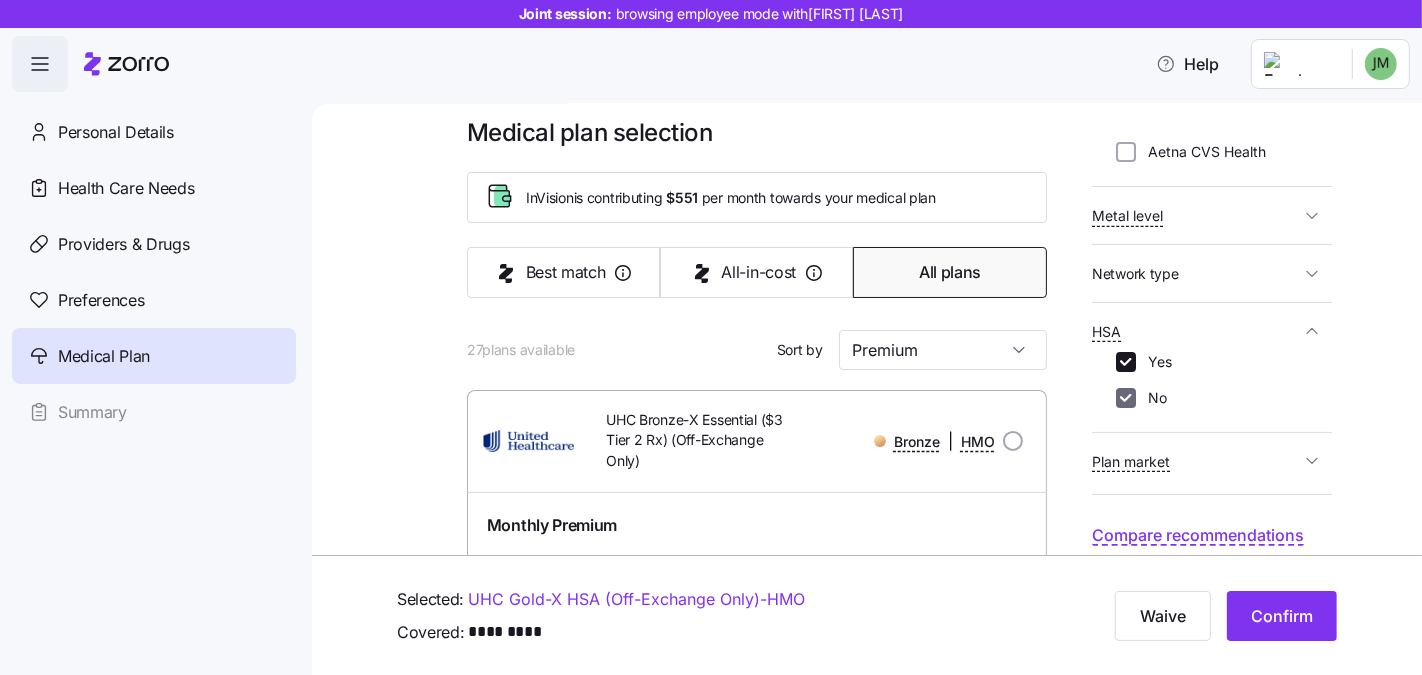 click on "No" at bounding box center [1126, 398] 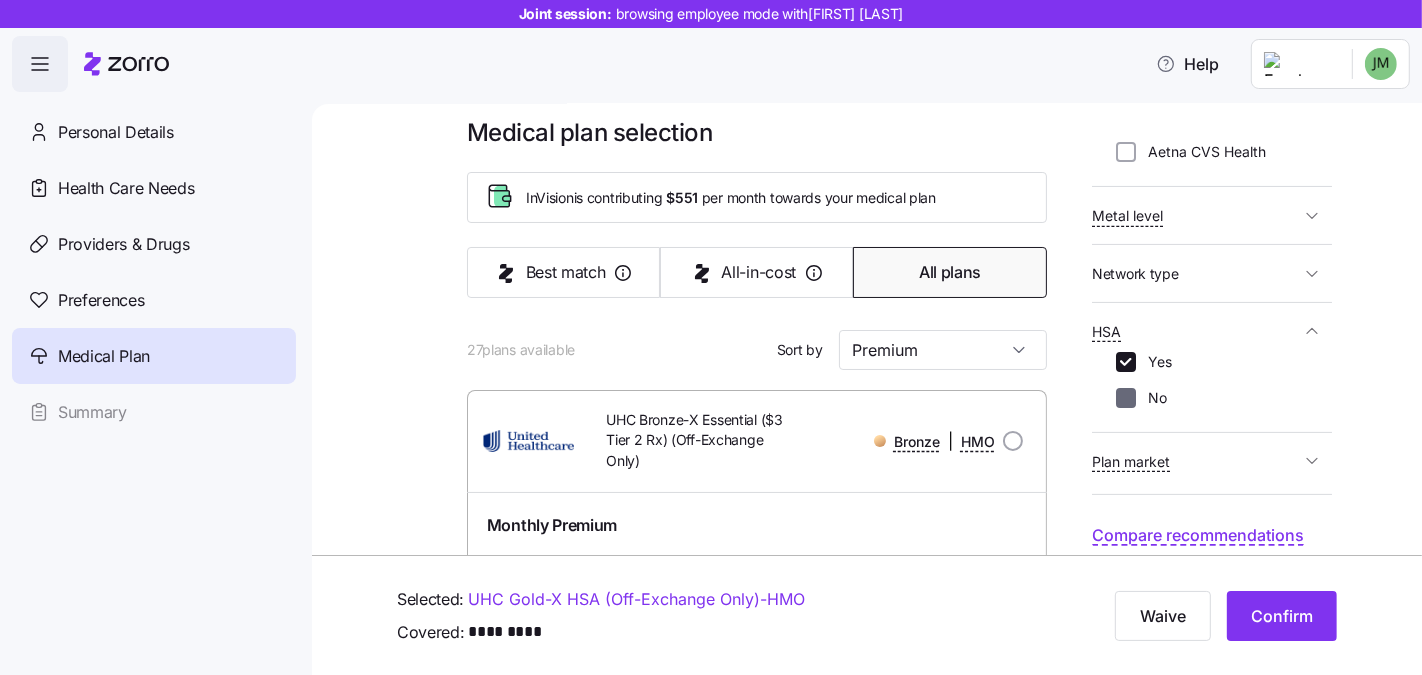 checkbox on "false" 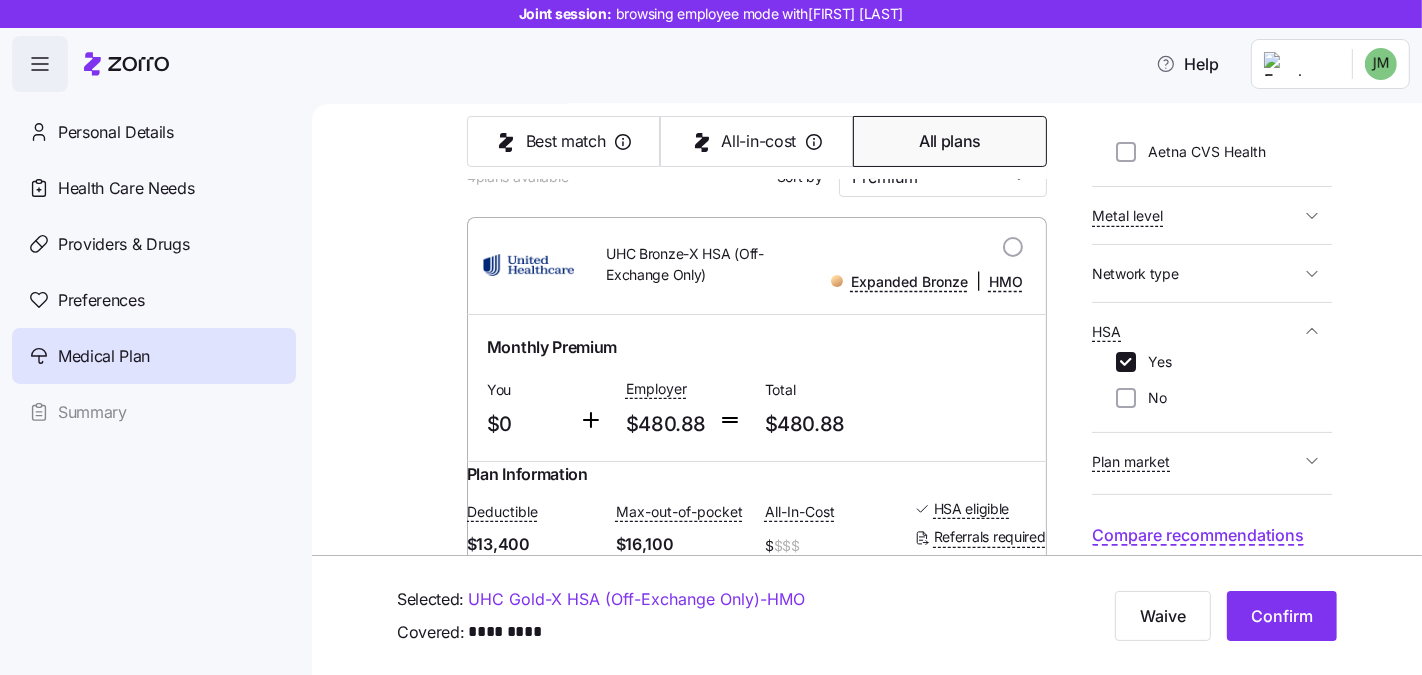 scroll, scrollTop: 0, scrollLeft: 0, axis: both 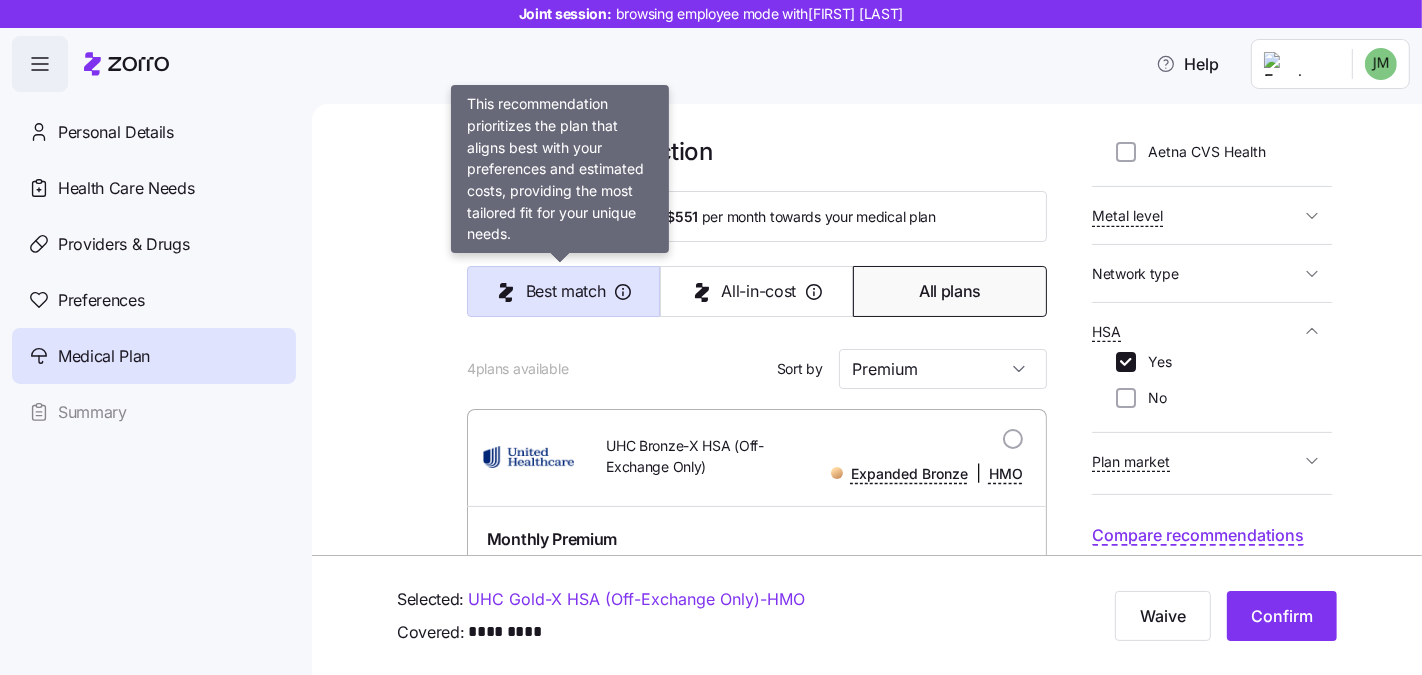 click on "Best match" at bounding box center [566, 291] 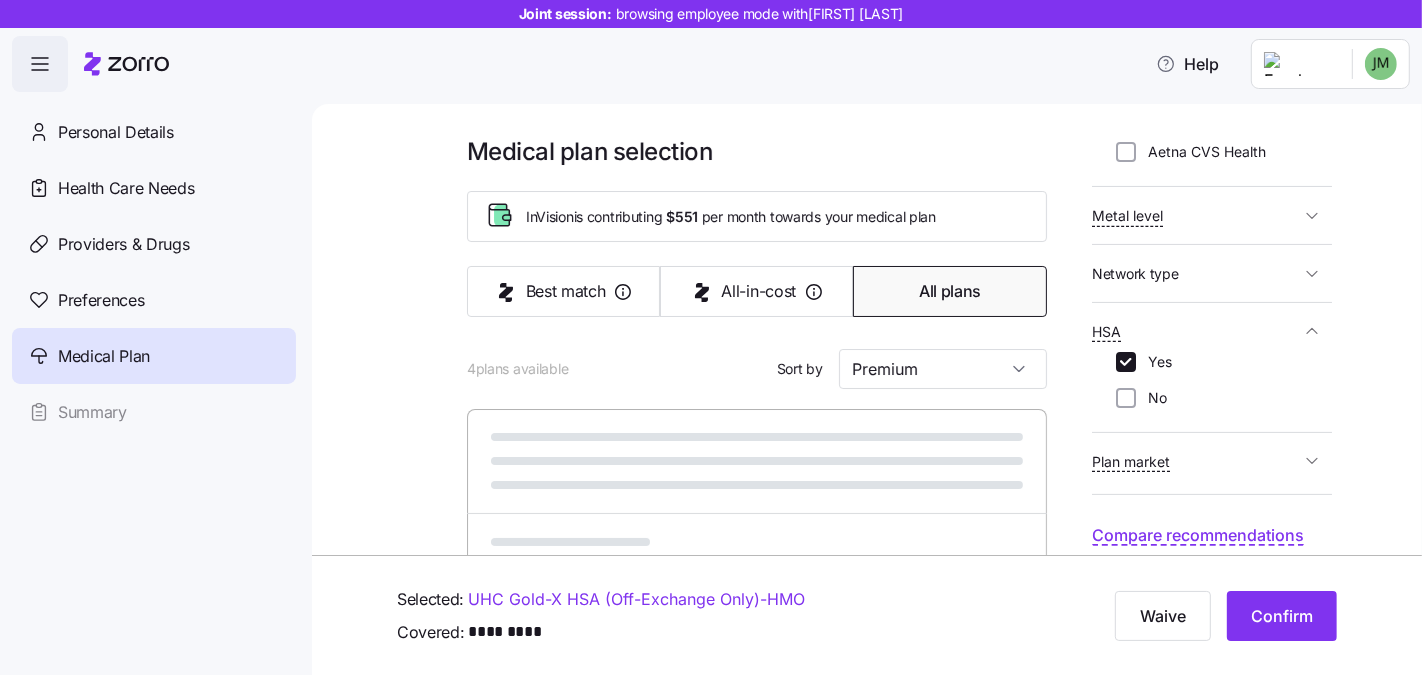 type on "Best match" 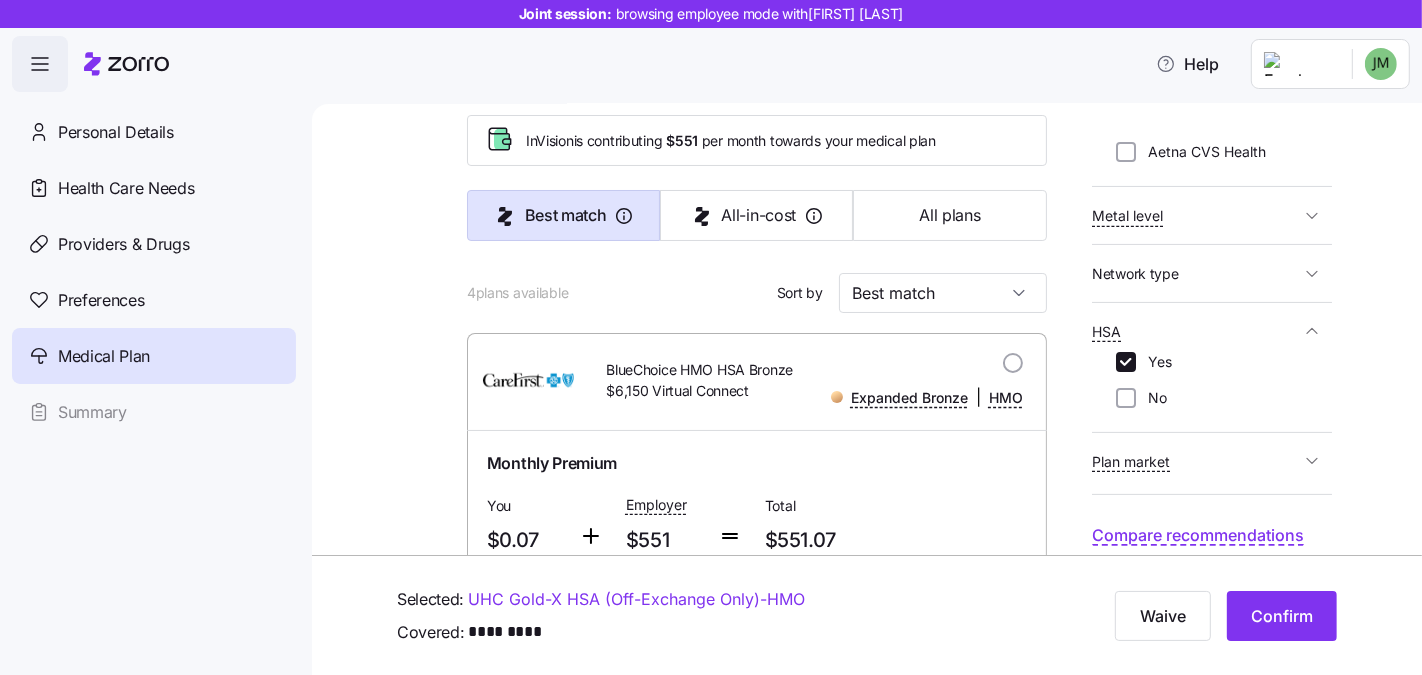 scroll, scrollTop: 0, scrollLeft: 0, axis: both 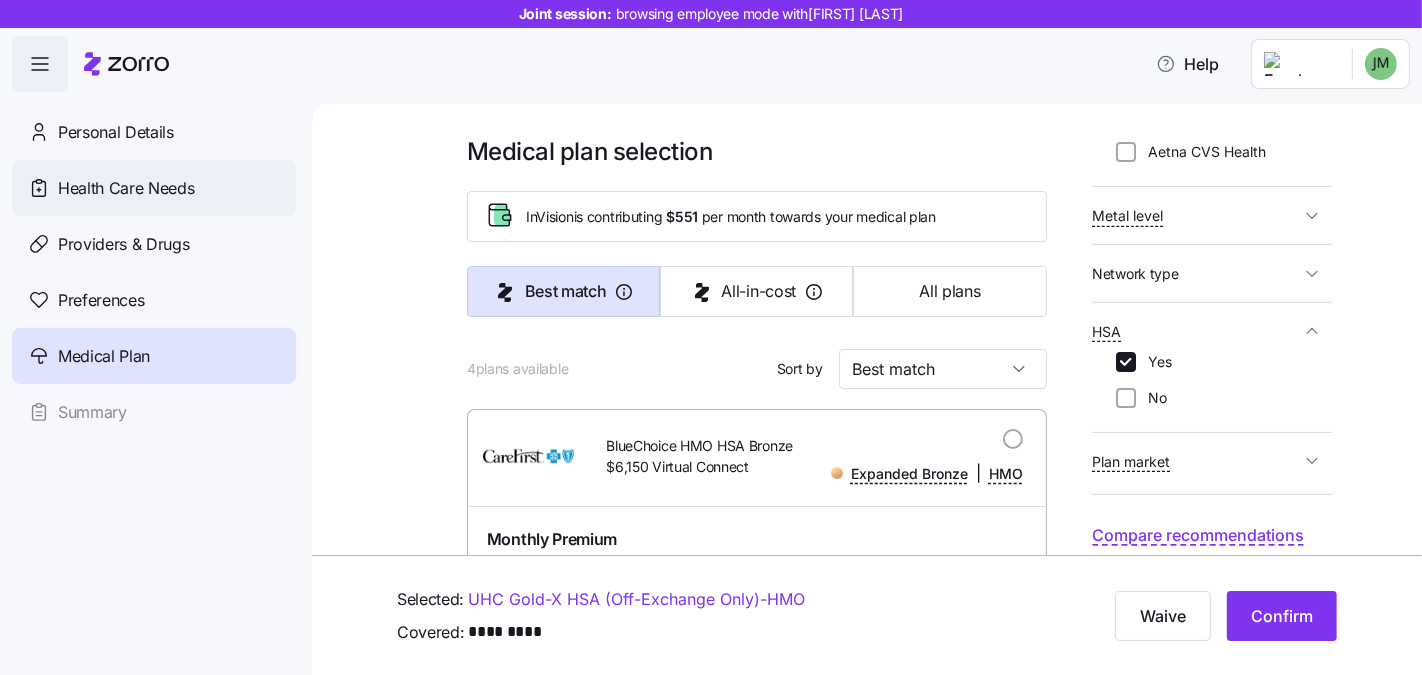 click on "Health Care Needs" at bounding box center [154, 188] 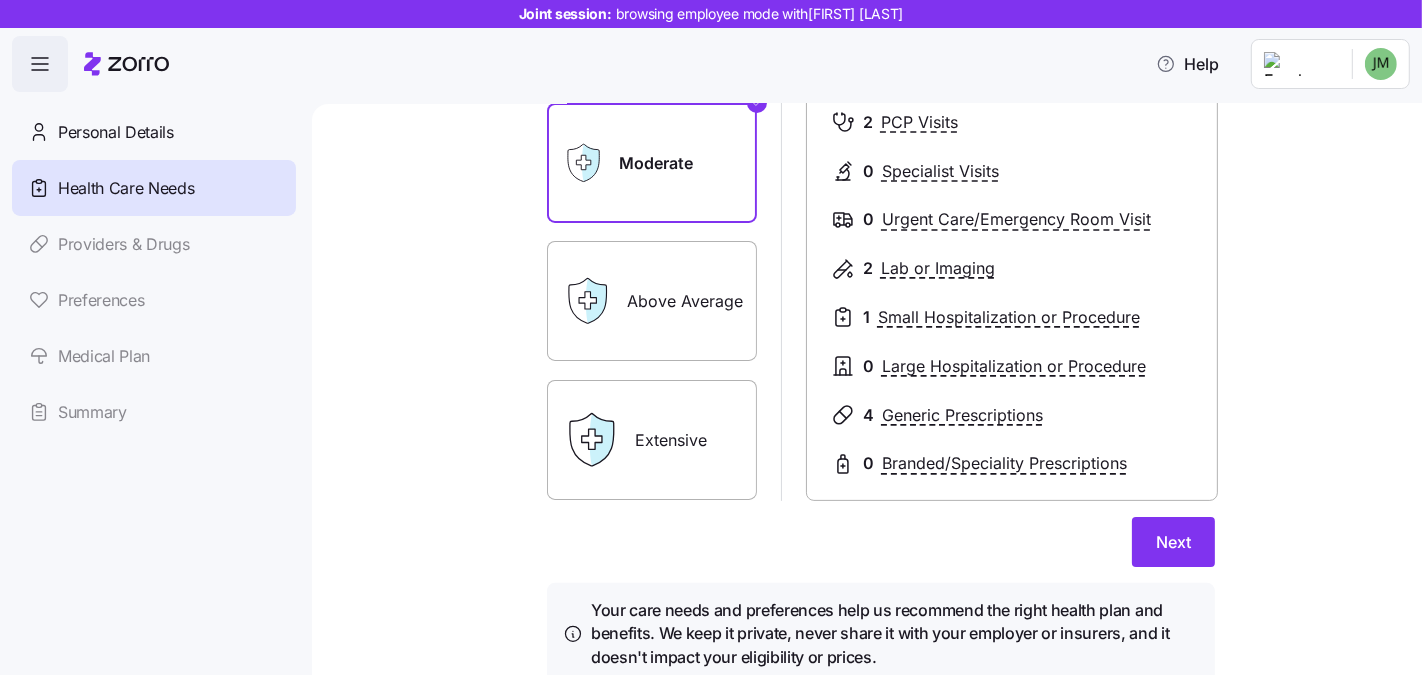 scroll, scrollTop: 402, scrollLeft: 0, axis: vertical 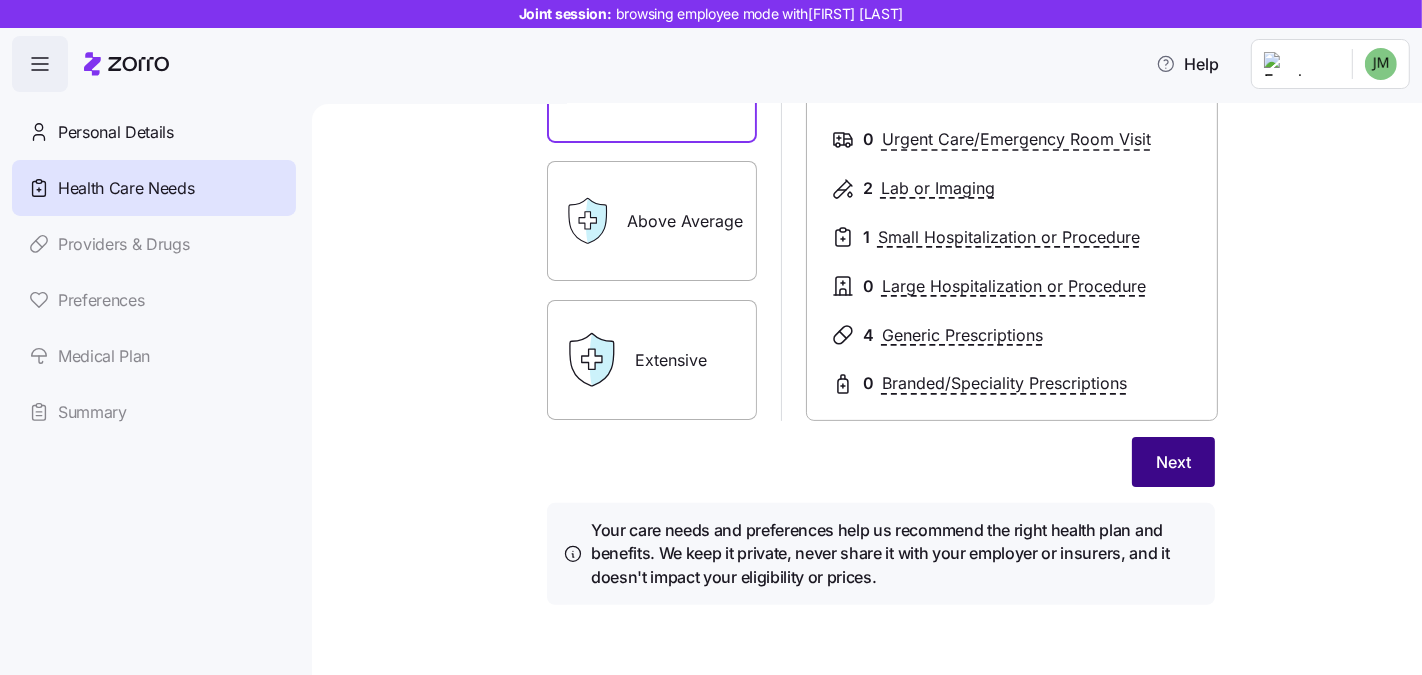 click on "Next" at bounding box center [1173, 462] 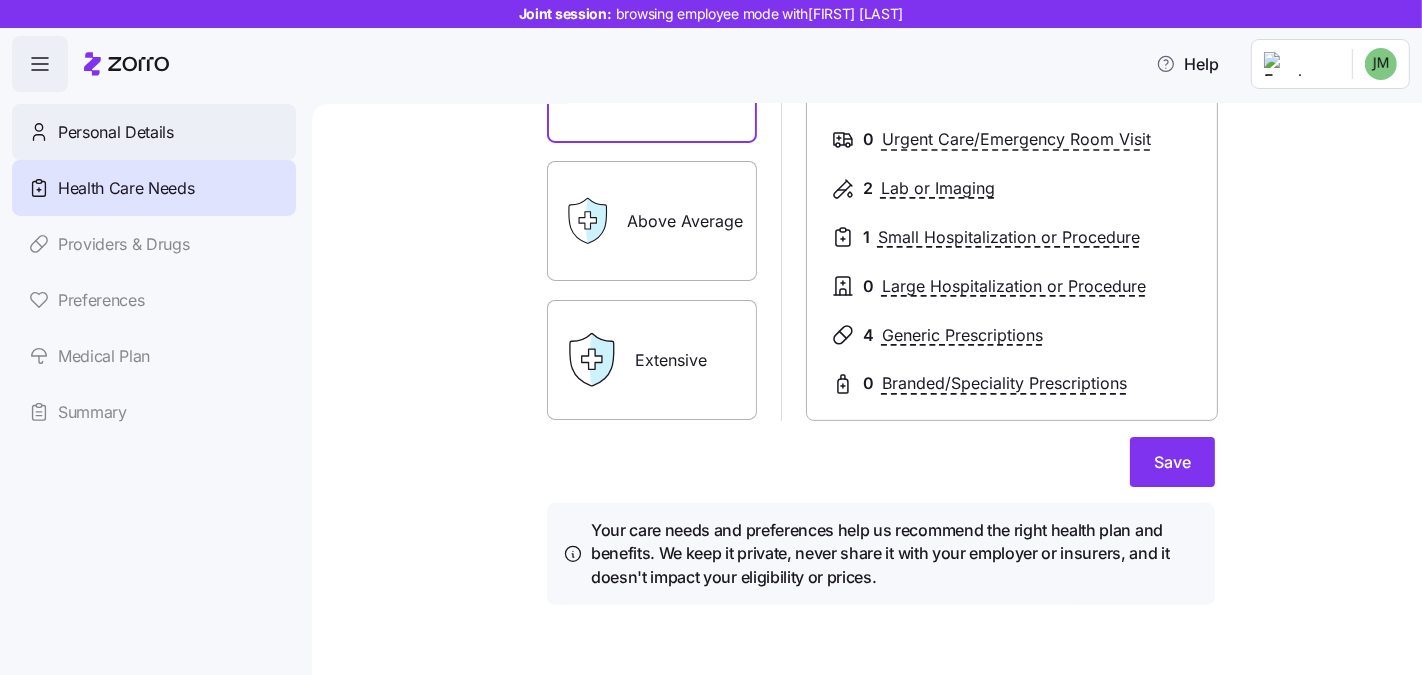 click on "Personal Details" at bounding box center (116, 132) 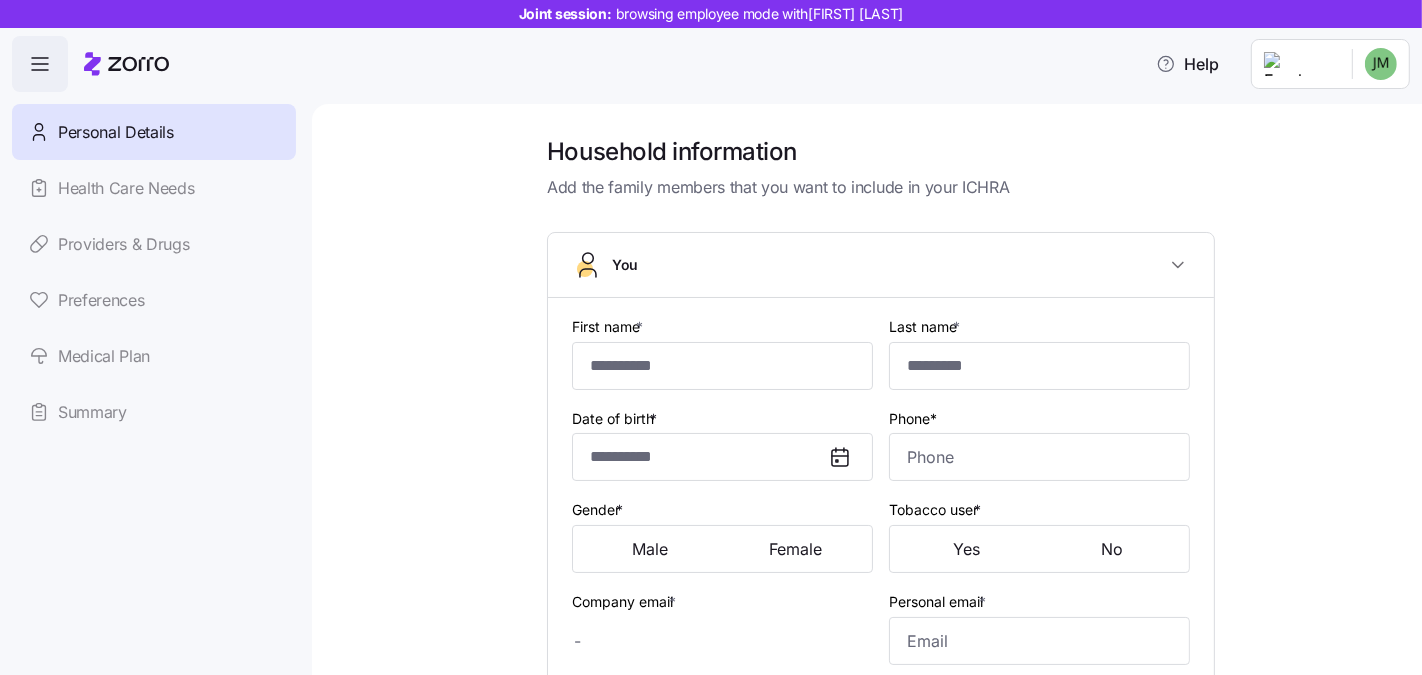 type on "******" 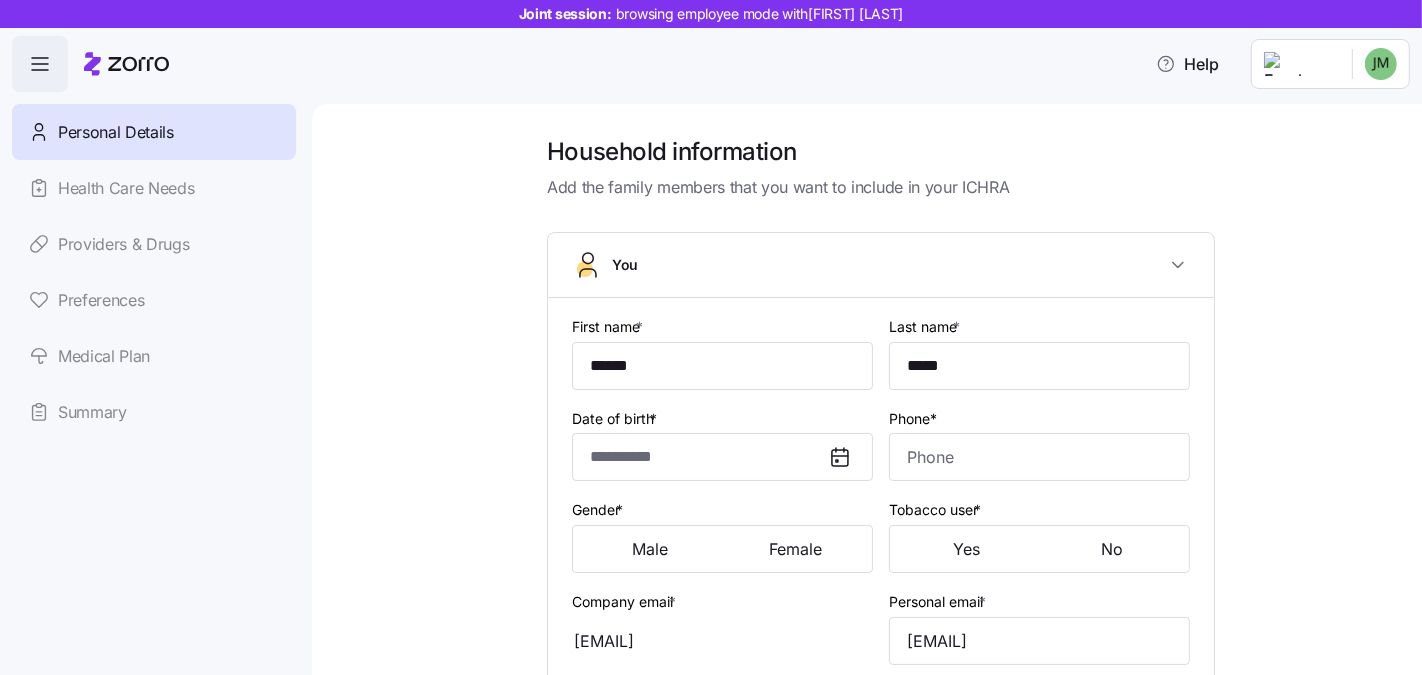 type on "**********" 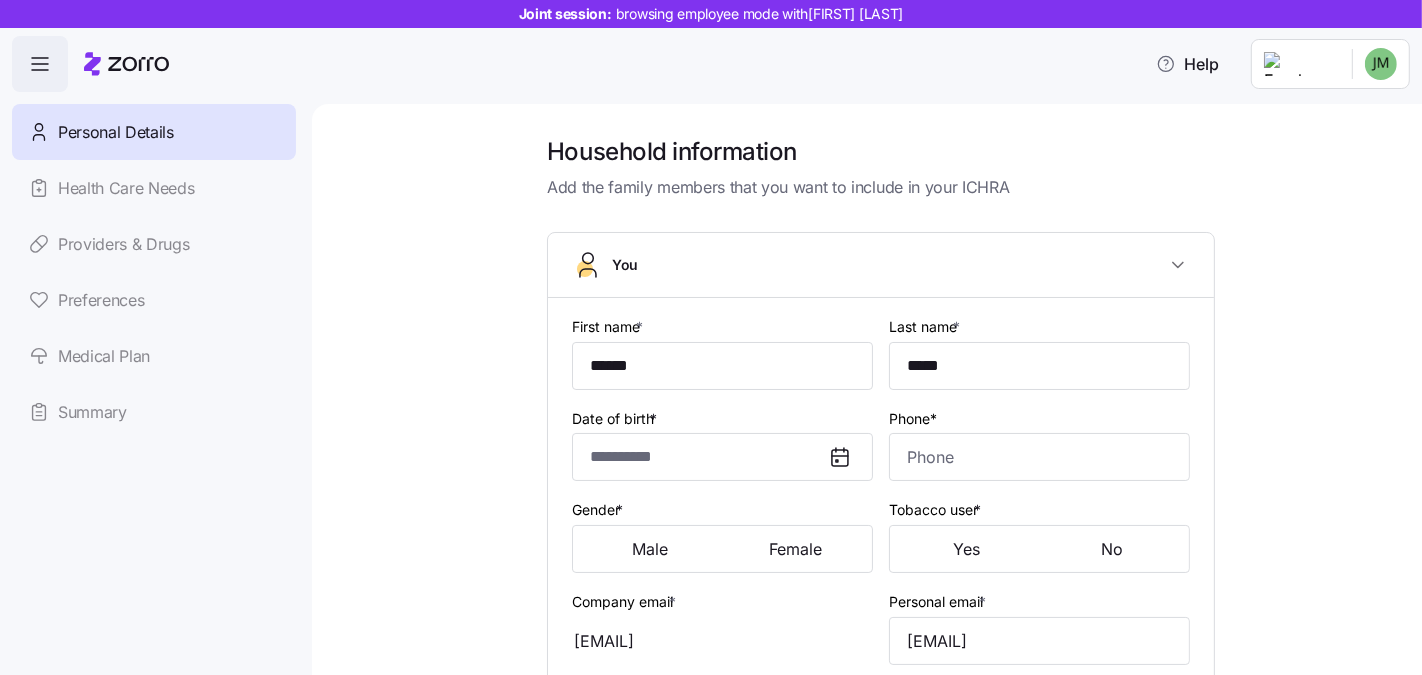type on "([PHONE])" 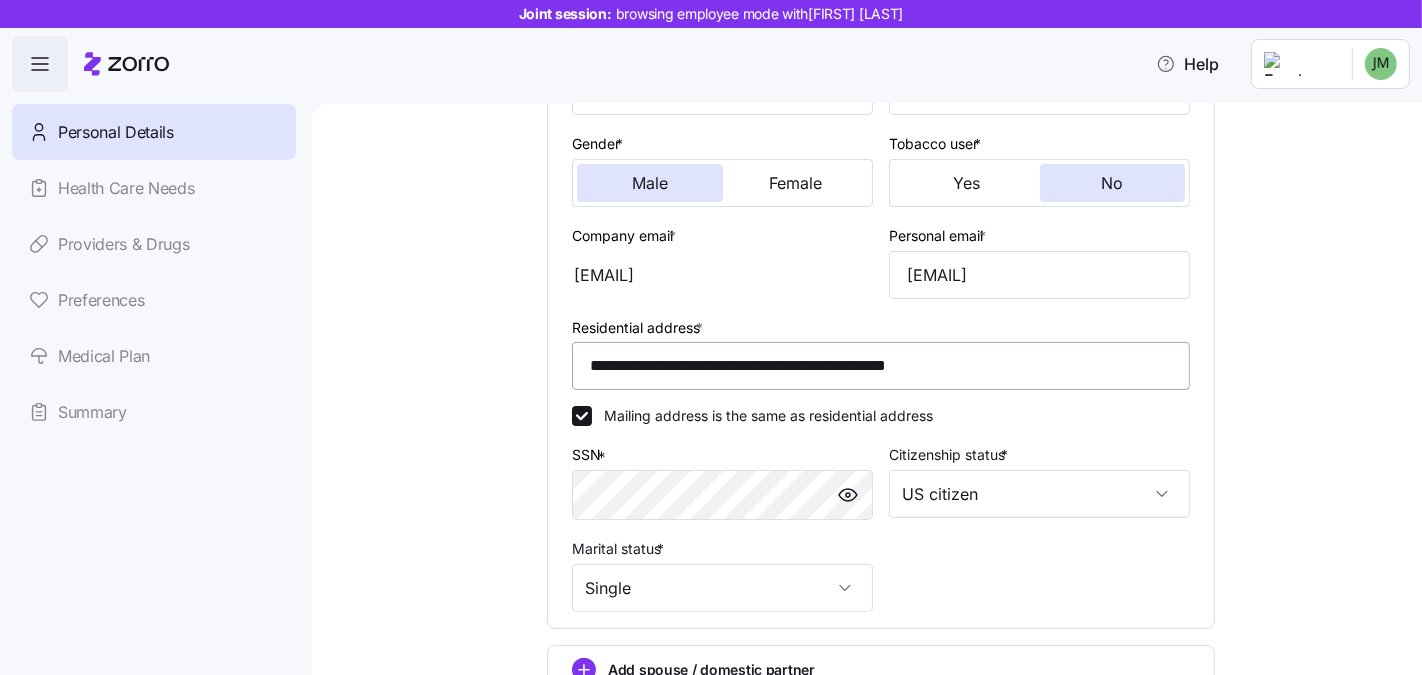 scroll, scrollTop: 358, scrollLeft: 0, axis: vertical 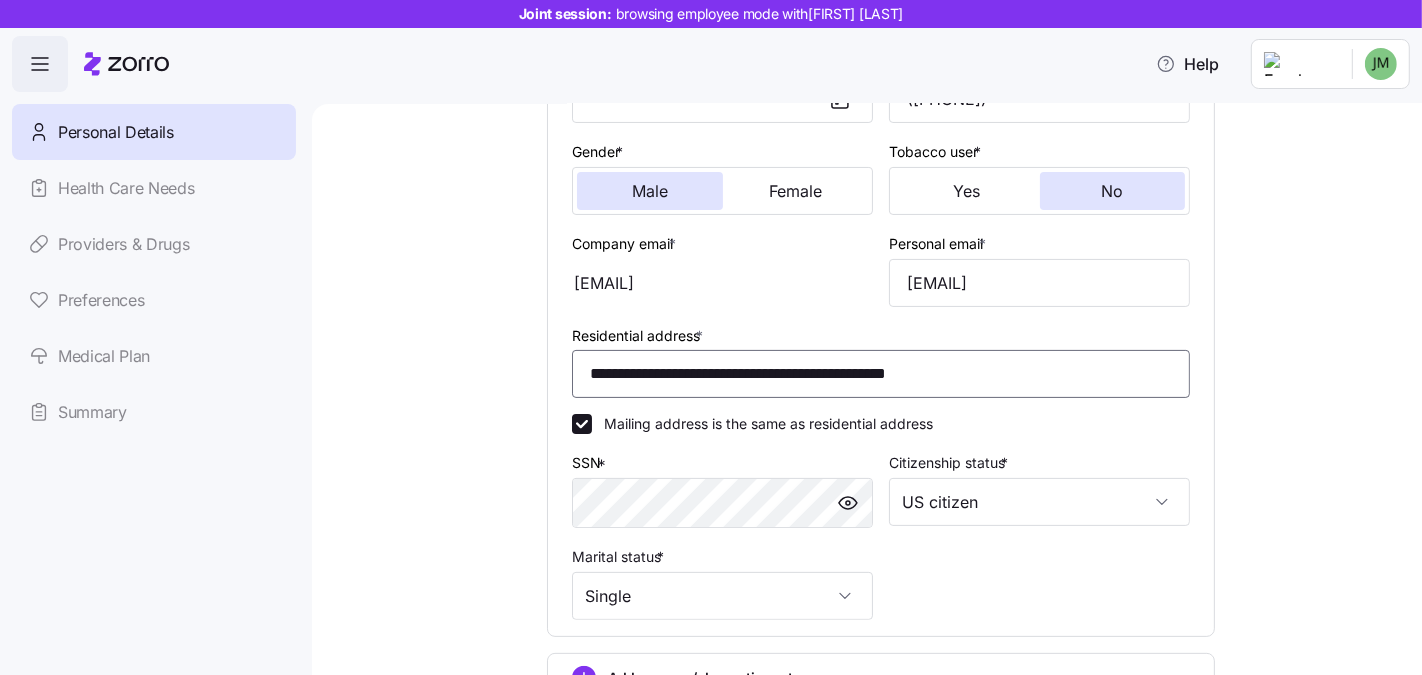 click on "**********" at bounding box center (881, 374) 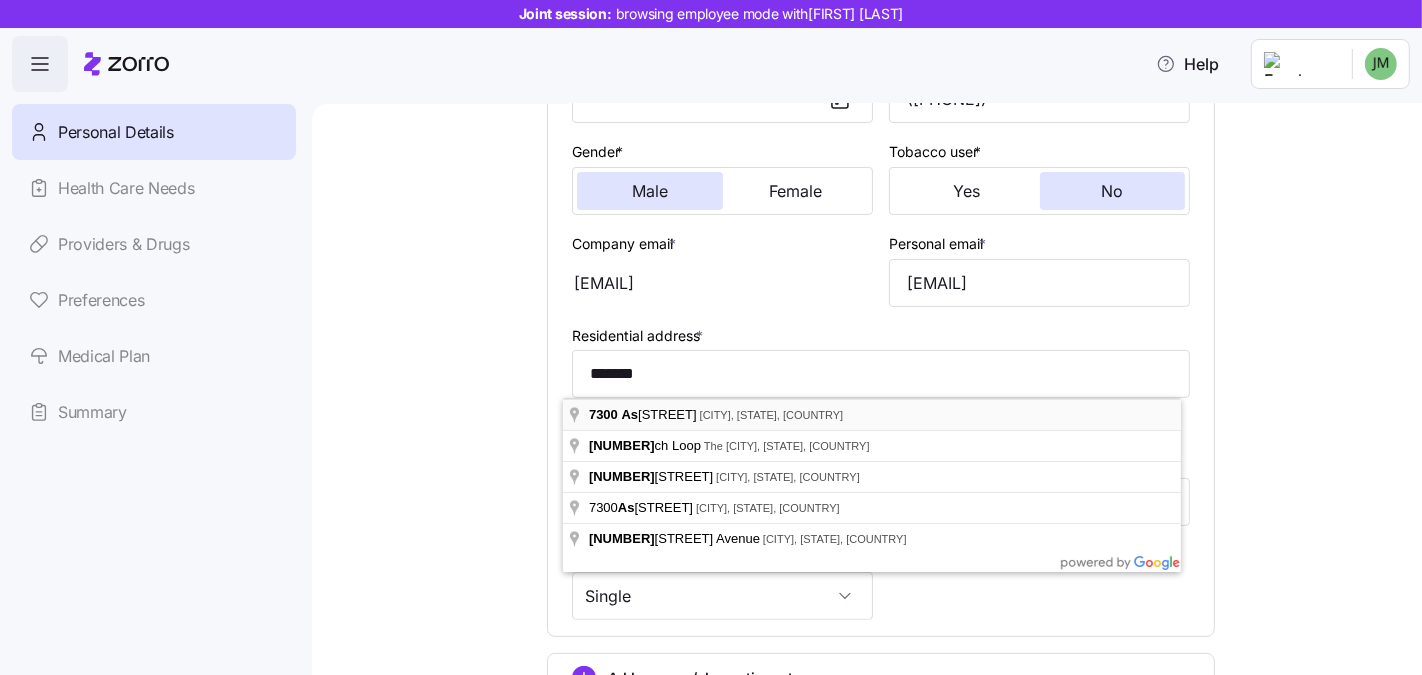 type on "**********" 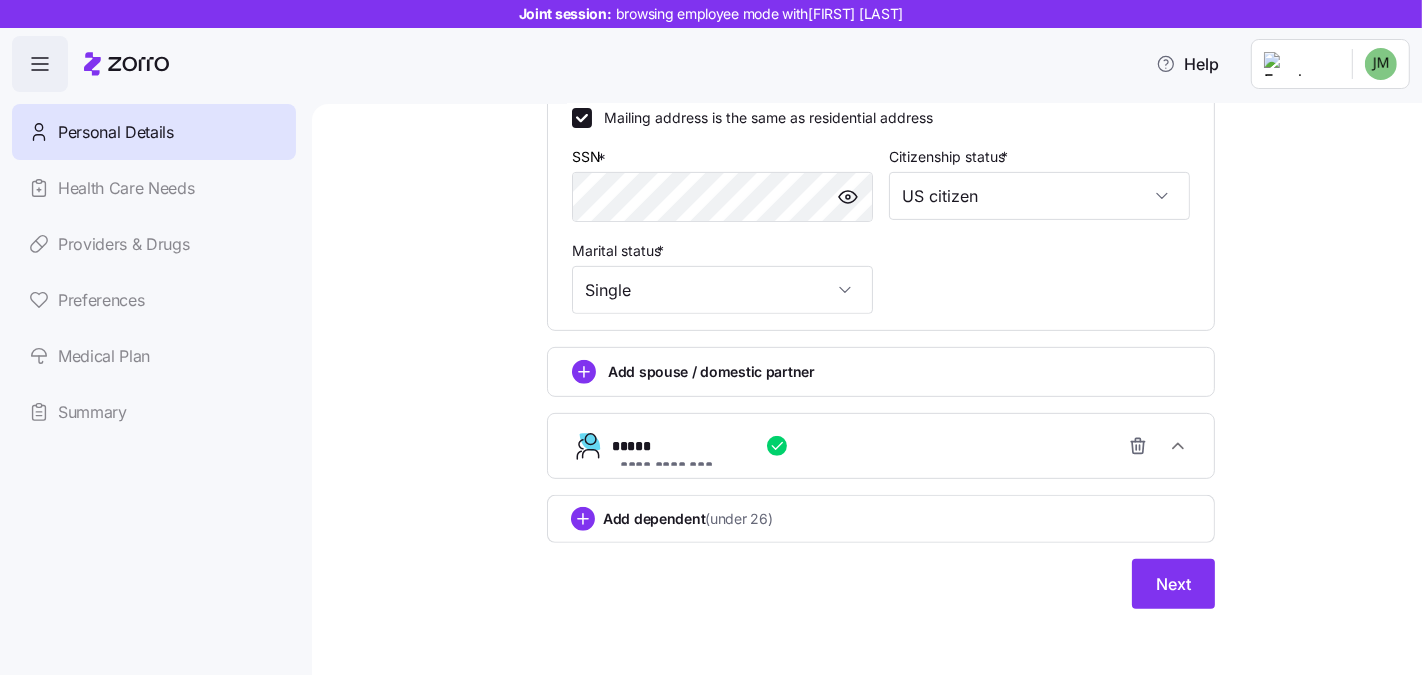 scroll, scrollTop: 667, scrollLeft: 0, axis: vertical 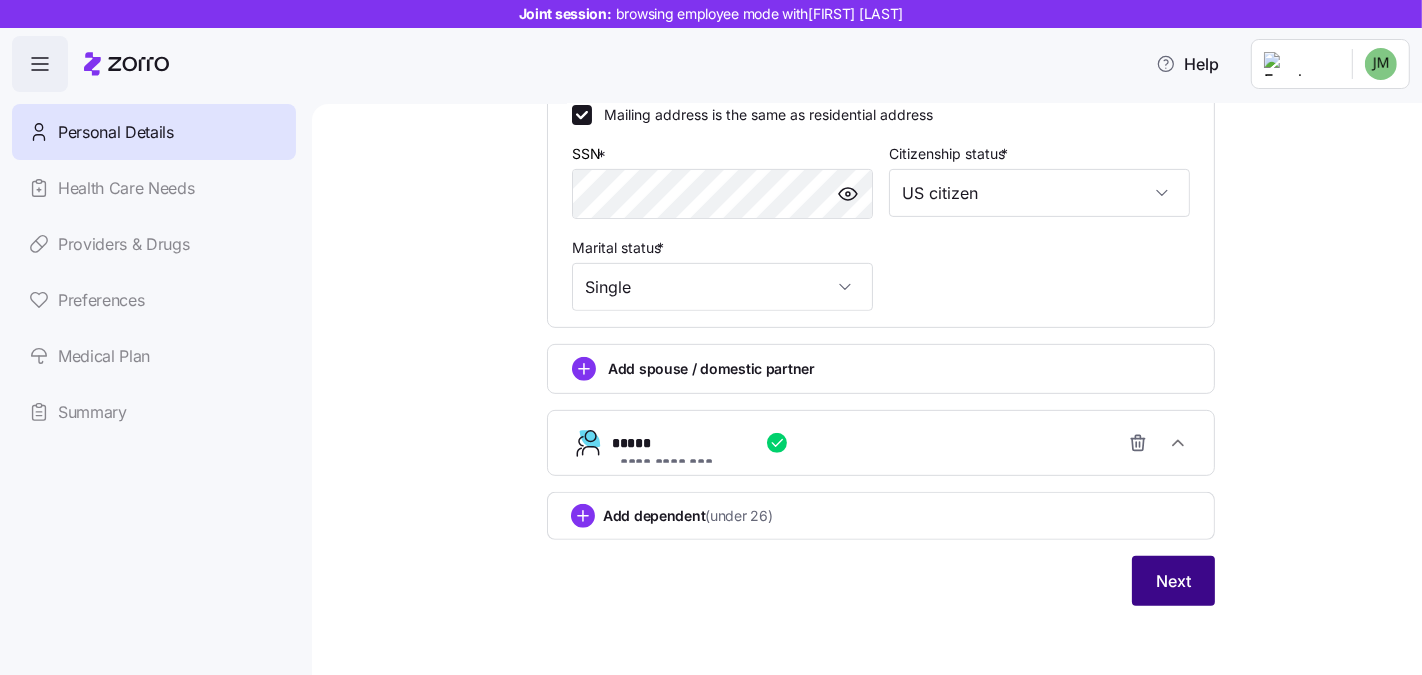 click on "Next" at bounding box center (1173, 581) 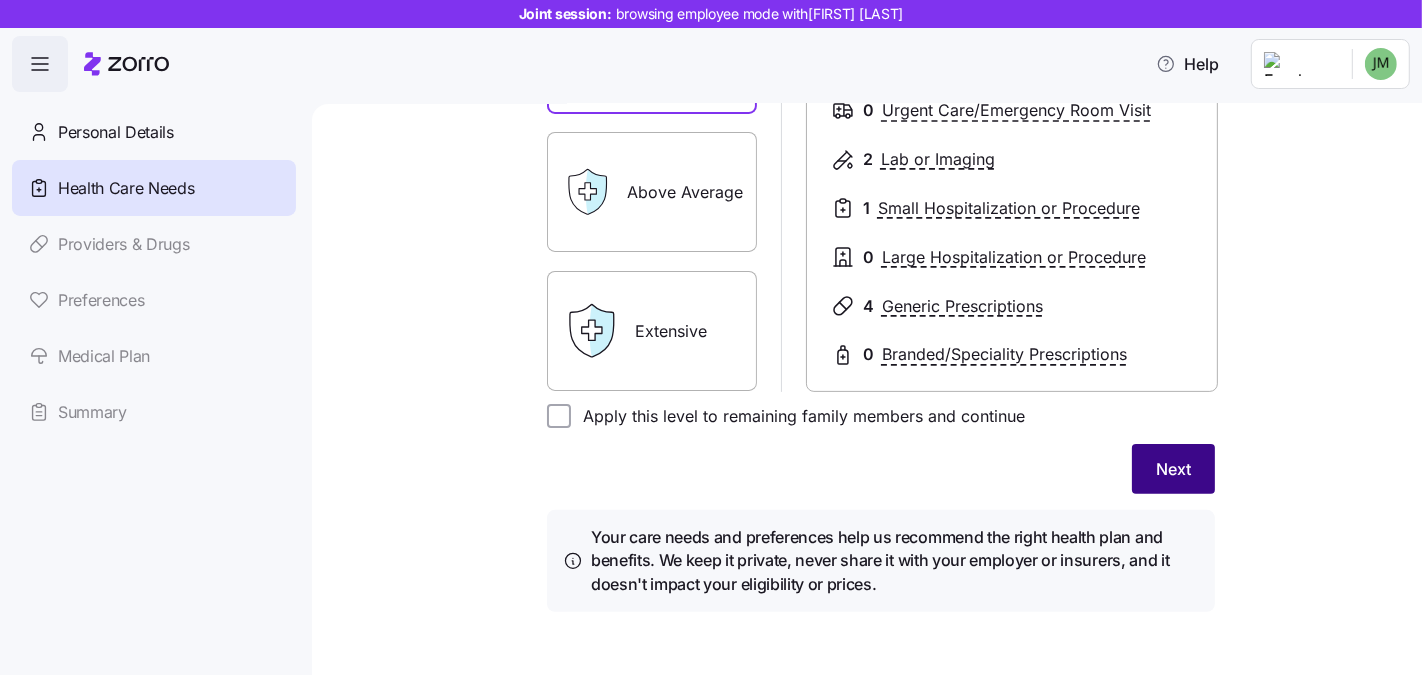 click on "Next" at bounding box center (1173, 469) 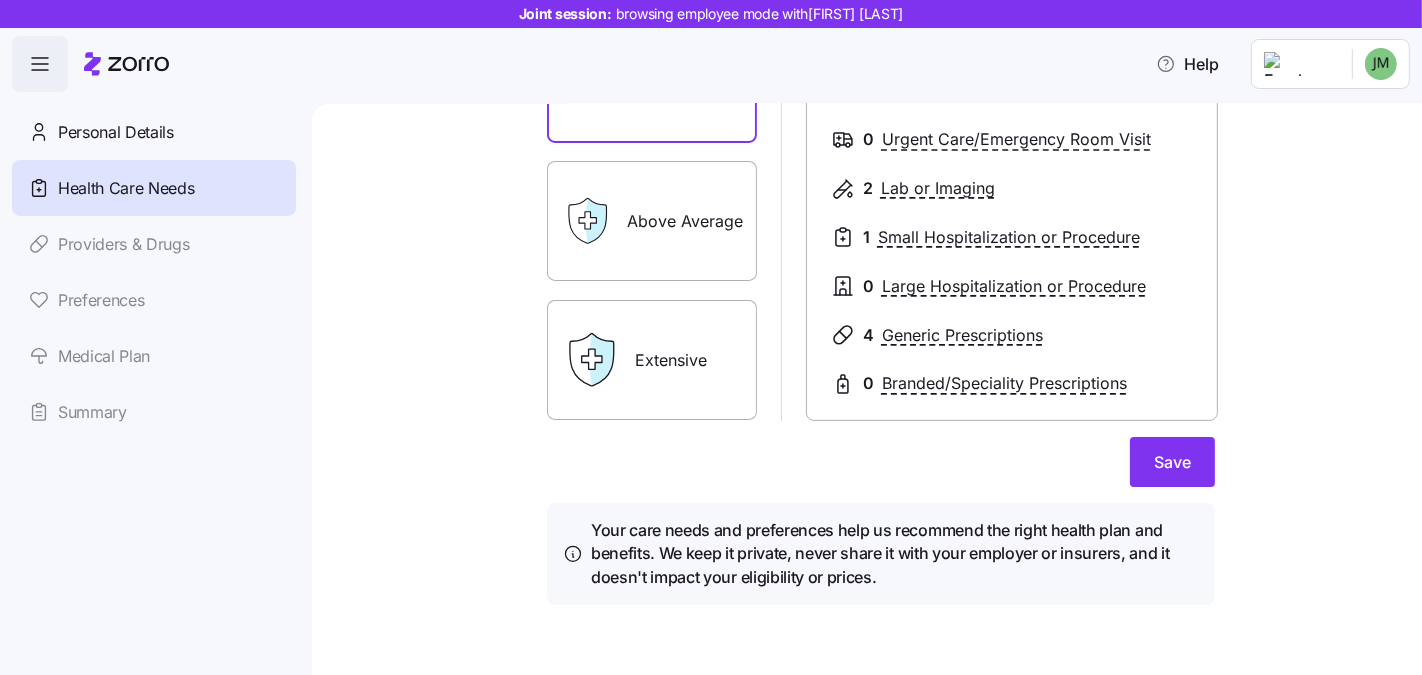 click on "Expected level of care Select the level of healthcare services each household member is likely to utilize ****** ******* Essential Moderate Above Average Extensive Moderate 2 PCP Visits 0 Specialist Visits 0 Urgent Care/Emergency Room Visit 2 Lab or Imaging 1 Small Hospitalization or Procedure 0 Large Hospitalization or Procedure 4 Generic Prescriptions 0 Branded/Speciality Prescriptions Essential Moderate Above Average Extensive Moderate 2 PCP Visits 0 Specialist Visits 0 Urgent Care/Emergency Room Visit 2 Lab or Imaging 1 Small Hospitalization or Procedure 0 Large Hospitalization or Procedure 4 Generic Prescriptions 0 Branded/Speciality Prescriptions Save Your care needs and preferences help us recommend the right health plan and benefits. We keep it private, never share it with your employer or insurers, and it doesn't impact your eligibility or prices." at bounding box center [881, 182] 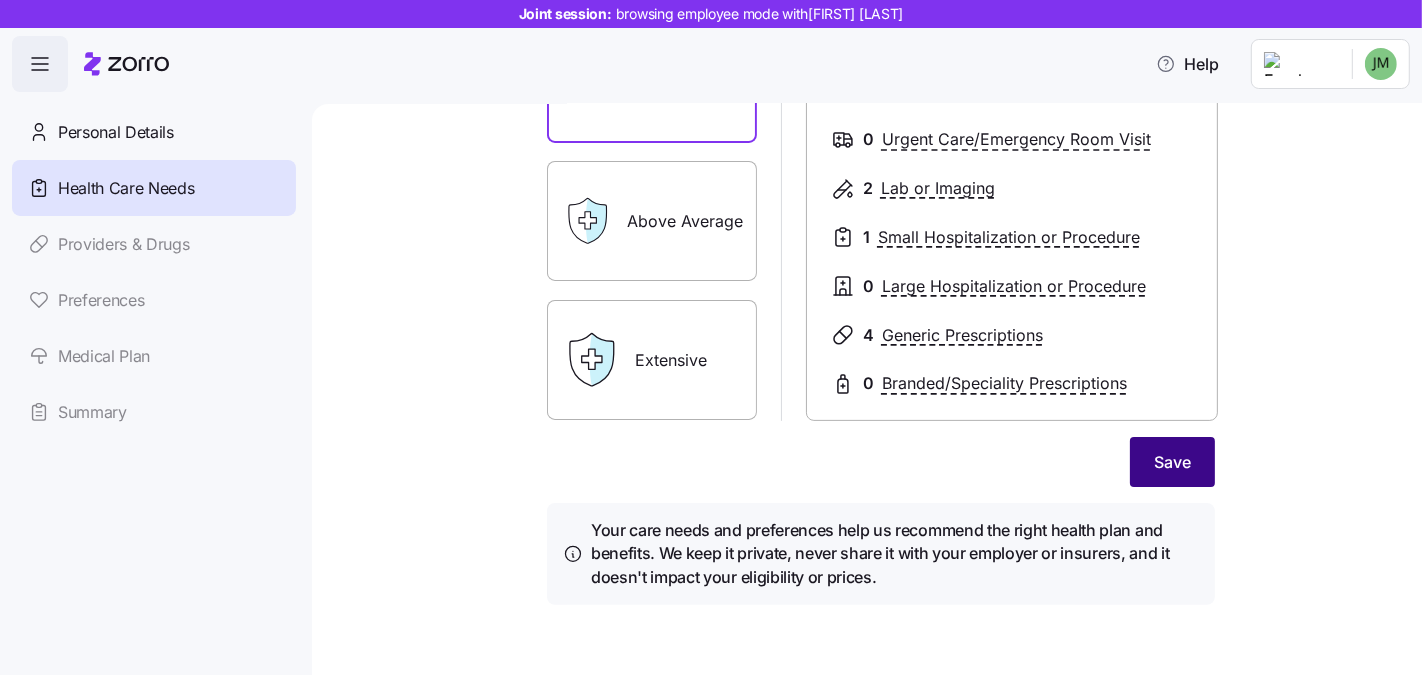 click on "Save" at bounding box center [1172, 462] 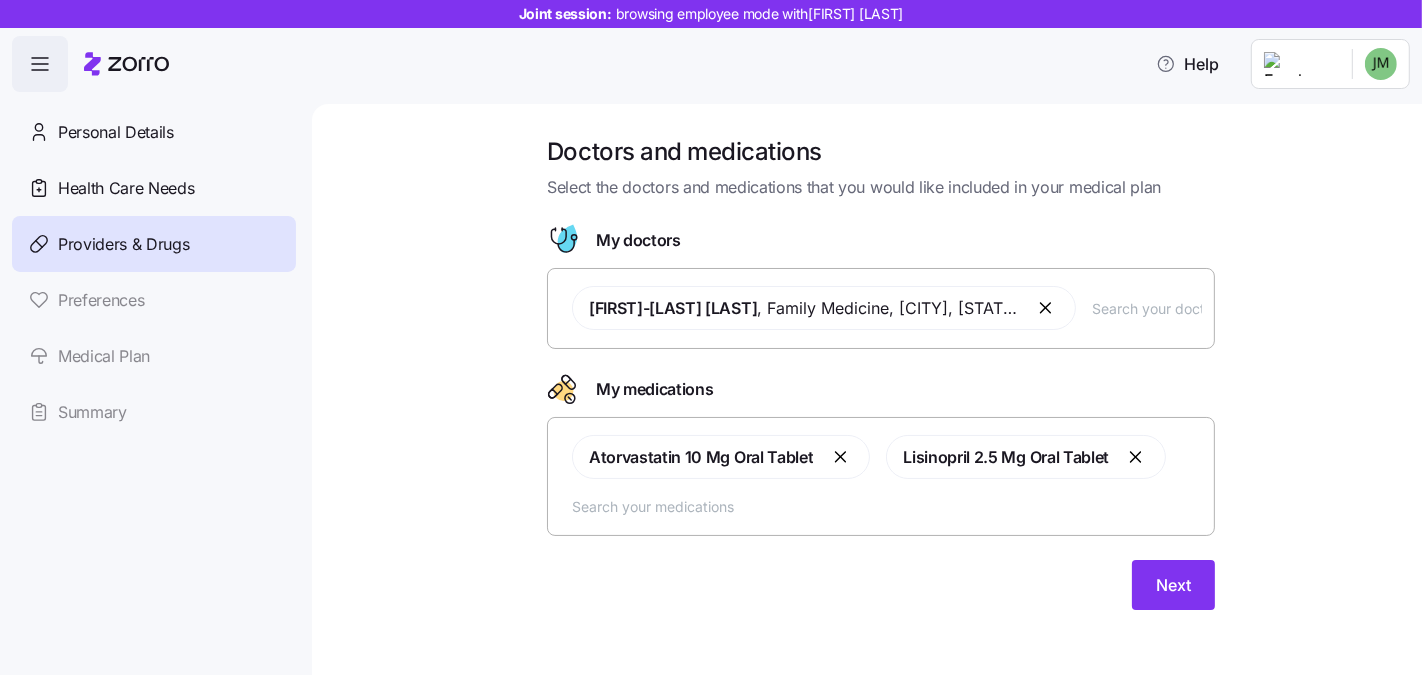 click at bounding box center (1047, 308) 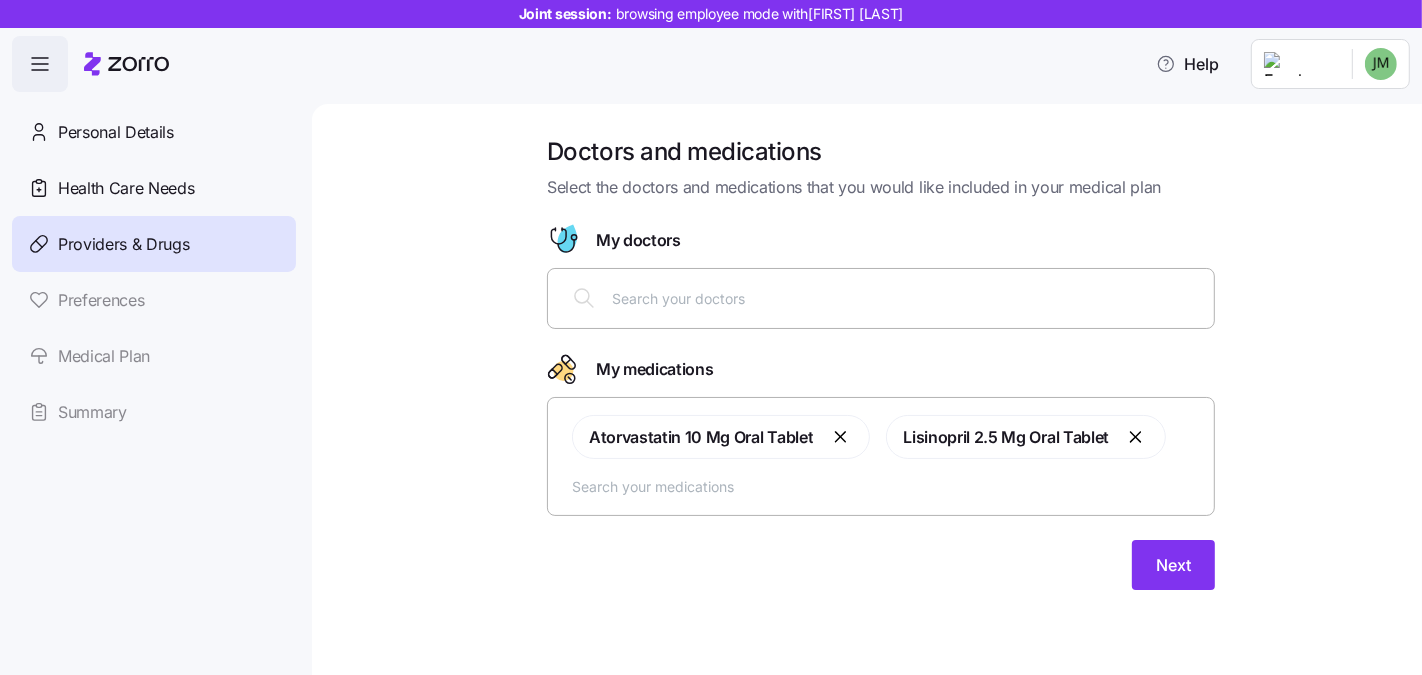 click at bounding box center (907, 298) 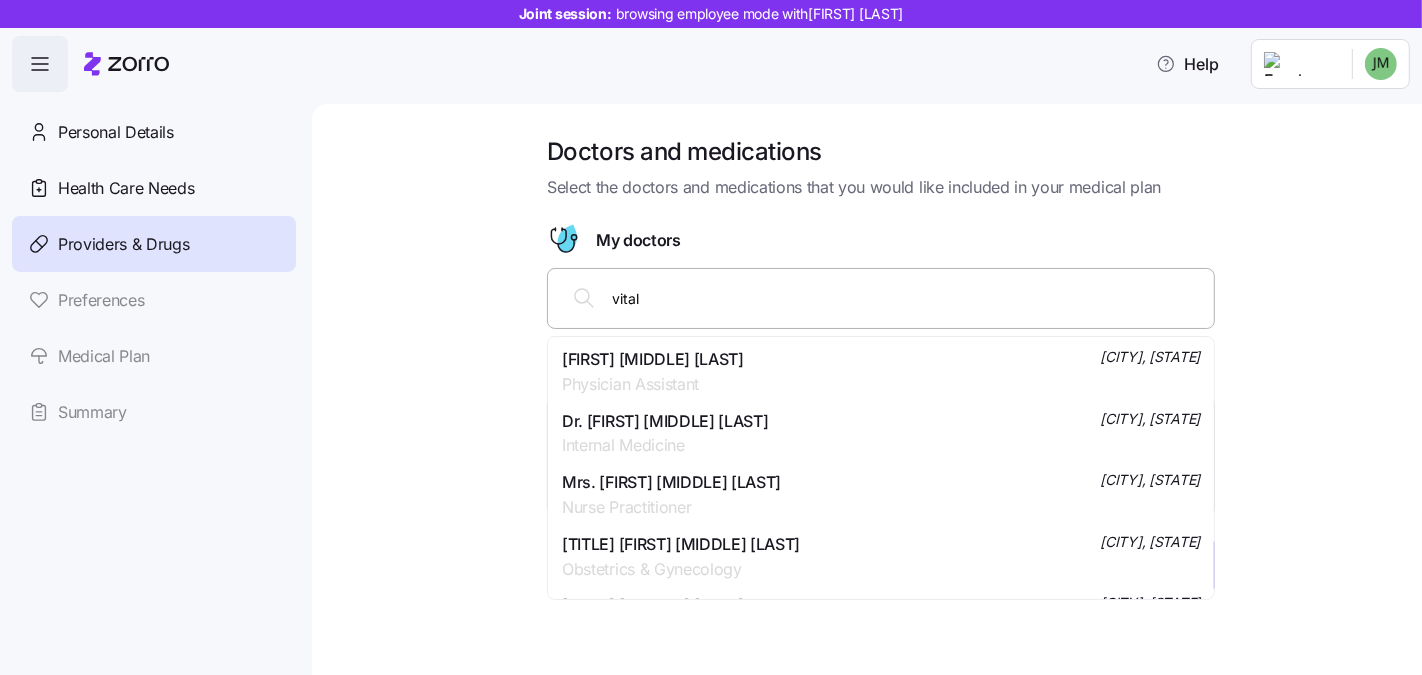 click on "vital" at bounding box center (907, 298) 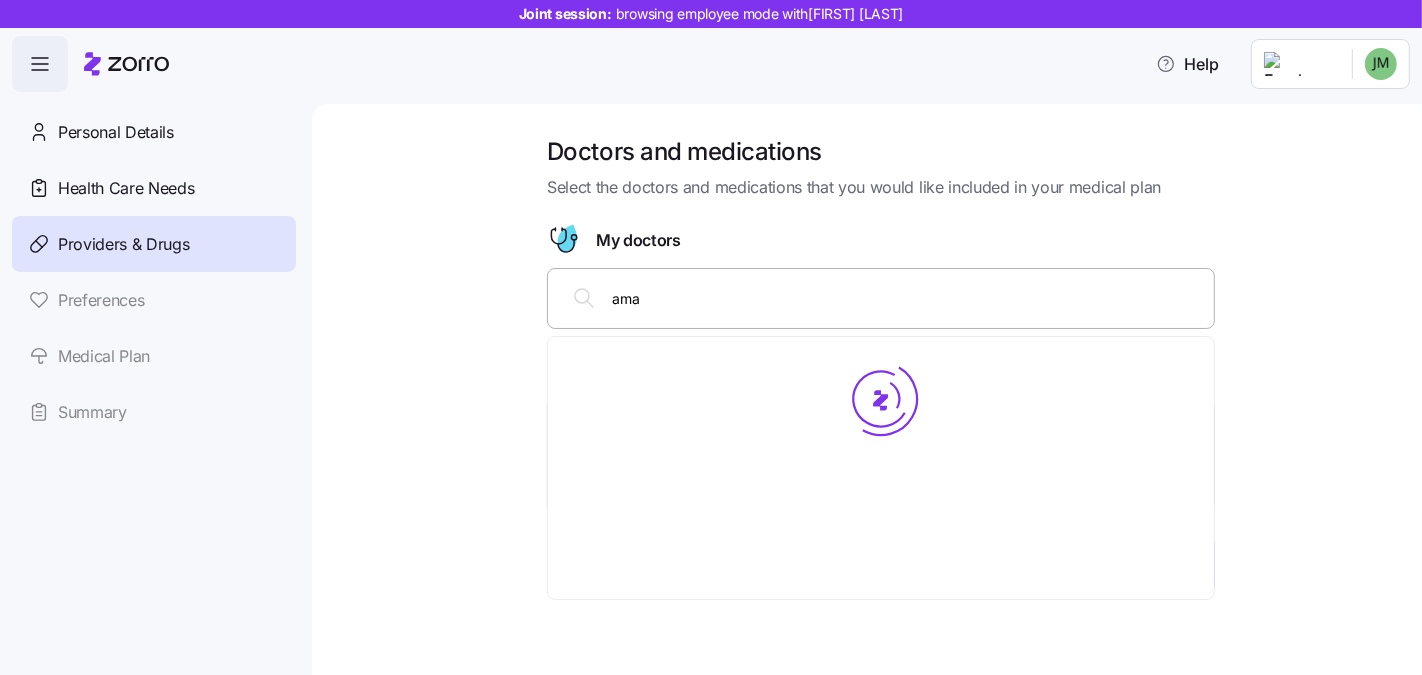type on "[FIRST]" 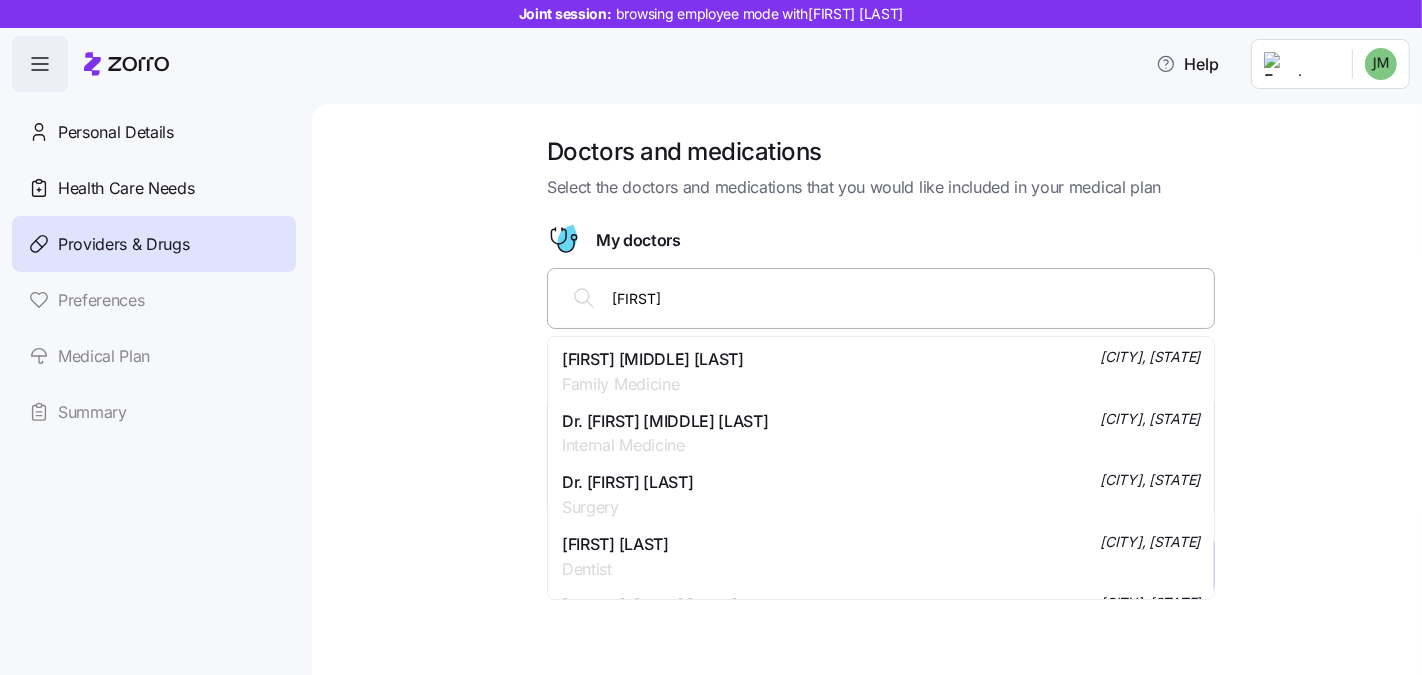 click on "Family Medicine" at bounding box center [653, 384] 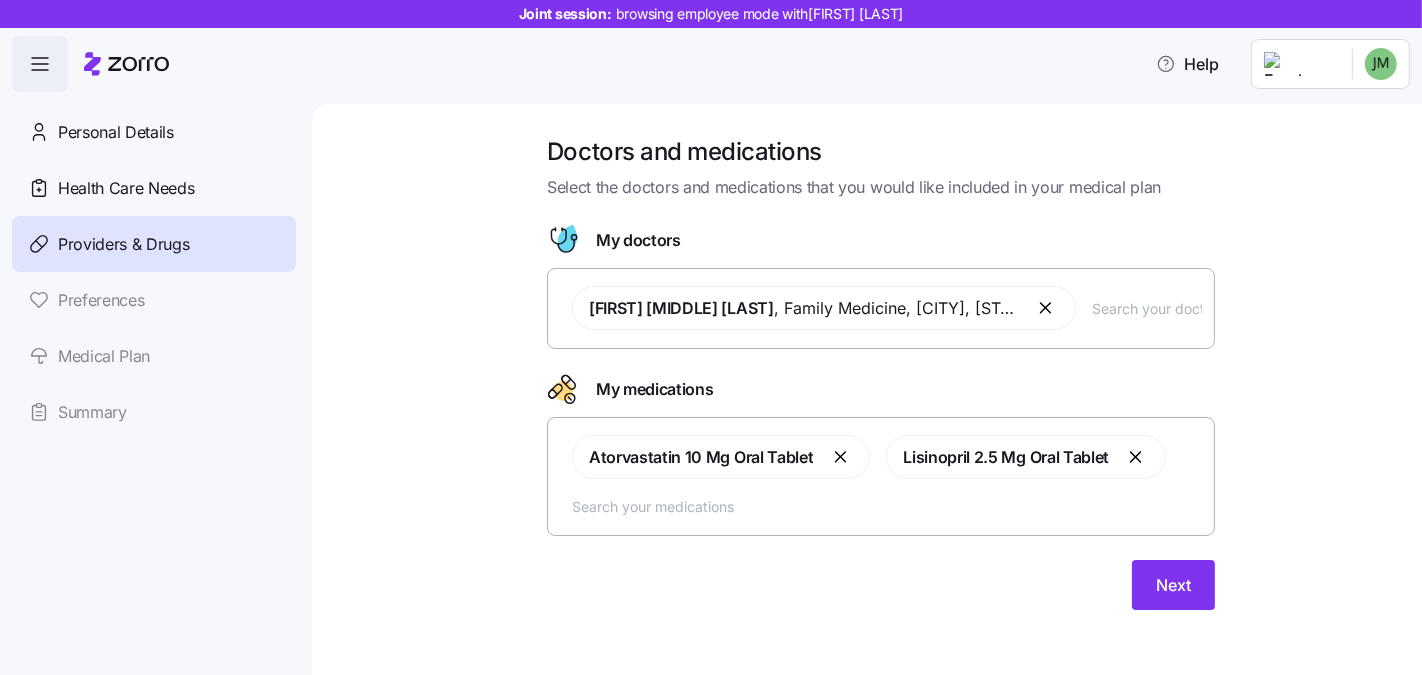 click on "[FIRST] [LAST] , [TITLE] , [CITY], [STATE]" at bounding box center (881, 308) 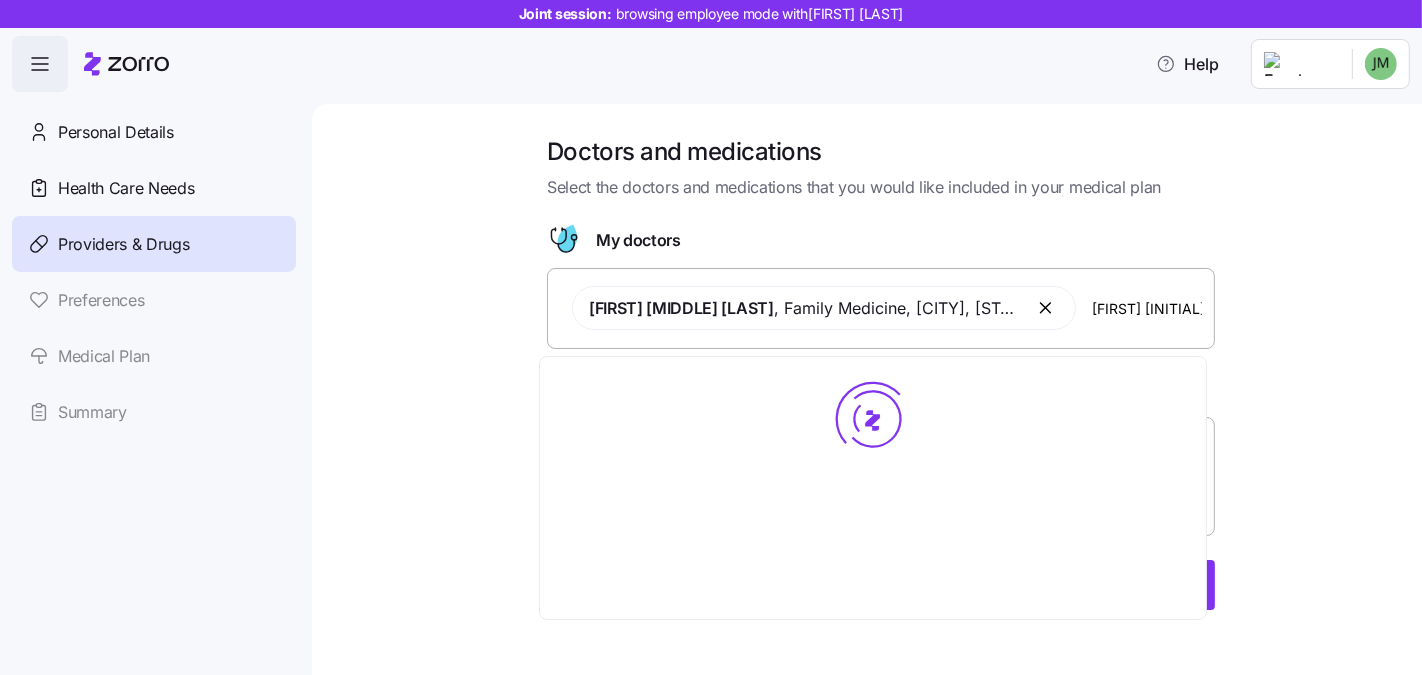 type on "[FIRST] [LAST]" 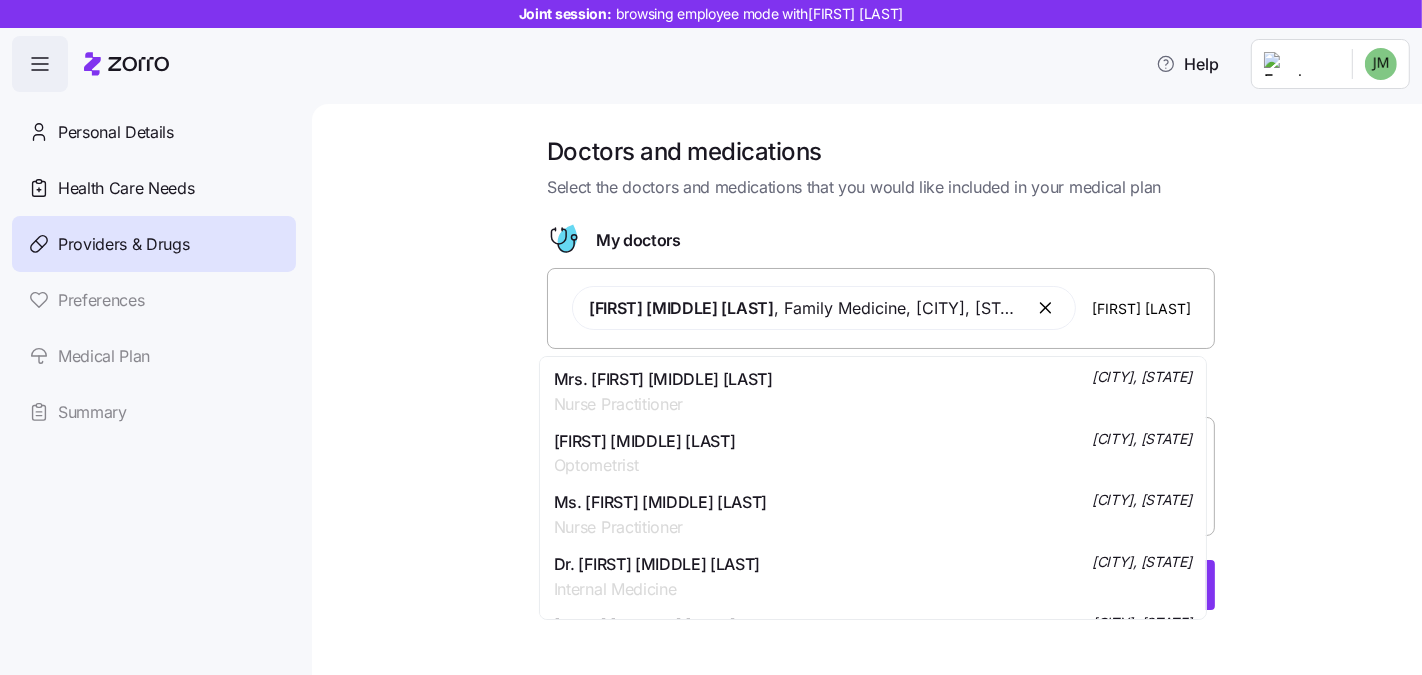 click on "Mrs. [FIRST] [MIDDLE] [LAST] [TITLE] [CITY], [STATE]" at bounding box center [873, 392] 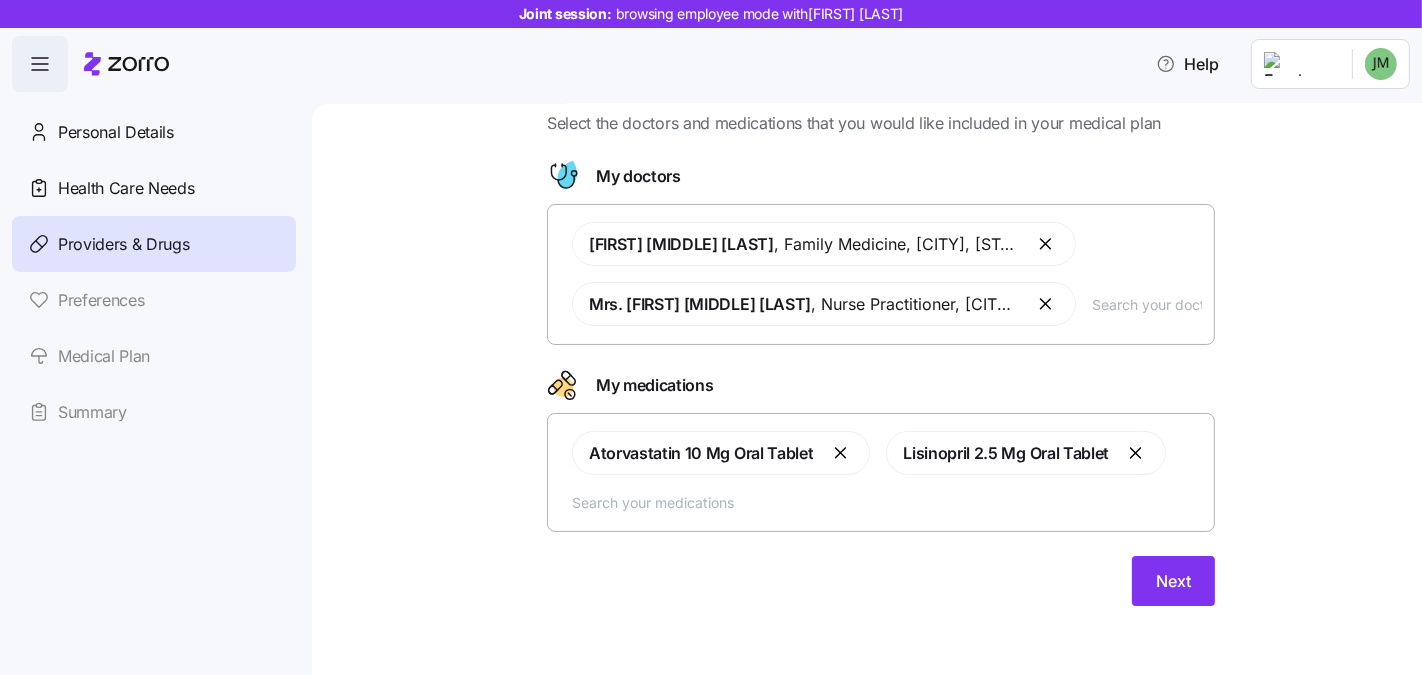 scroll, scrollTop: 65, scrollLeft: 0, axis: vertical 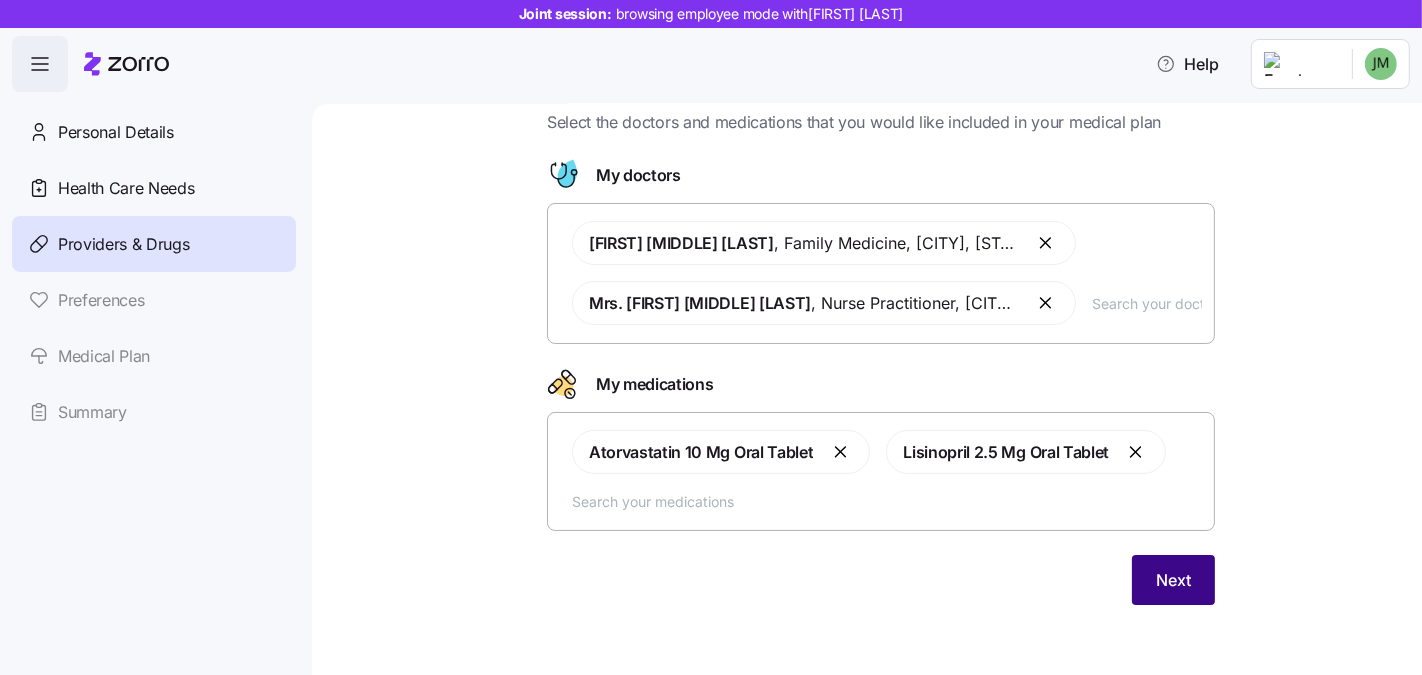 click on "Next" at bounding box center [1173, 580] 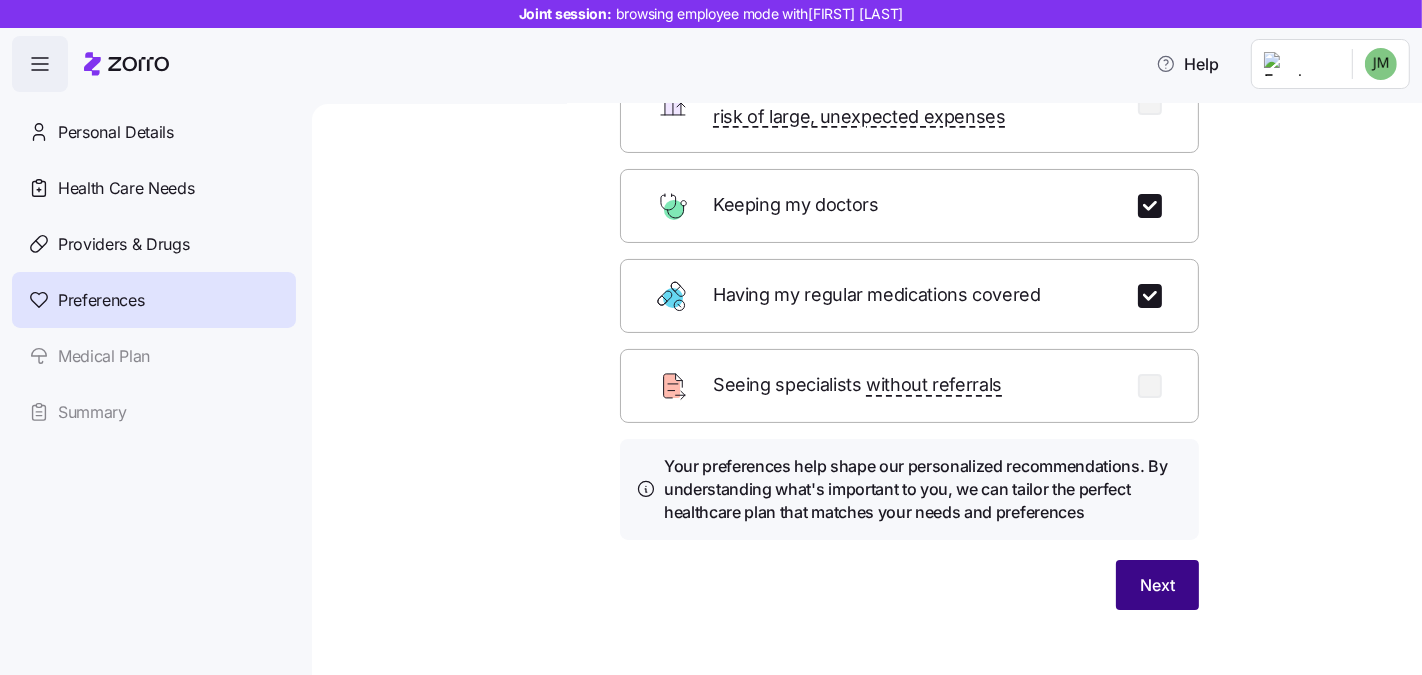 click on "Next" at bounding box center (1157, 585) 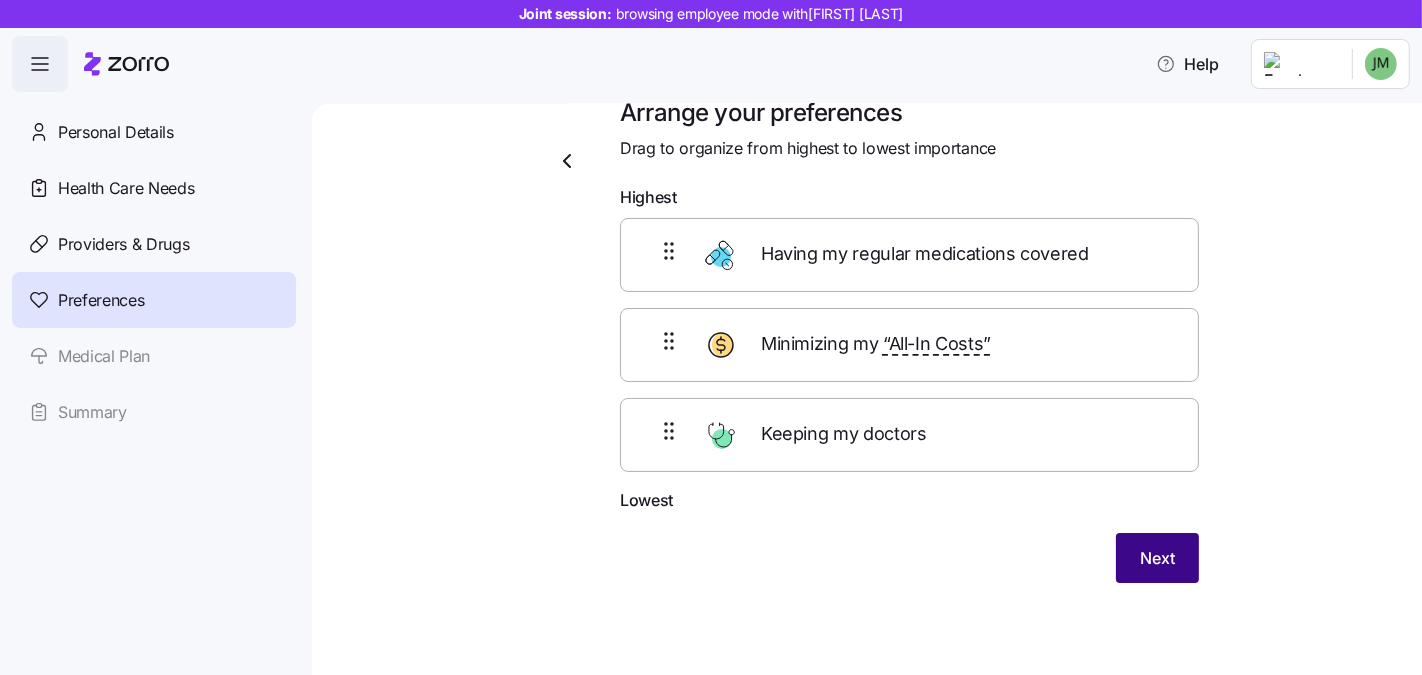 click on "Next" at bounding box center (1157, 558) 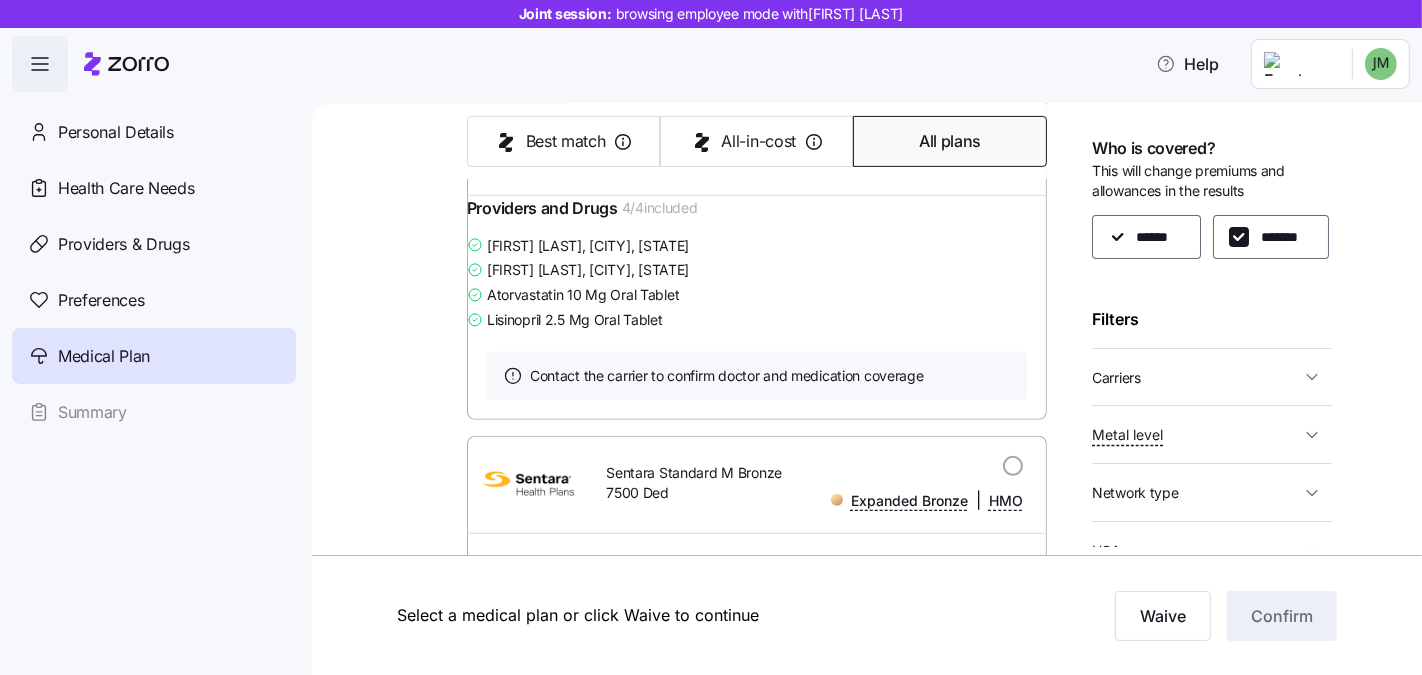 scroll, scrollTop: 643, scrollLeft: 0, axis: vertical 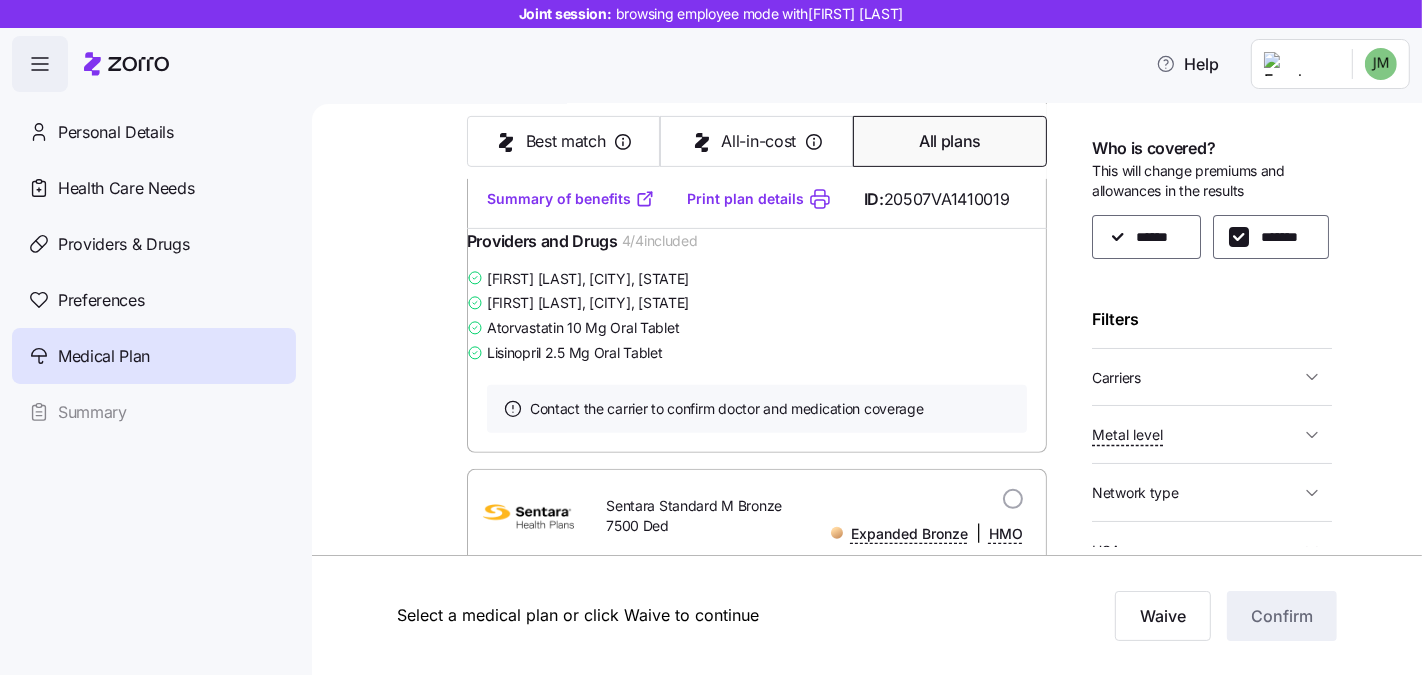 click on "Carriers" at bounding box center (1196, 377) 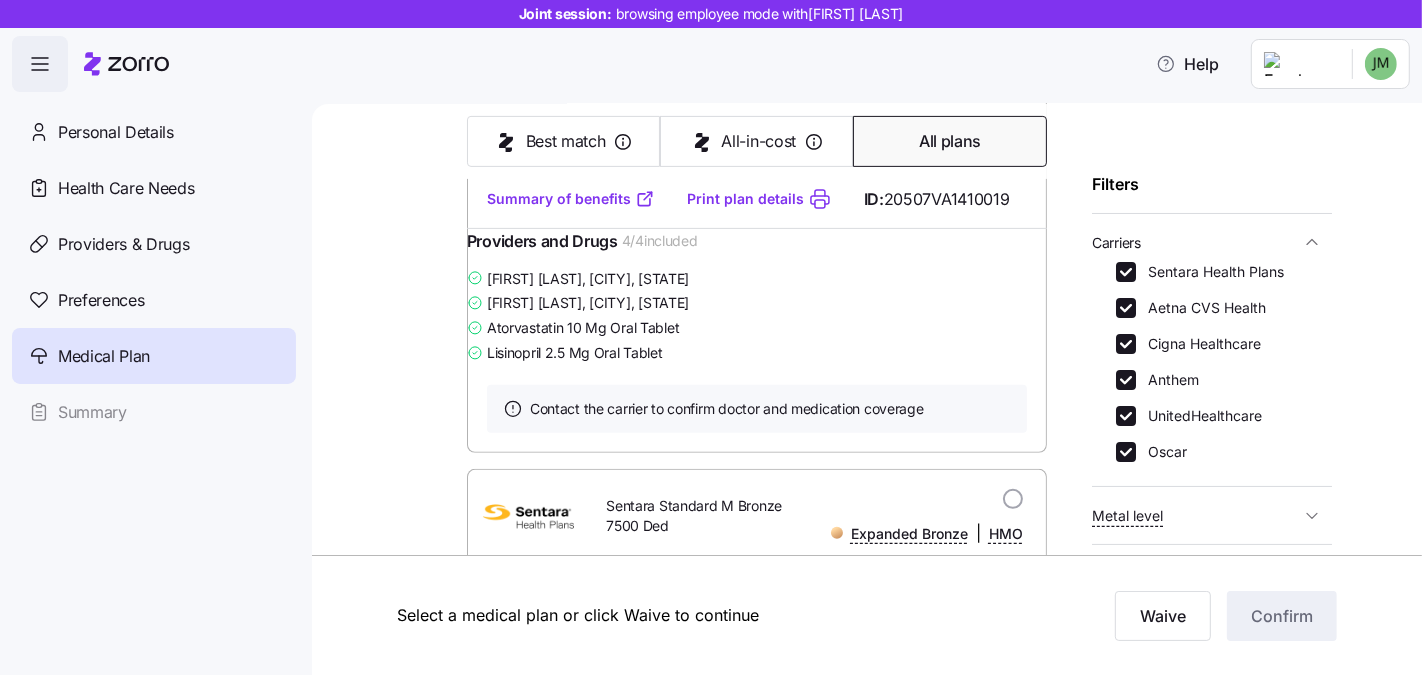 scroll, scrollTop: 157, scrollLeft: 0, axis: vertical 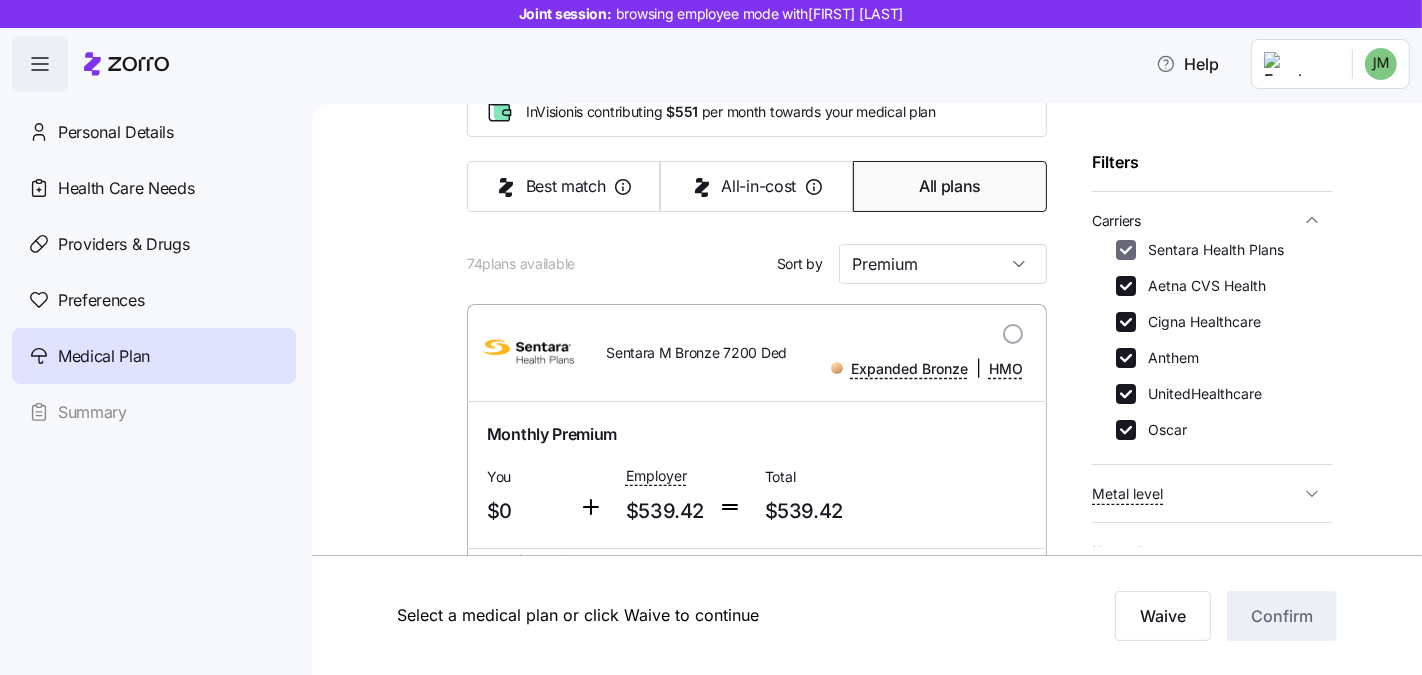 click on "Sentara Health Plans" at bounding box center [1126, 250] 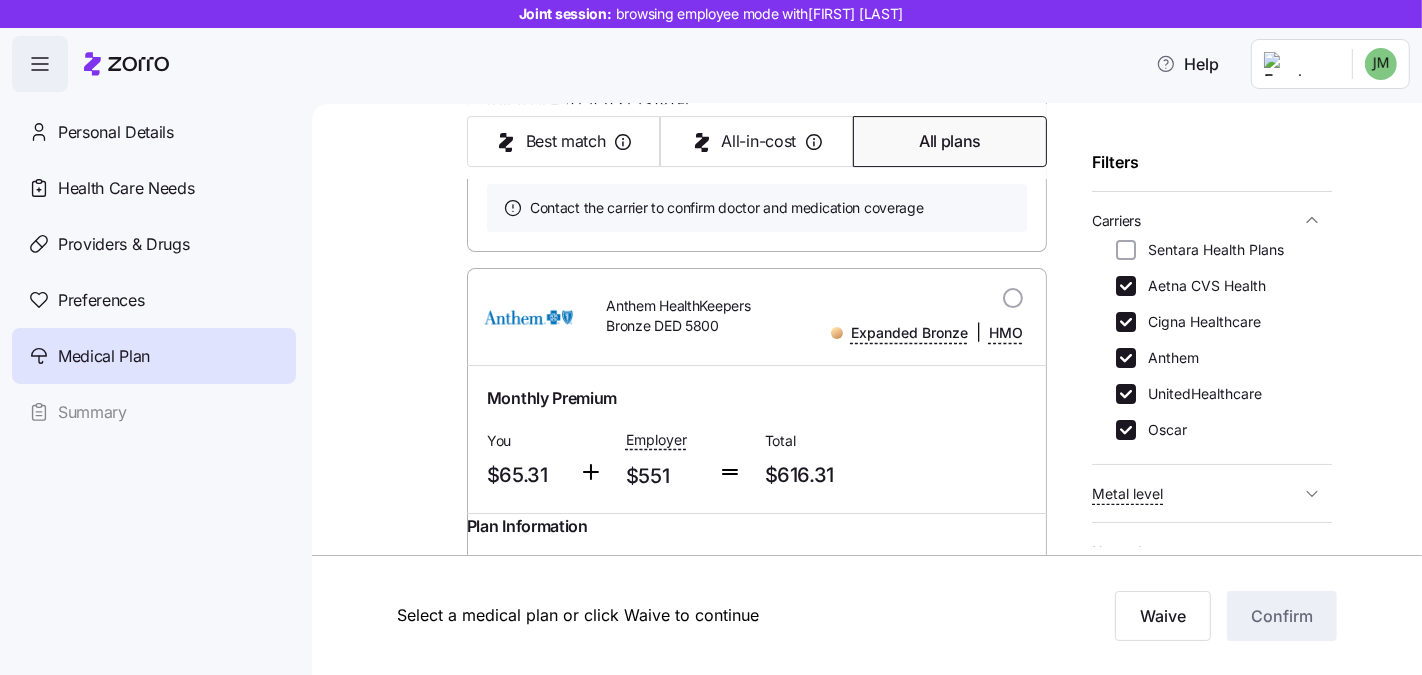 scroll, scrollTop: 5461, scrollLeft: 0, axis: vertical 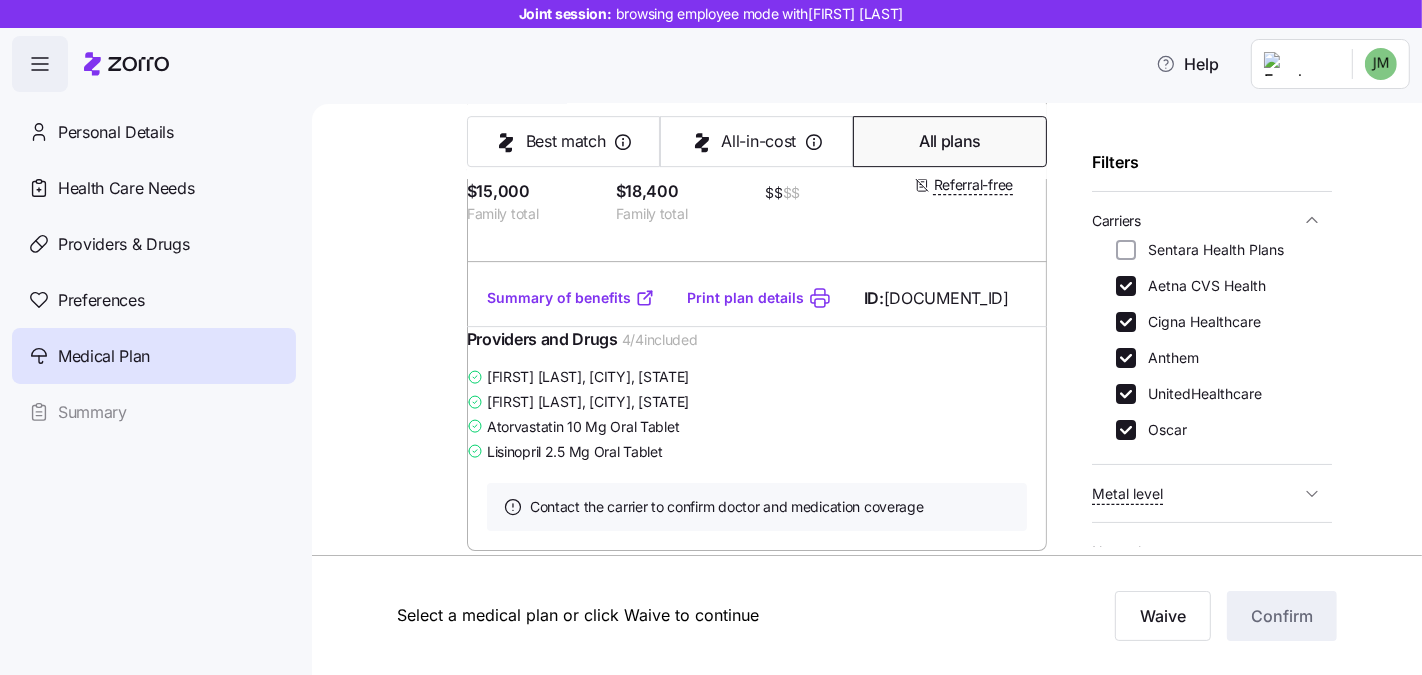 drag, startPoint x: 1124, startPoint y: 308, endPoint x: 1152, endPoint y: 368, distance: 66.211784 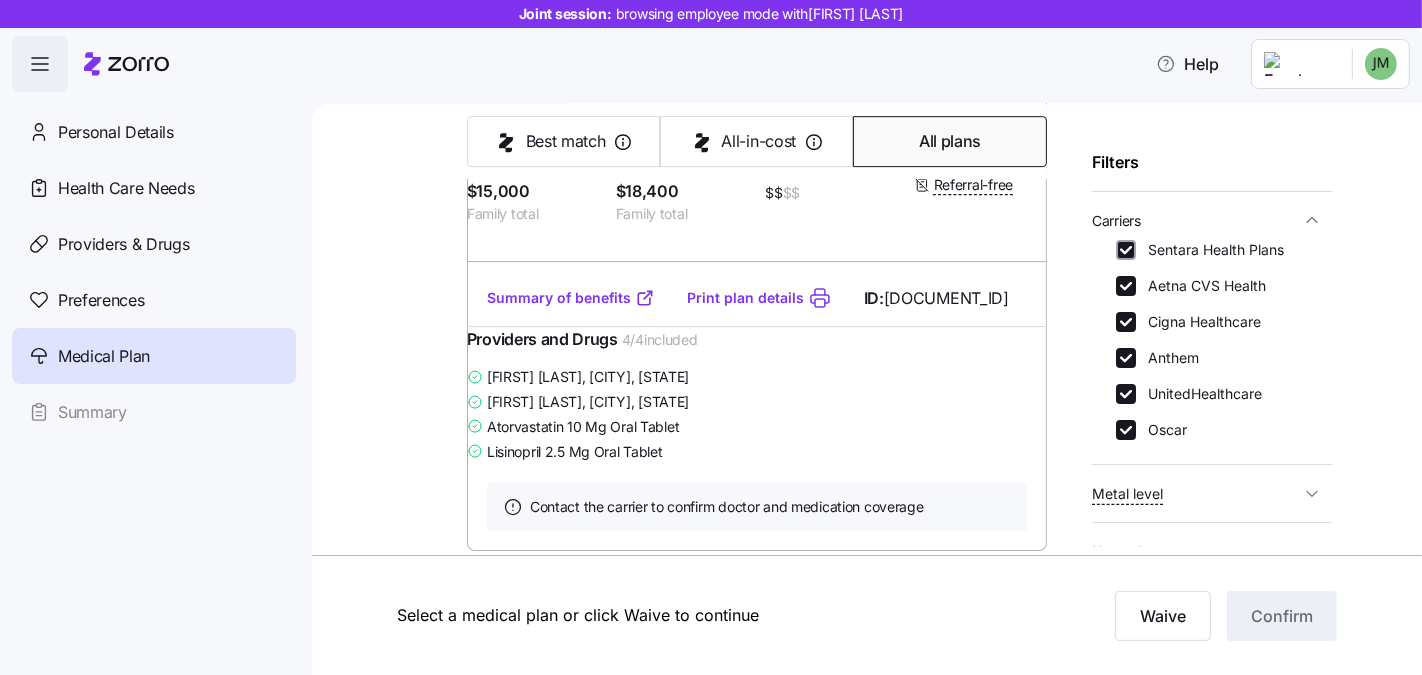 checkbox on "true" 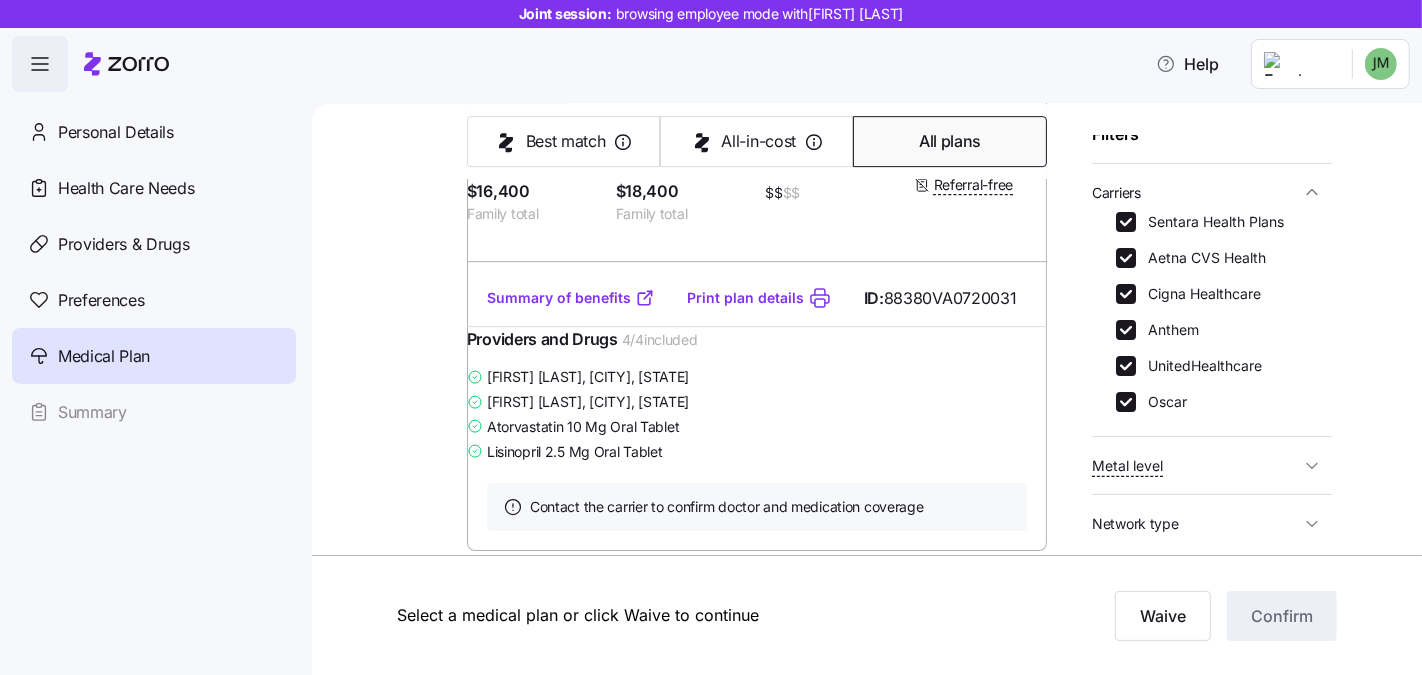 scroll, scrollTop: 416, scrollLeft: 0, axis: vertical 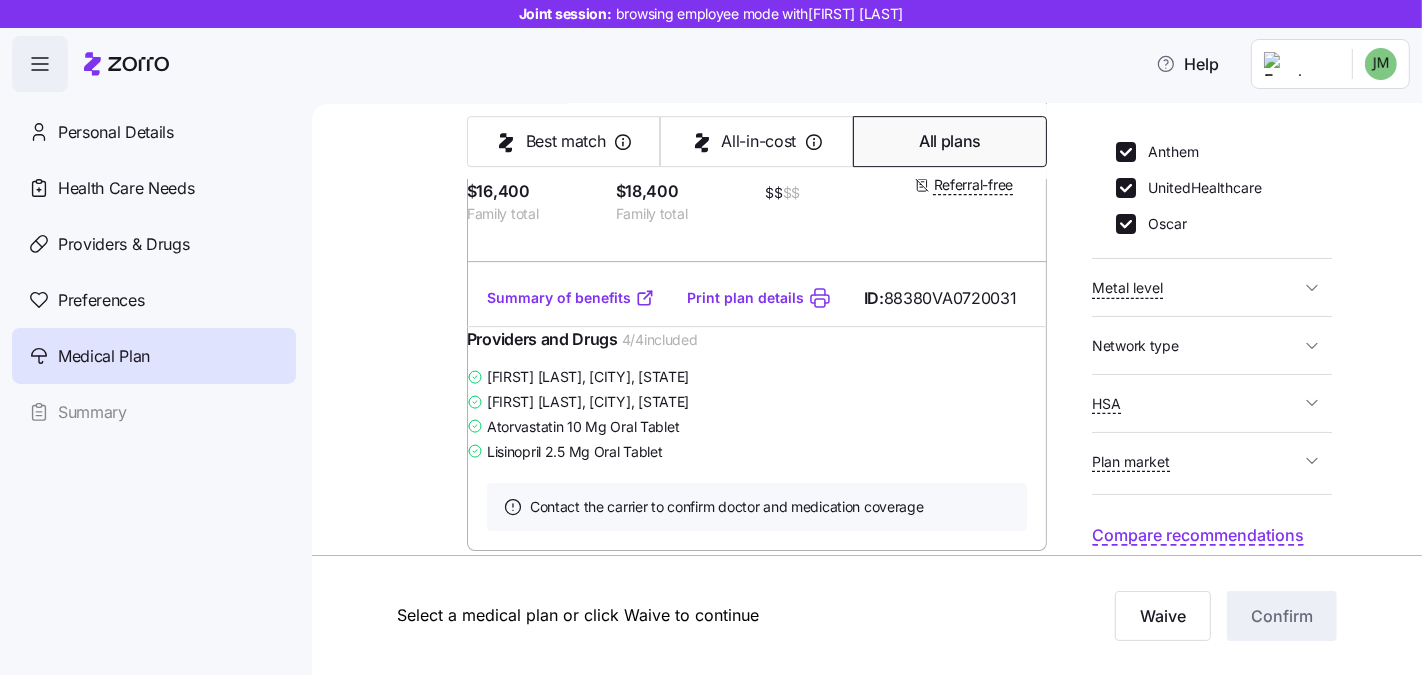 click on "HSA" at bounding box center [1196, 403] 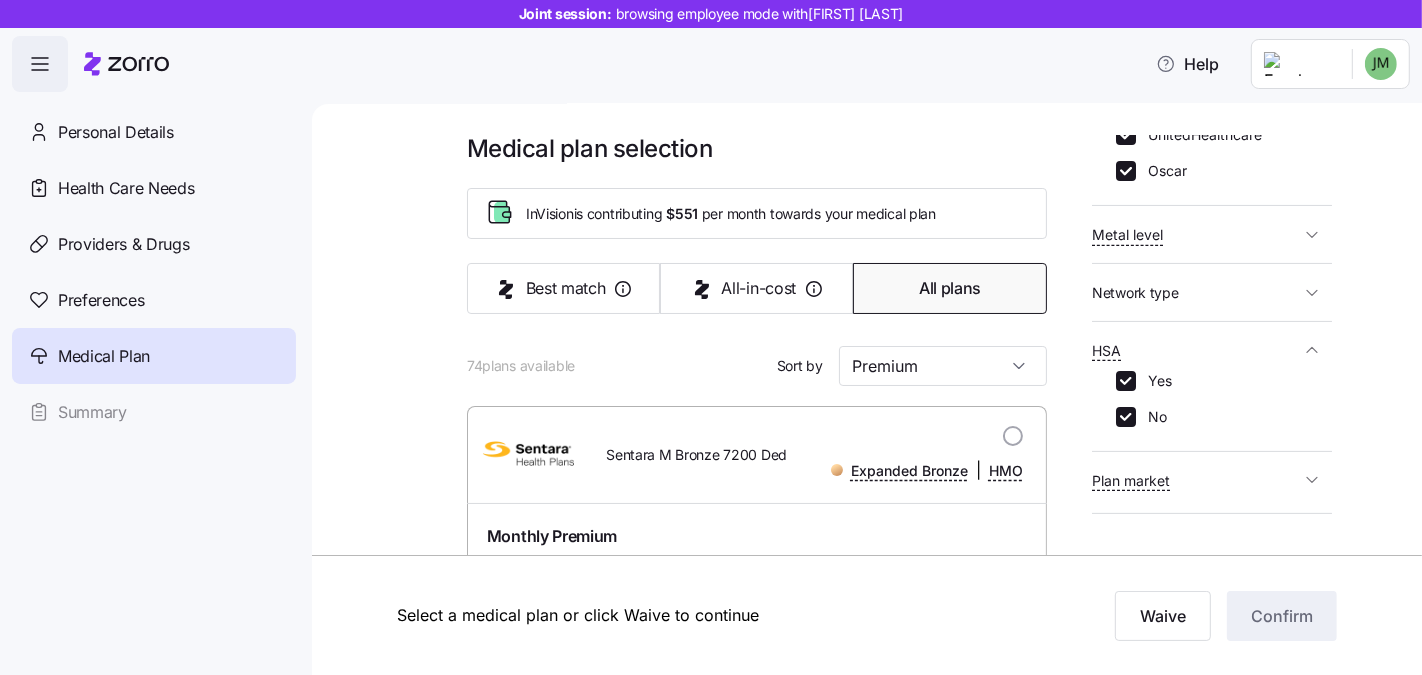 scroll, scrollTop: 4, scrollLeft: 0, axis: vertical 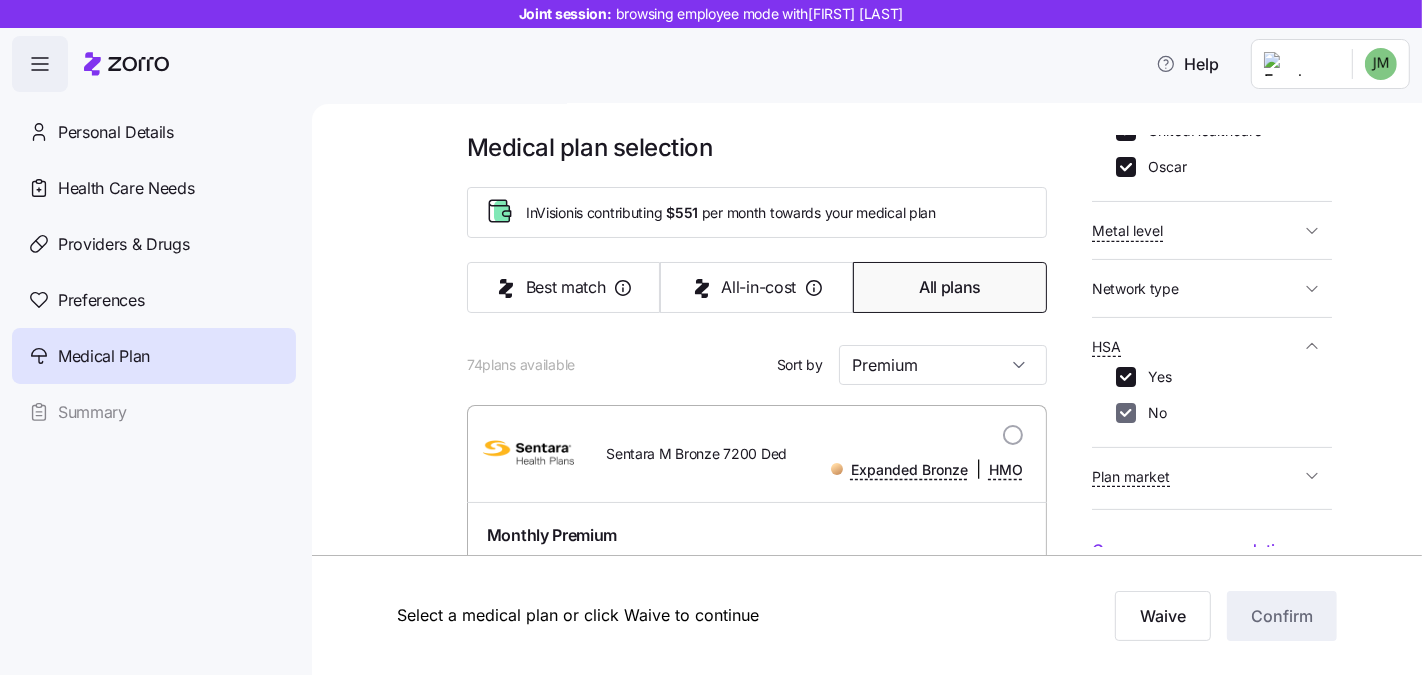 click on "No" at bounding box center (1126, 413) 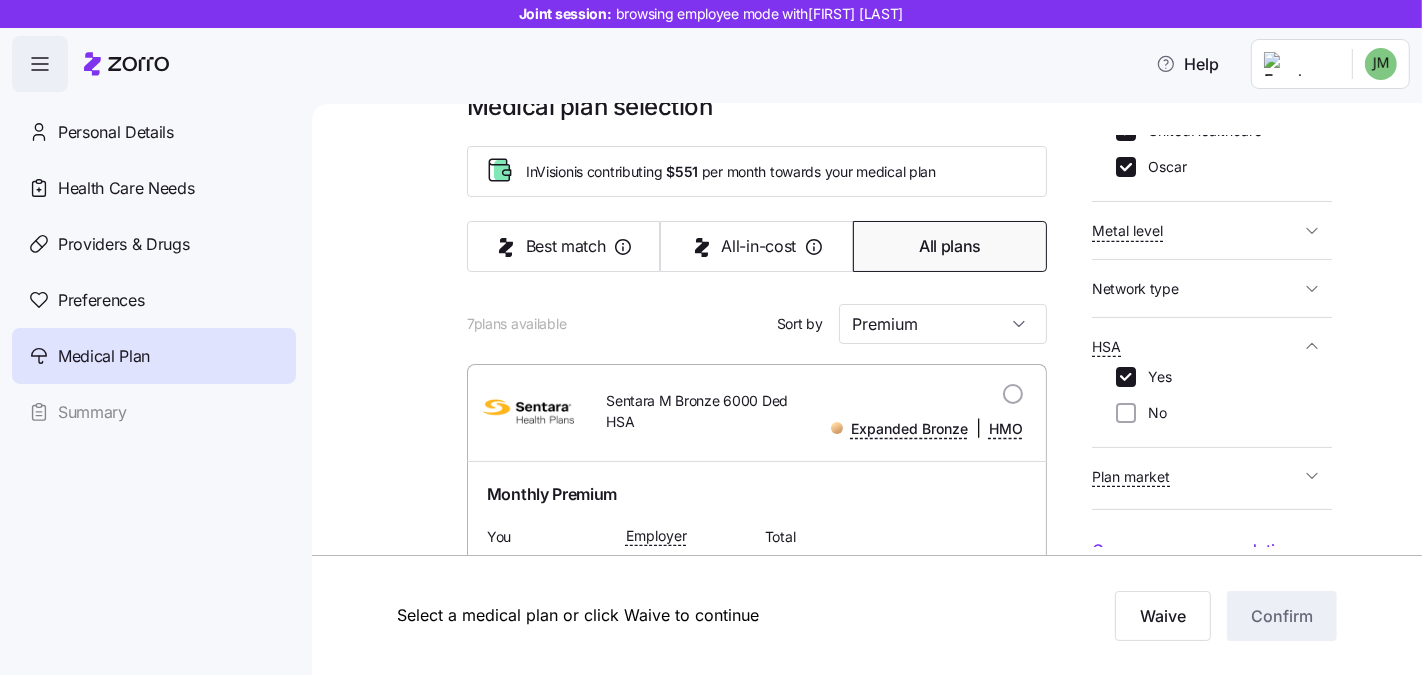 scroll, scrollTop: 147, scrollLeft: 0, axis: vertical 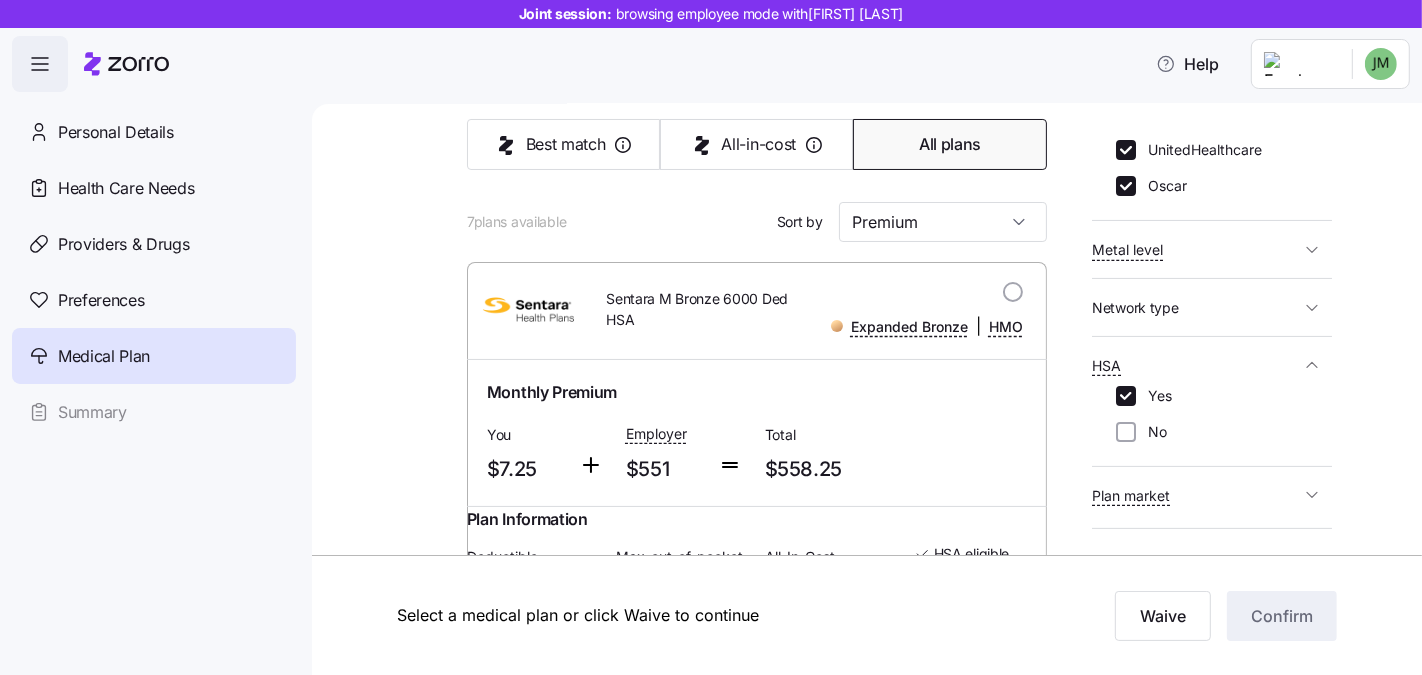 click on "No" at bounding box center (1151, 432) 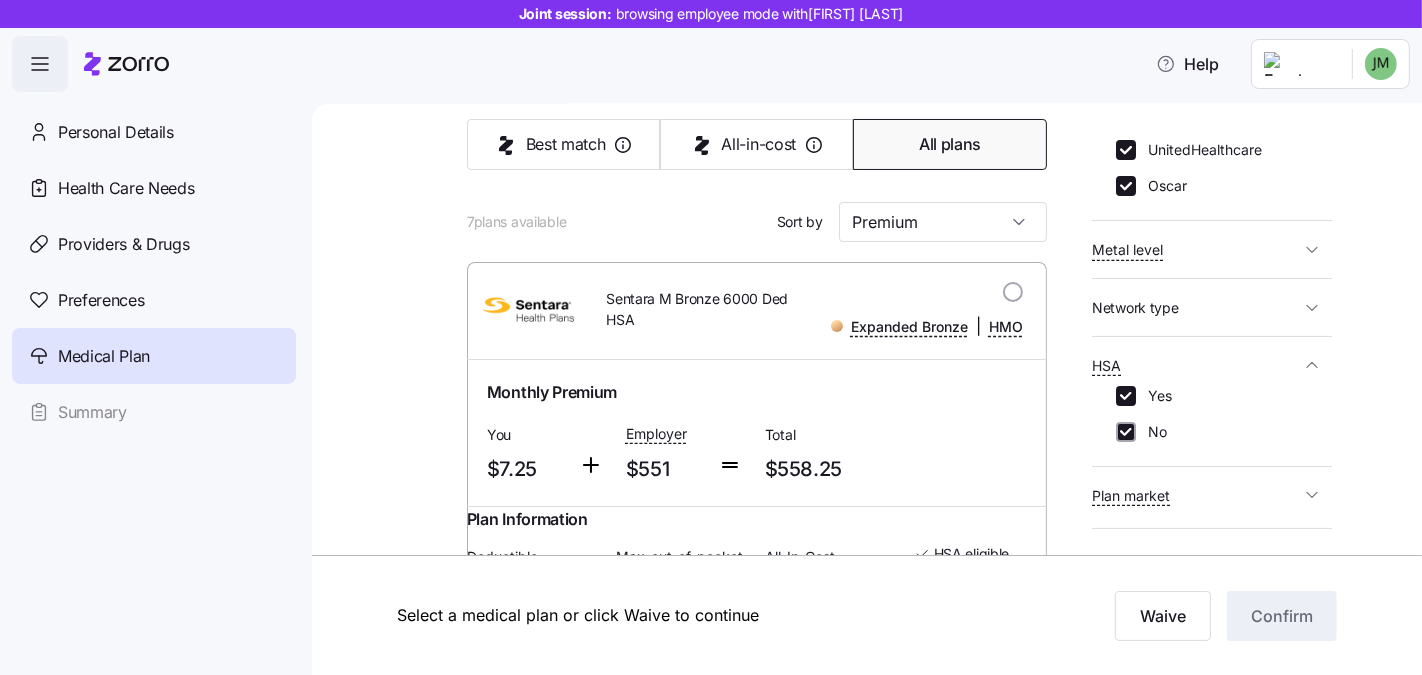 checkbox on "true" 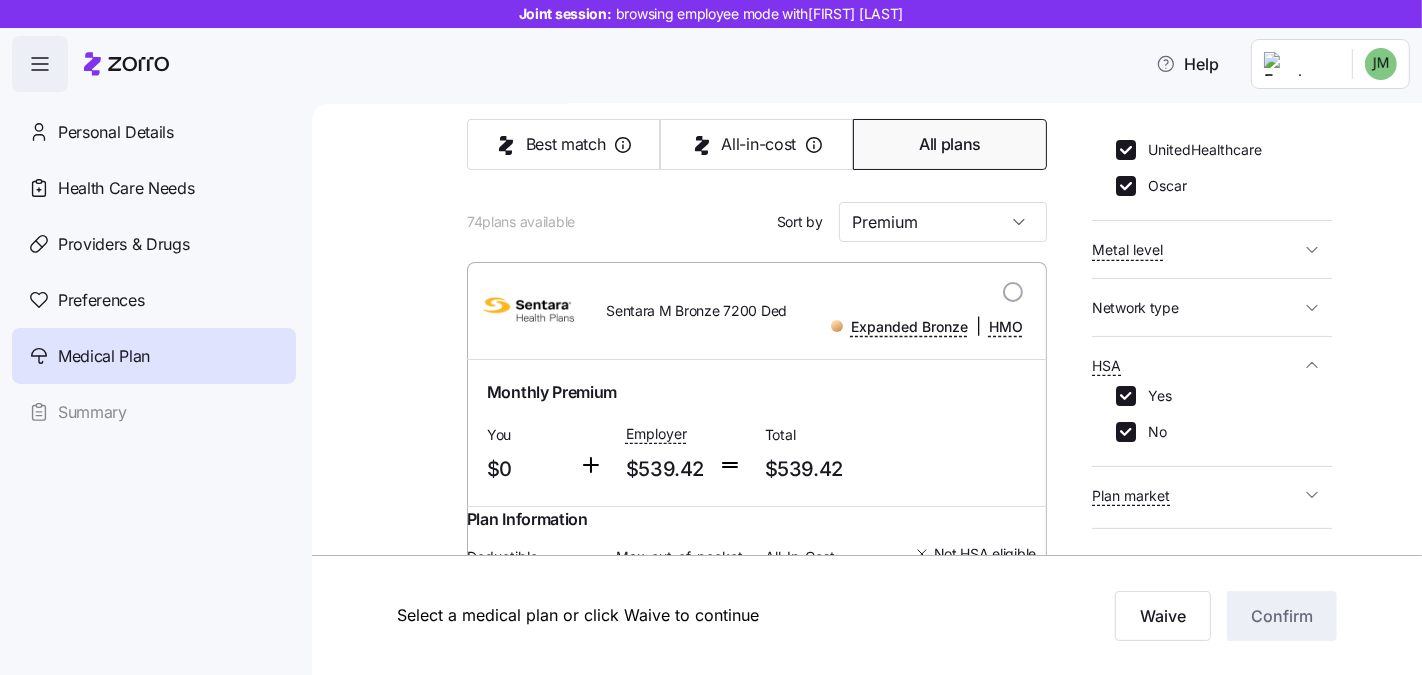 click at bounding box center (1312, 308) 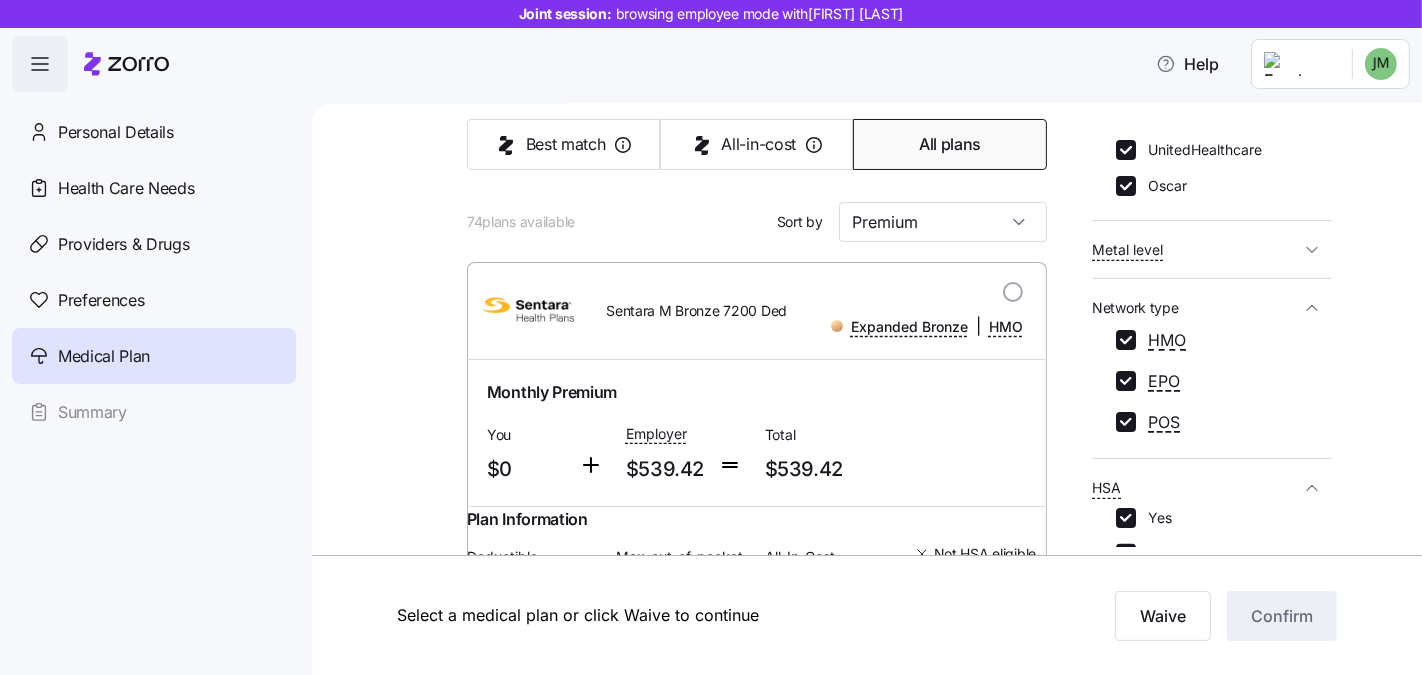 click on "Metal level" at bounding box center (1196, 249) 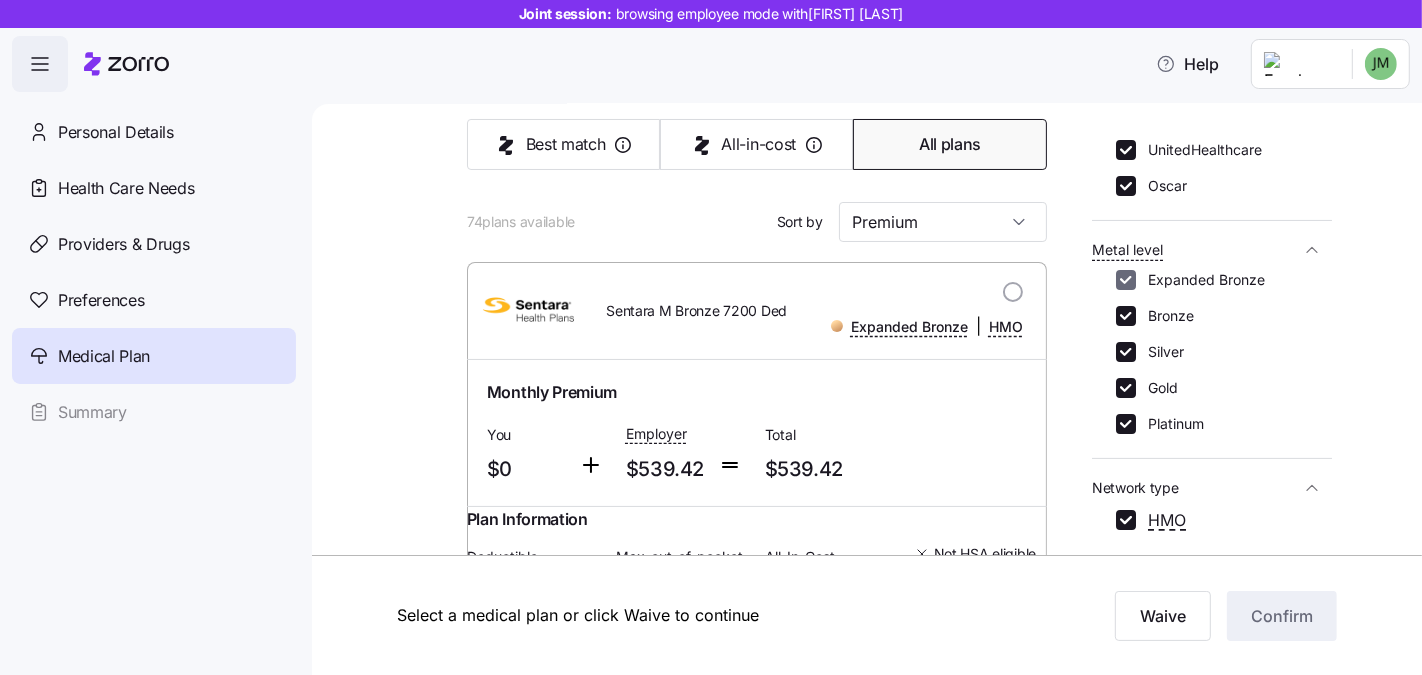 click on "Expanded Bronze" at bounding box center [1126, 280] 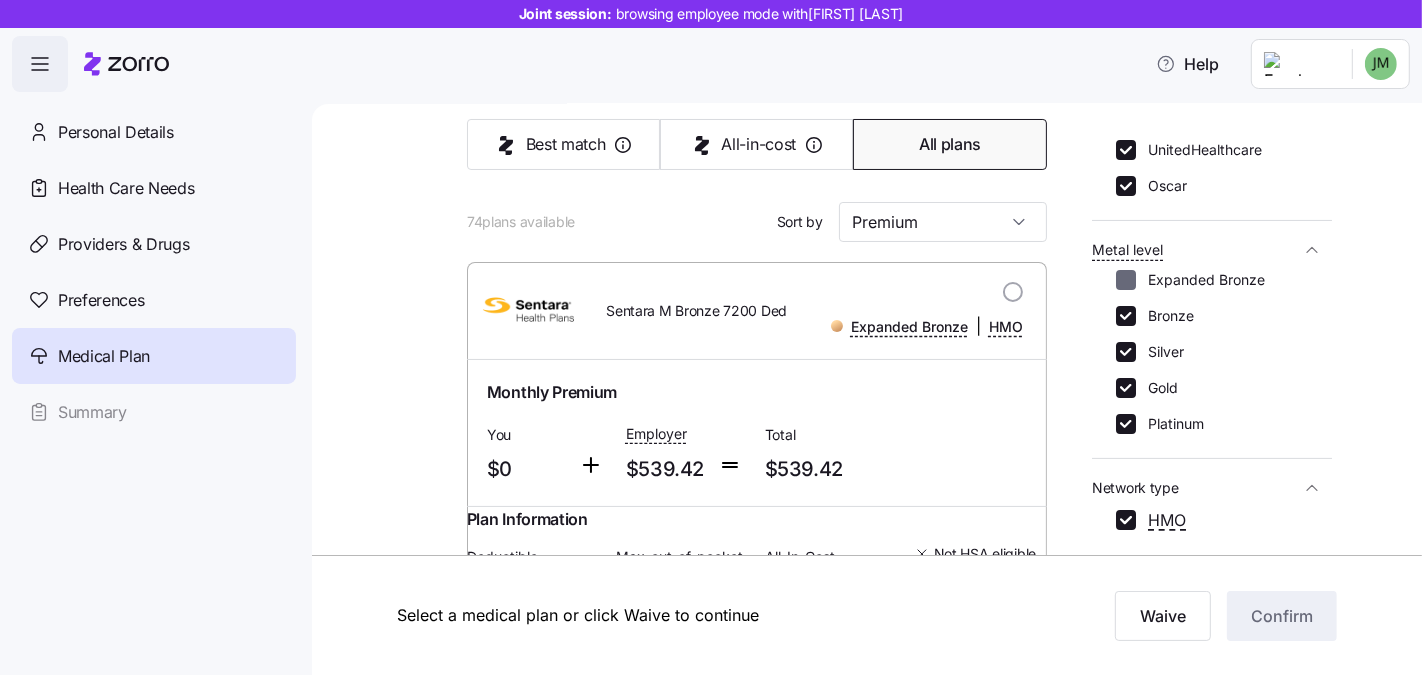 checkbox on "false" 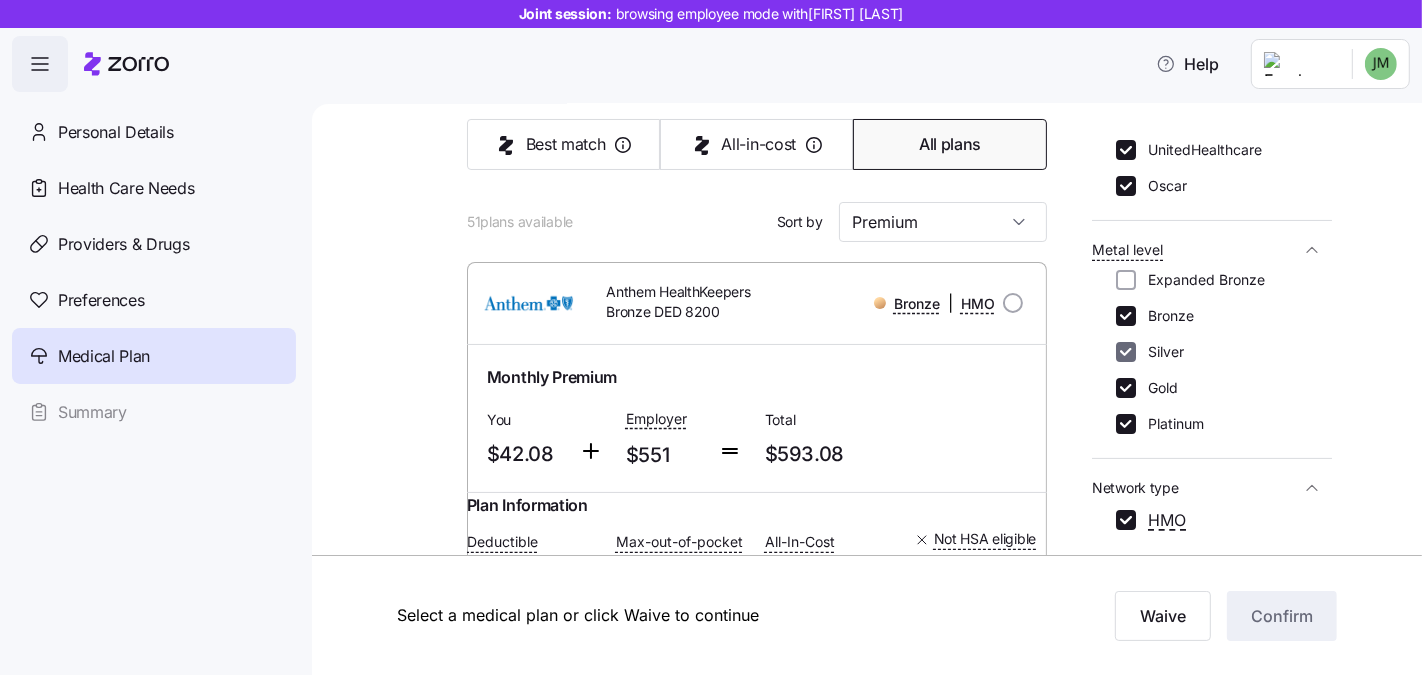 click on "Silver" at bounding box center [1126, 352] 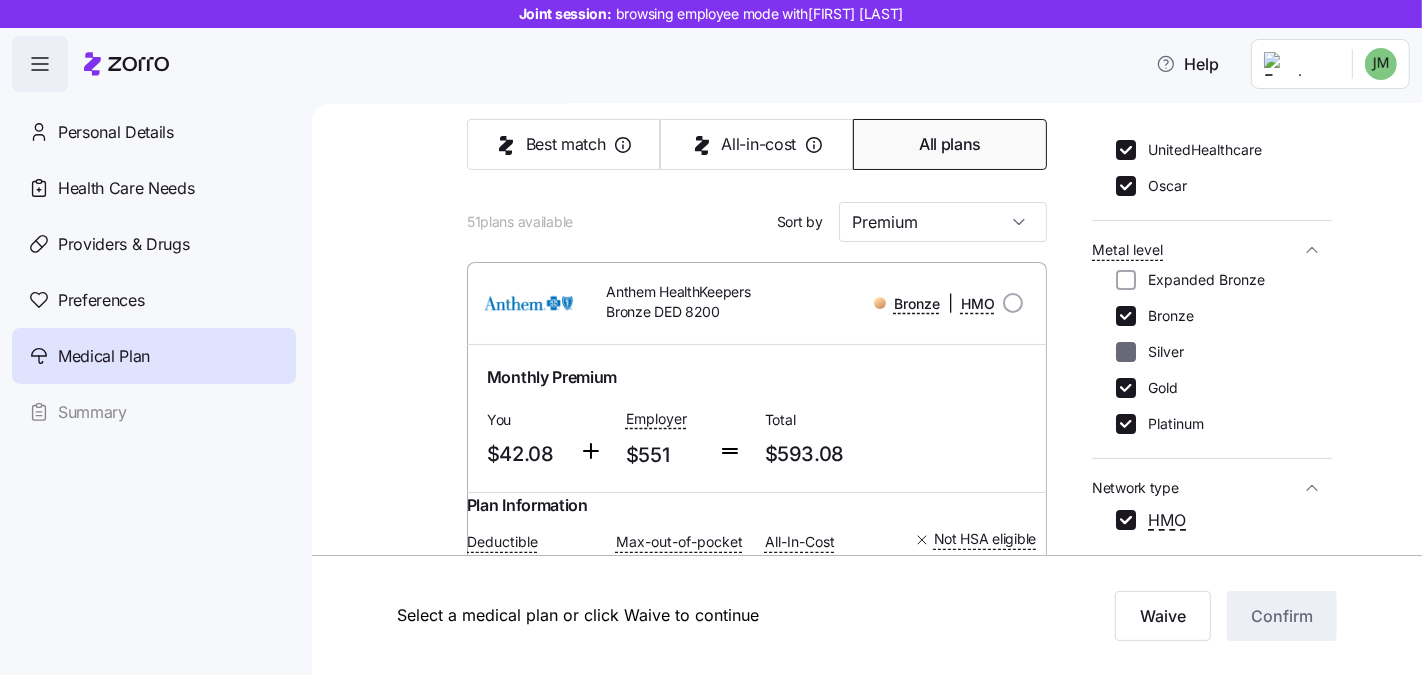 checkbox on "false" 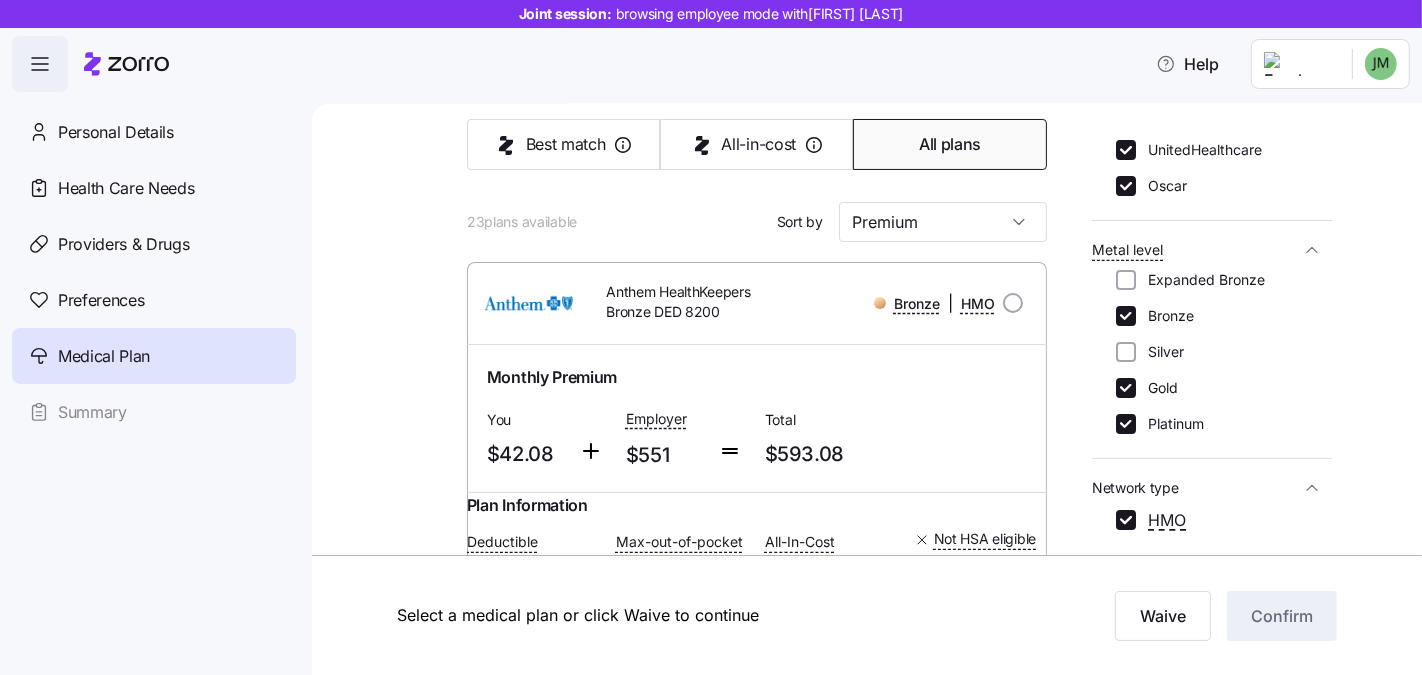drag, startPoint x: 1122, startPoint y: 324, endPoint x: 1126, endPoint y: 357, distance: 33.24154 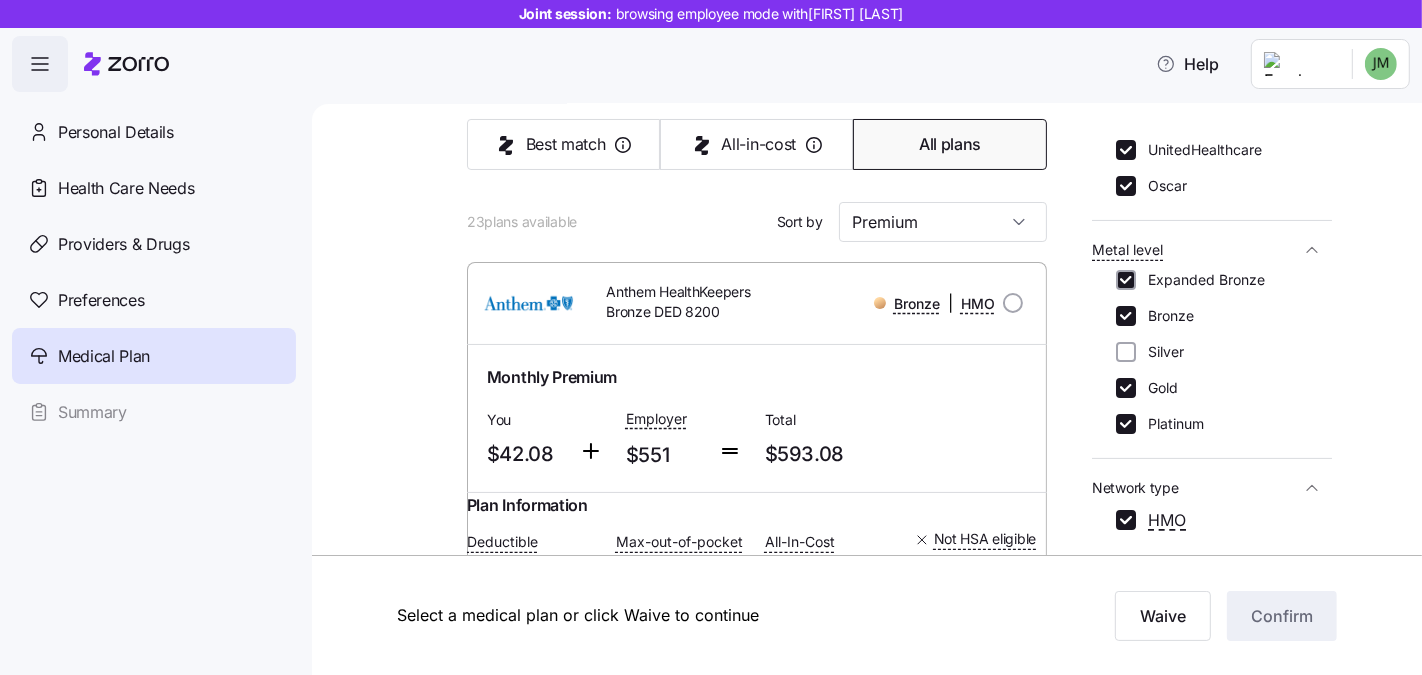 checkbox on "true" 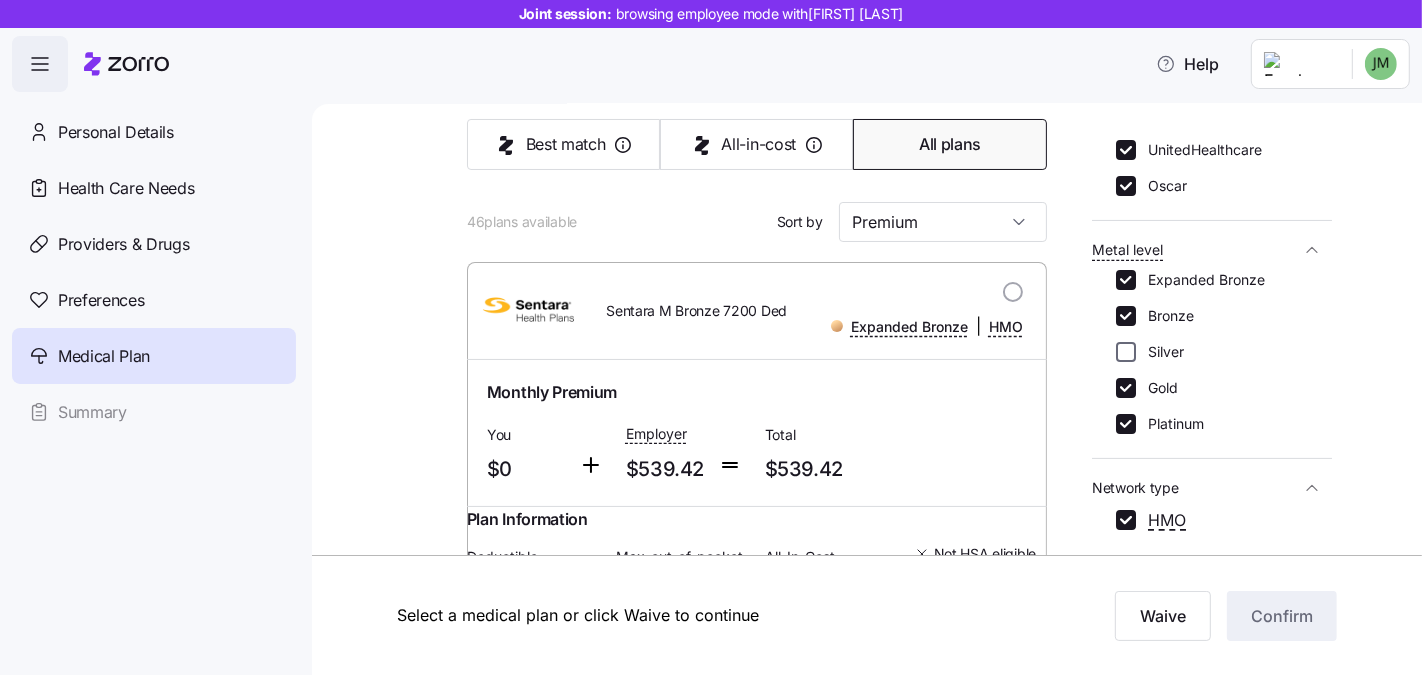 click on "Silver" at bounding box center (1126, 352) 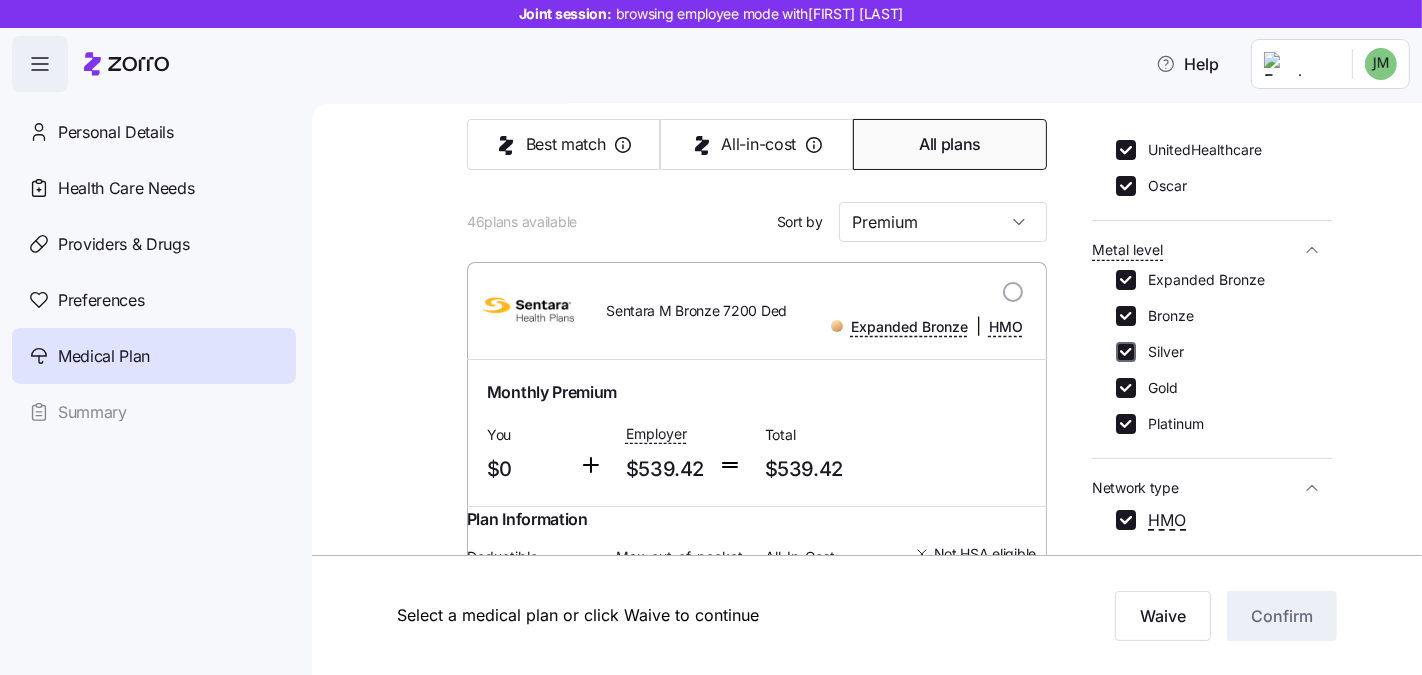 checkbox on "true" 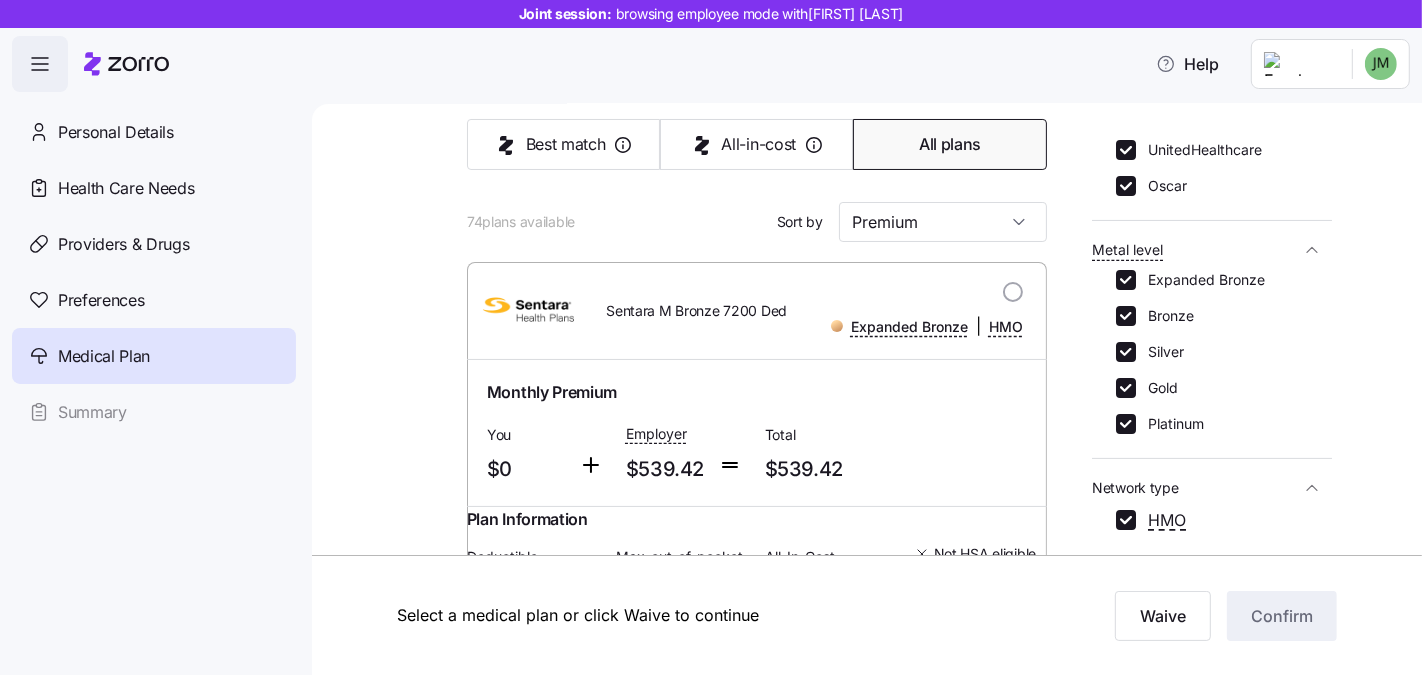 click on "Expanded Bronze Bronze Silver Gold Platinum" at bounding box center [1212, 352] 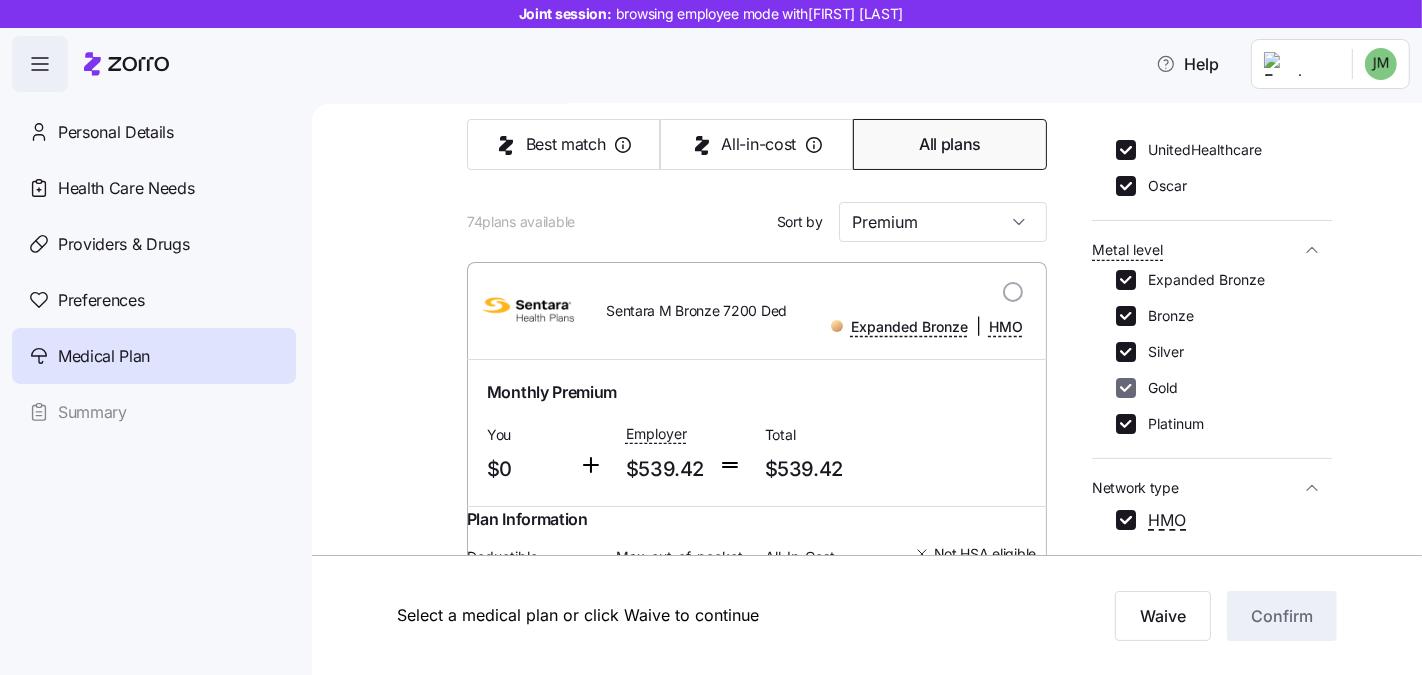 click on "Gold" at bounding box center [1126, 388] 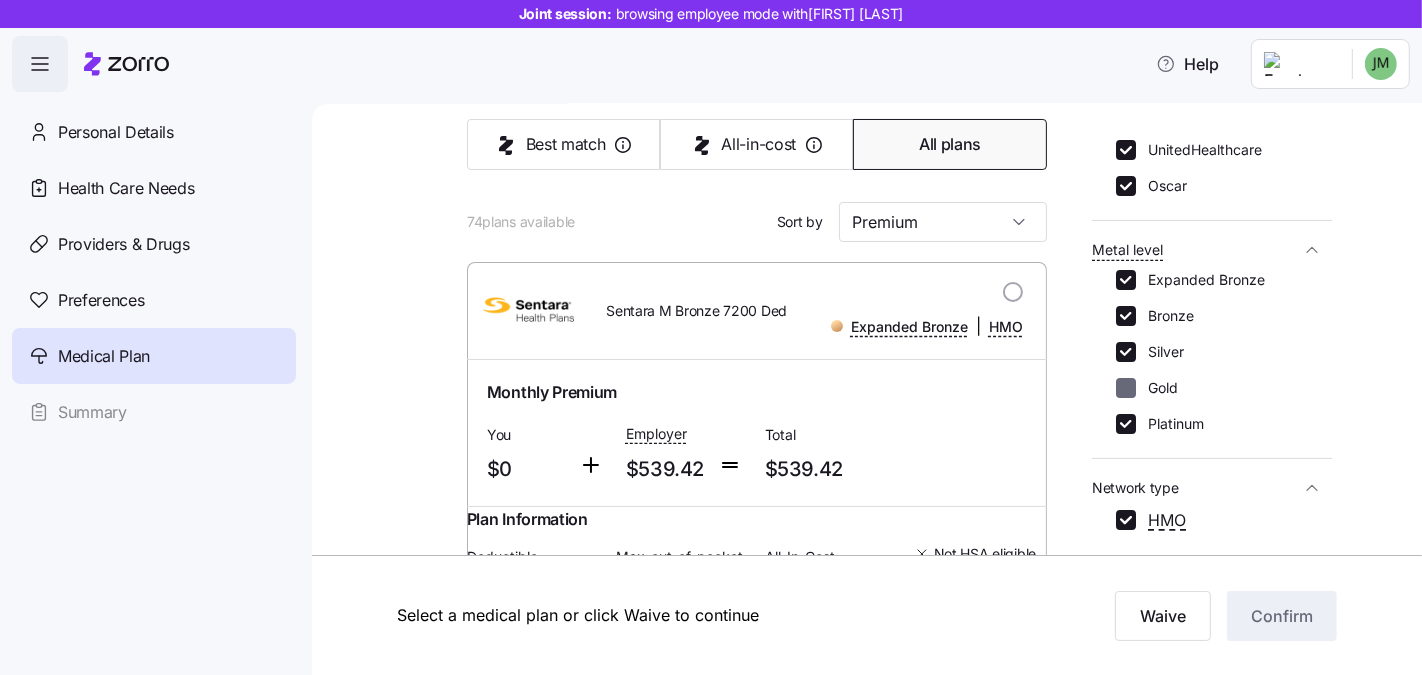 checkbox on "false" 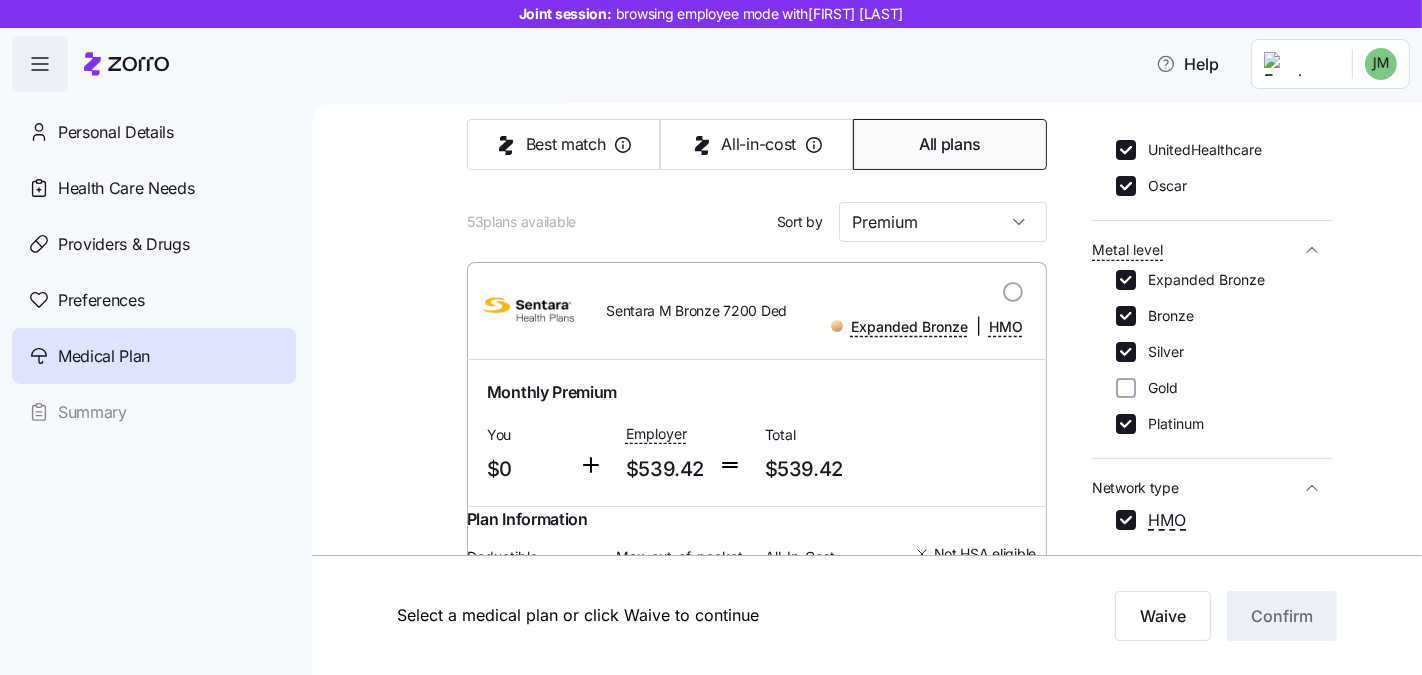 click on "Expanded Bronze Bronze Silver Gold Platinum" at bounding box center [1212, 352] 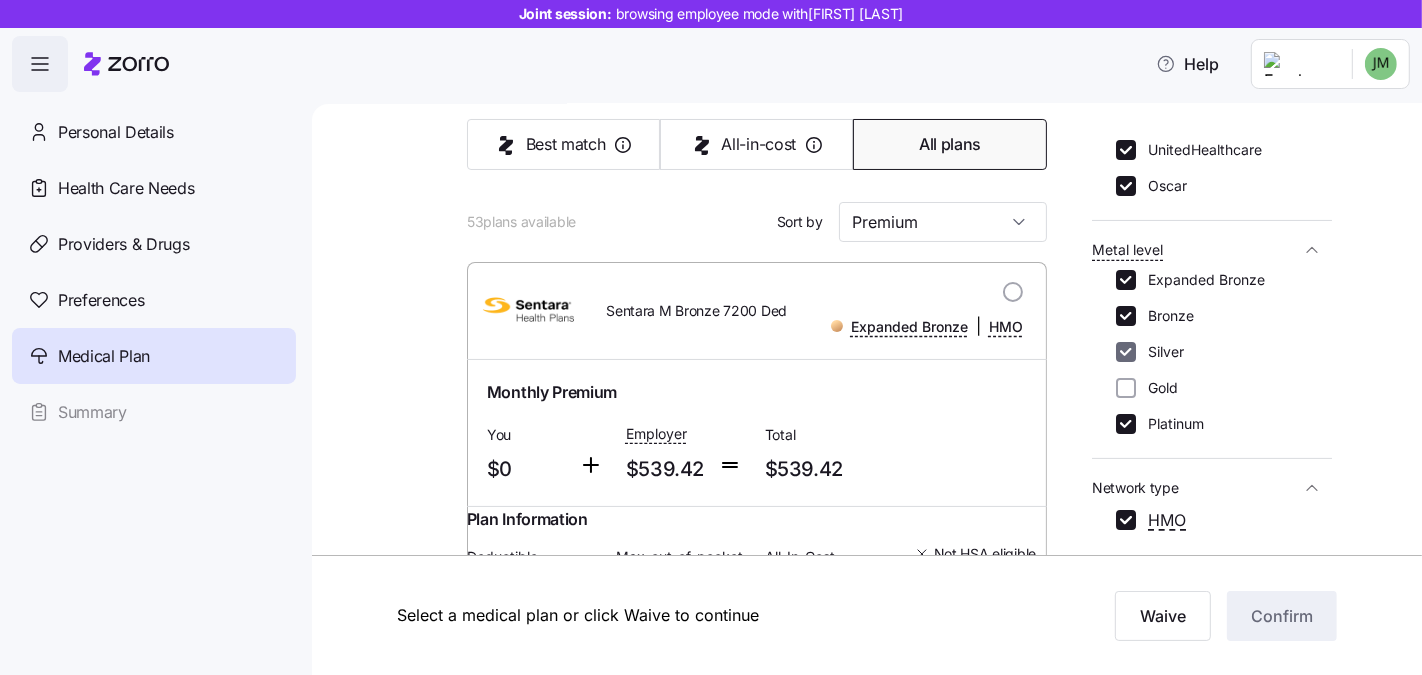 click on "Silver" at bounding box center (1126, 352) 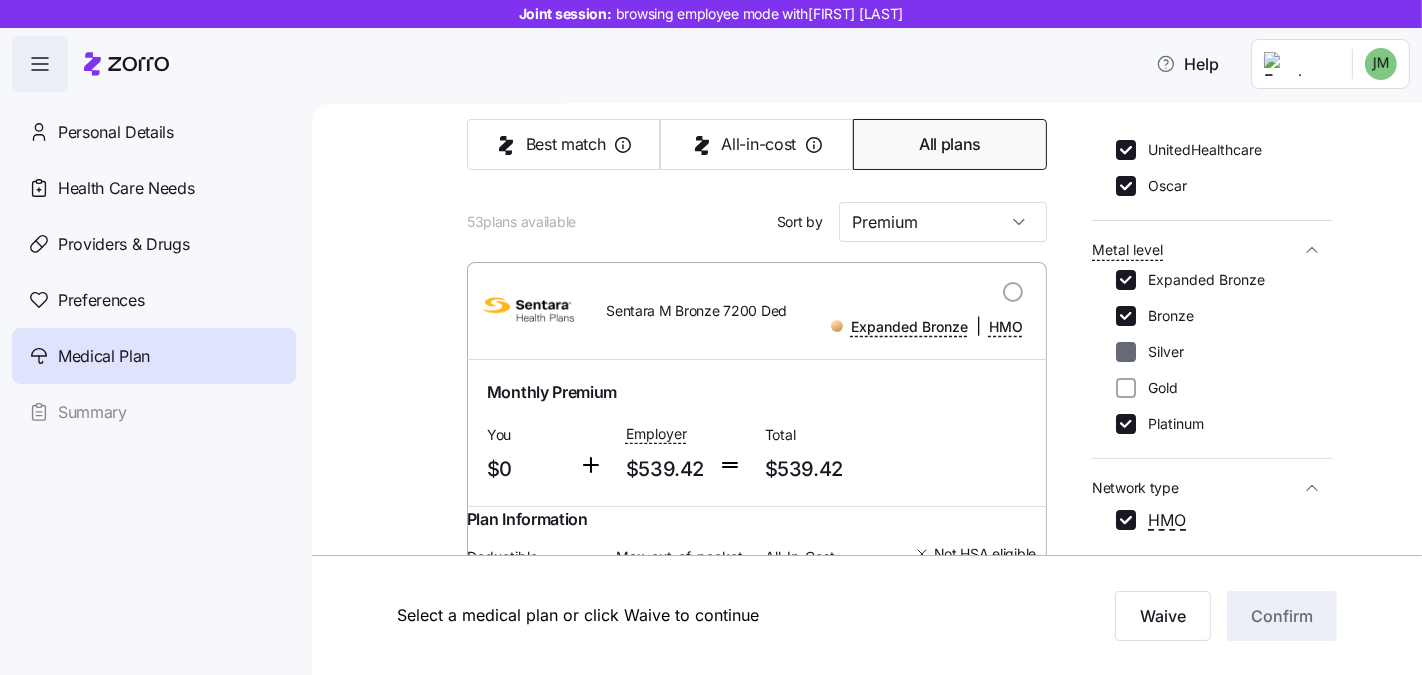 checkbox on "false" 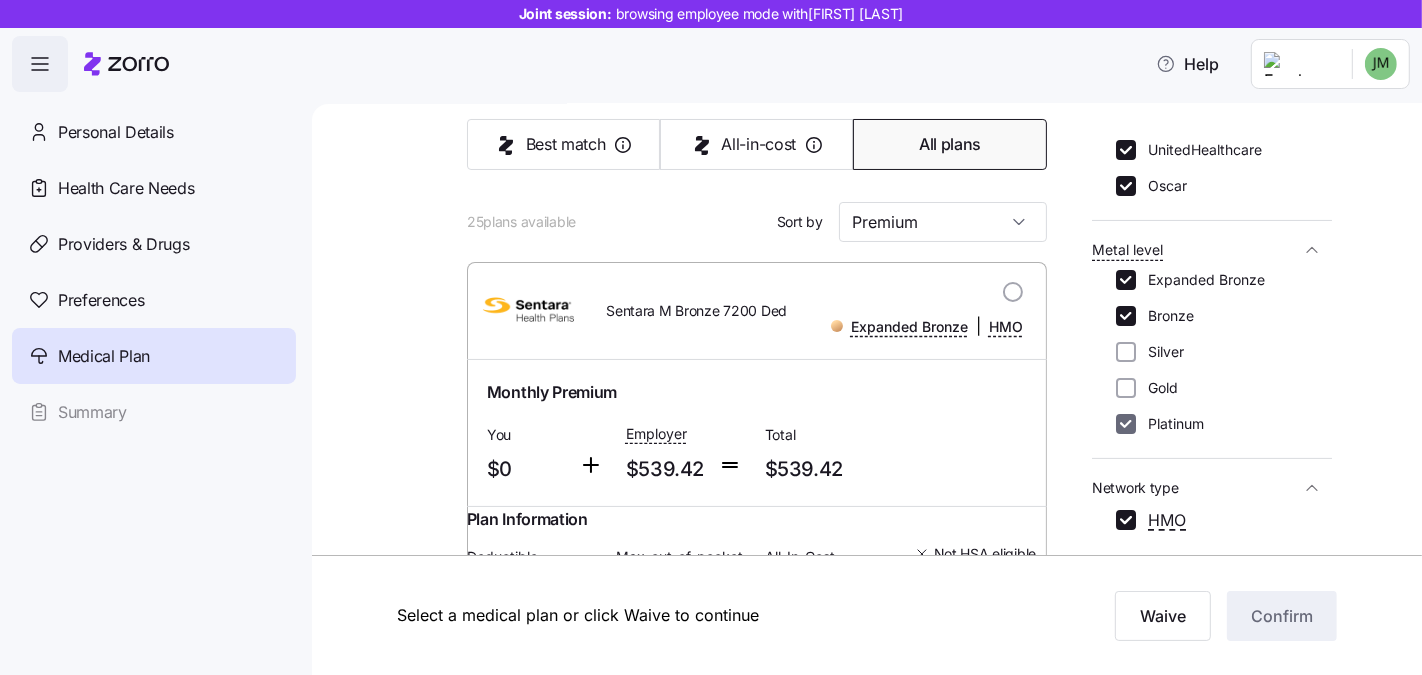 click on "Platinum" at bounding box center [1126, 424] 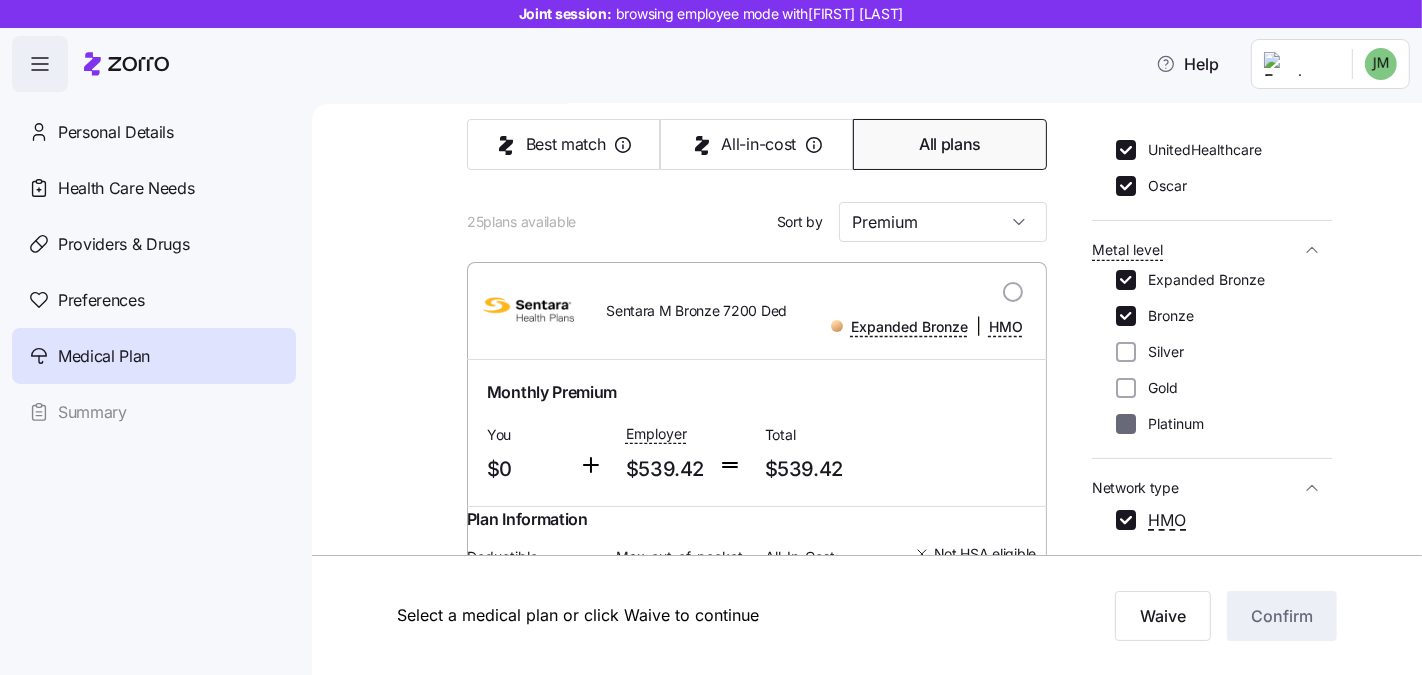 checkbox on "false" 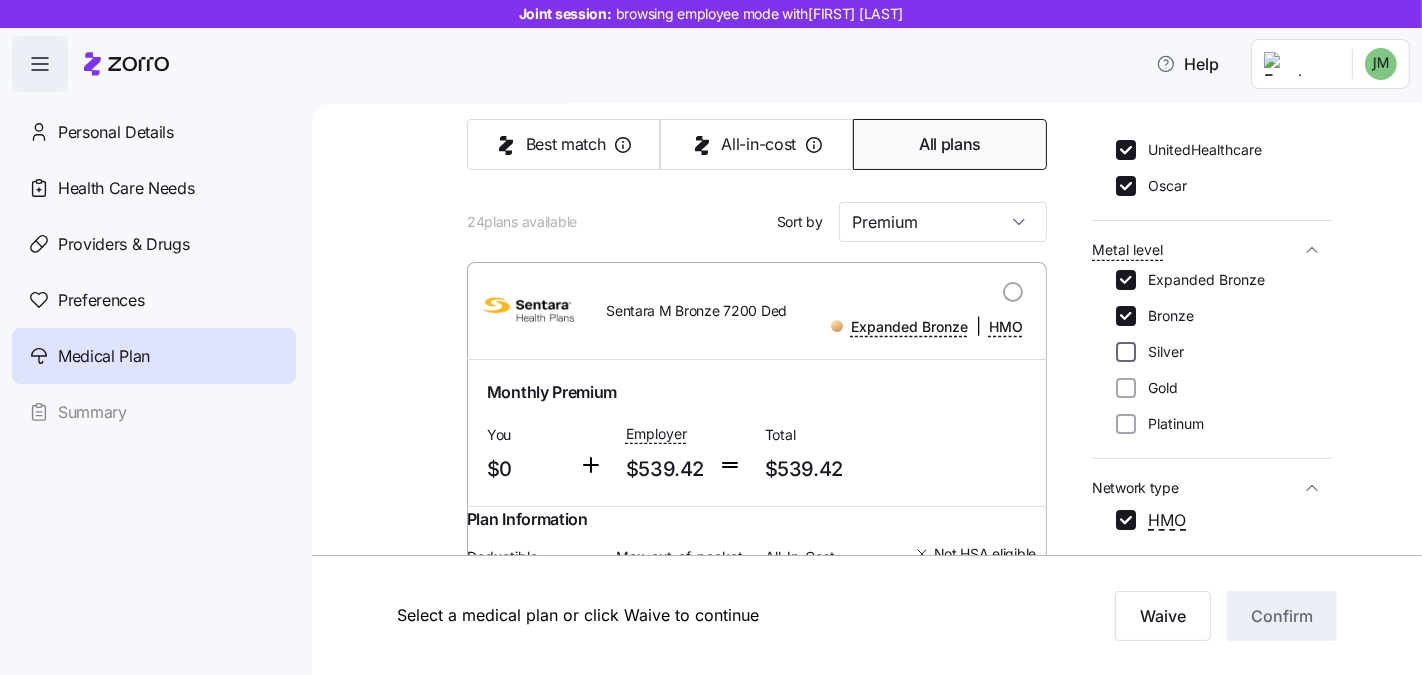 click on "Silver" at bounding box center (1126, 352) 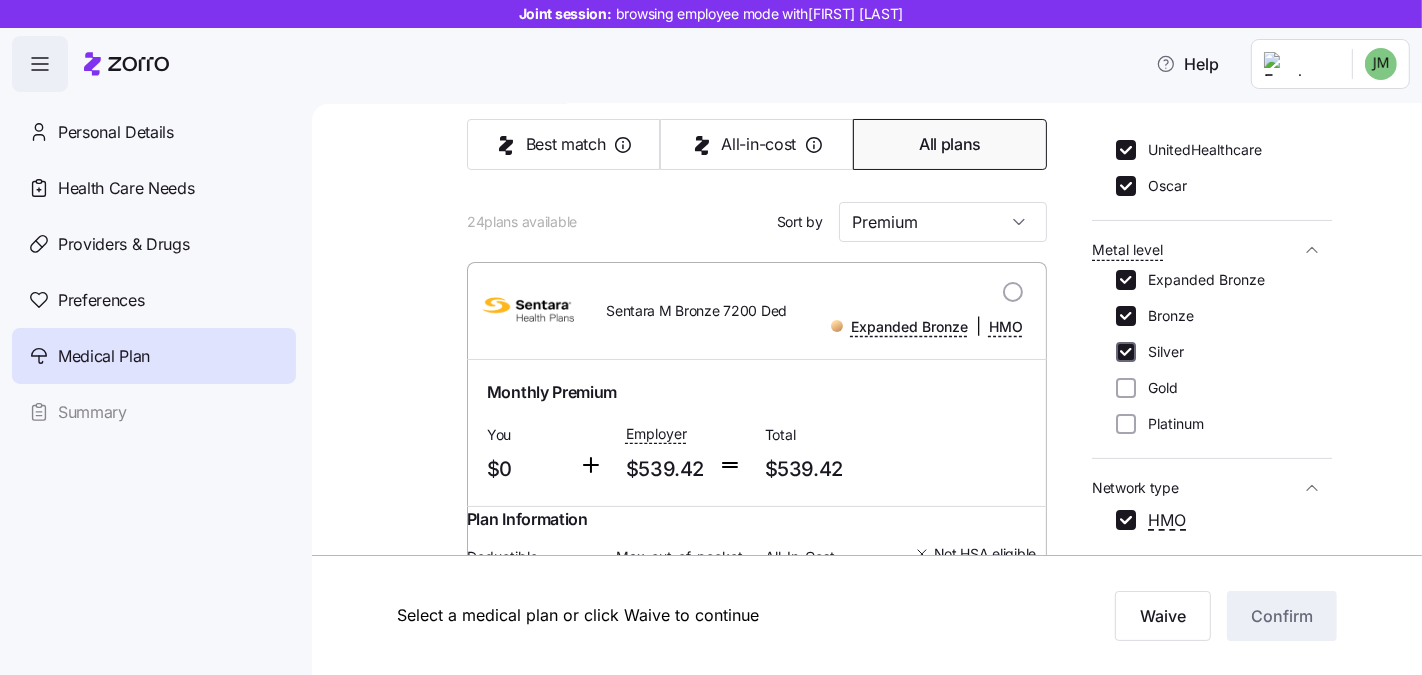 checkbox on "true" 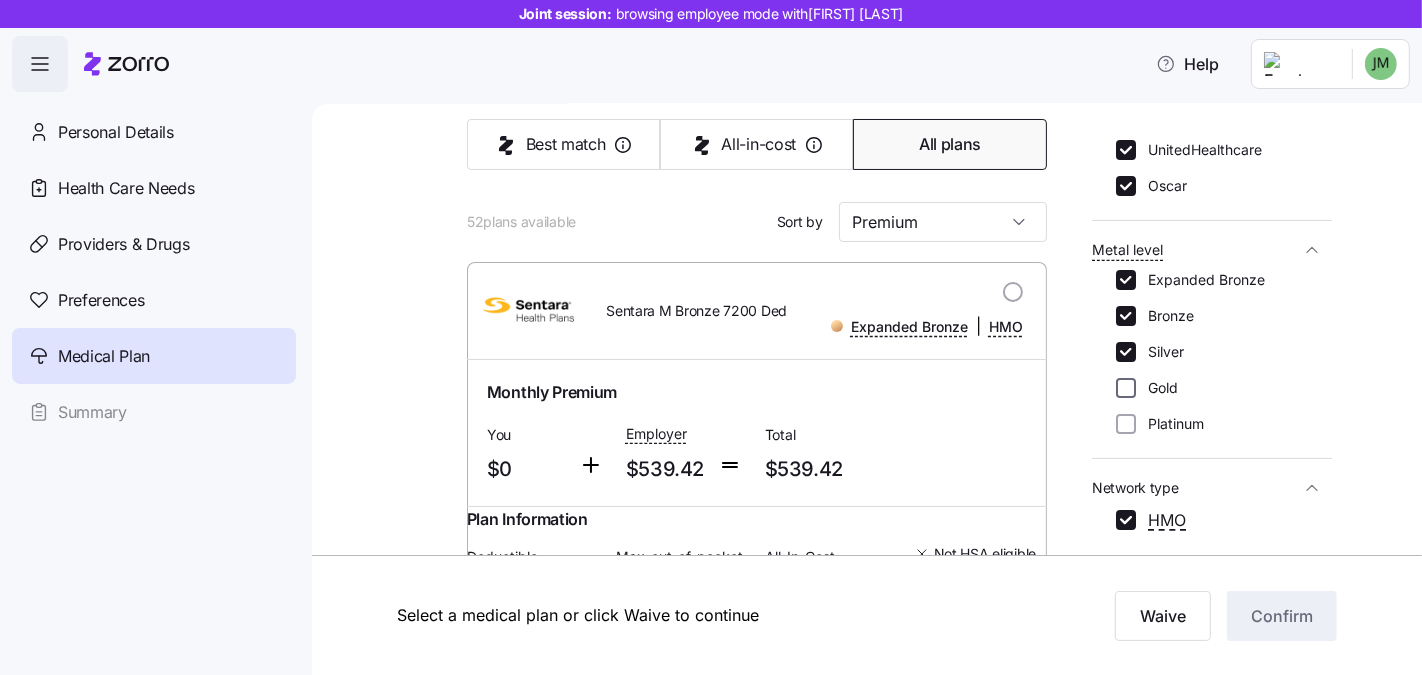 click on "Gold" at bounding box center (1126, 388) 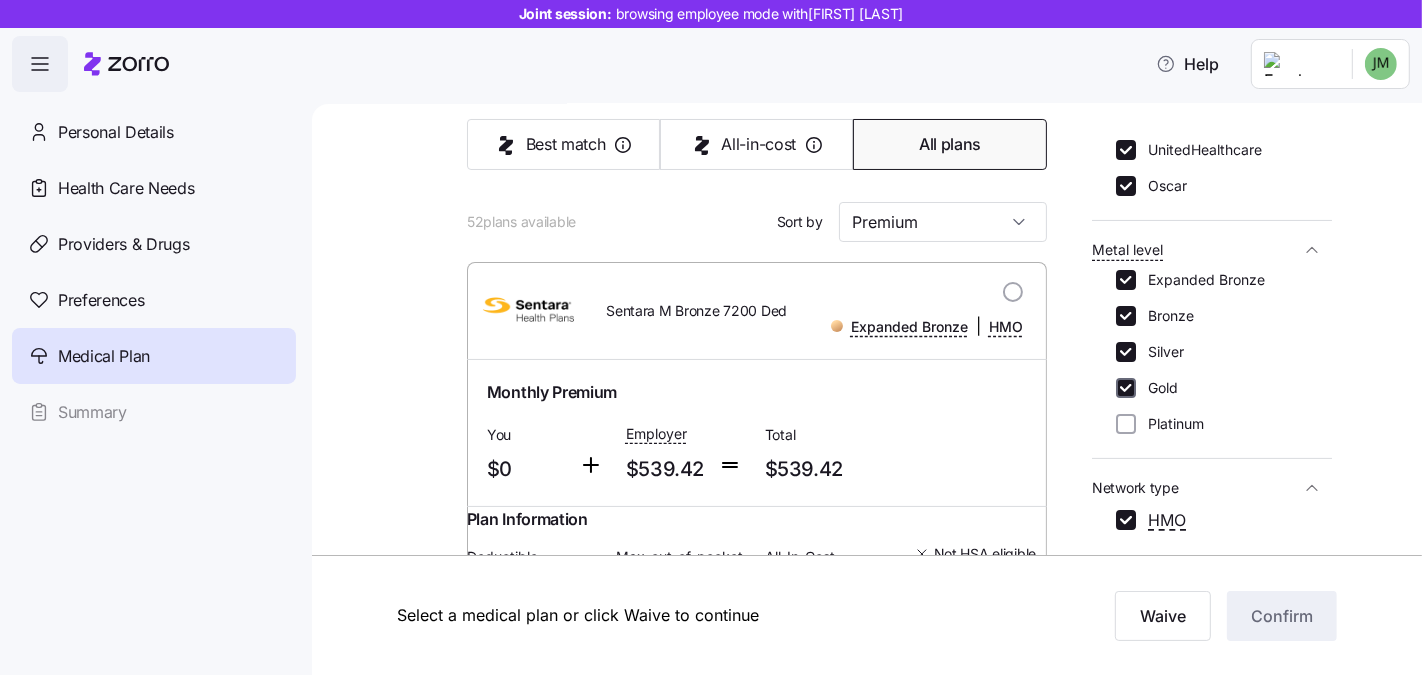 checkbox on "true" 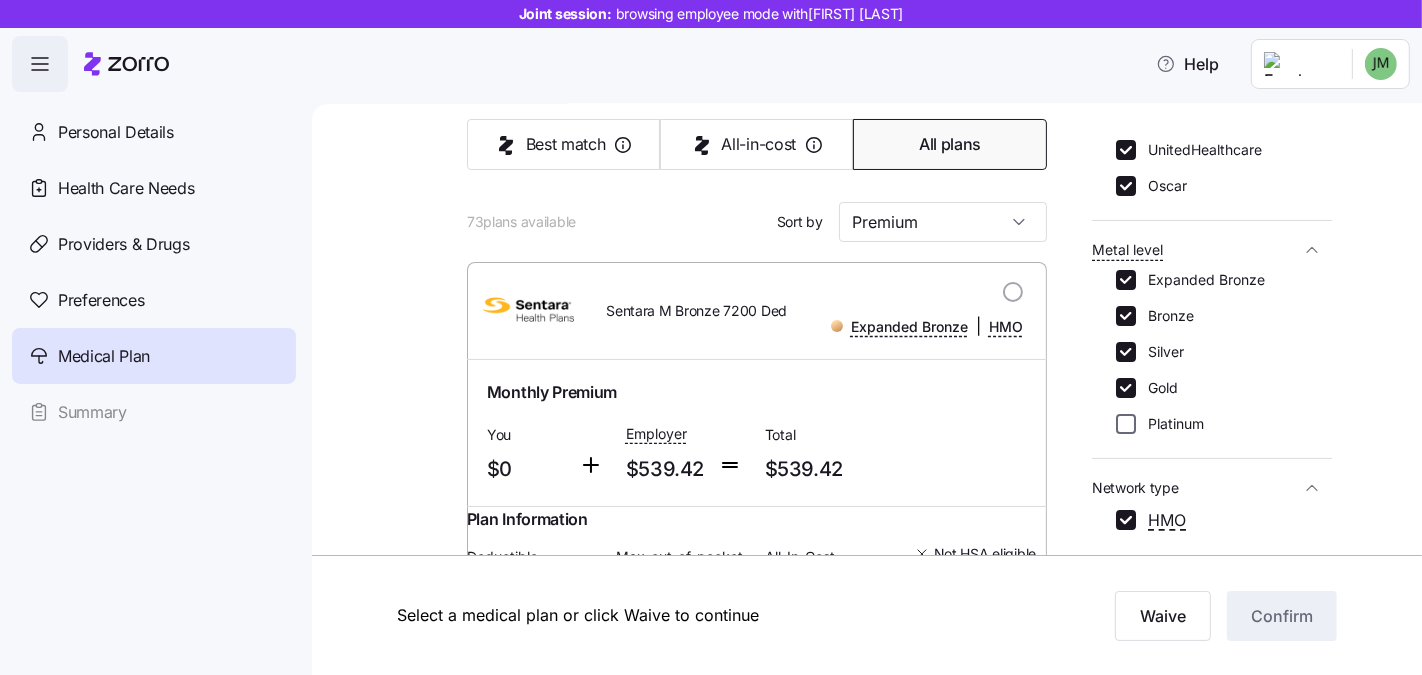 click on "Platinum" at bounding box center (1126, 424) 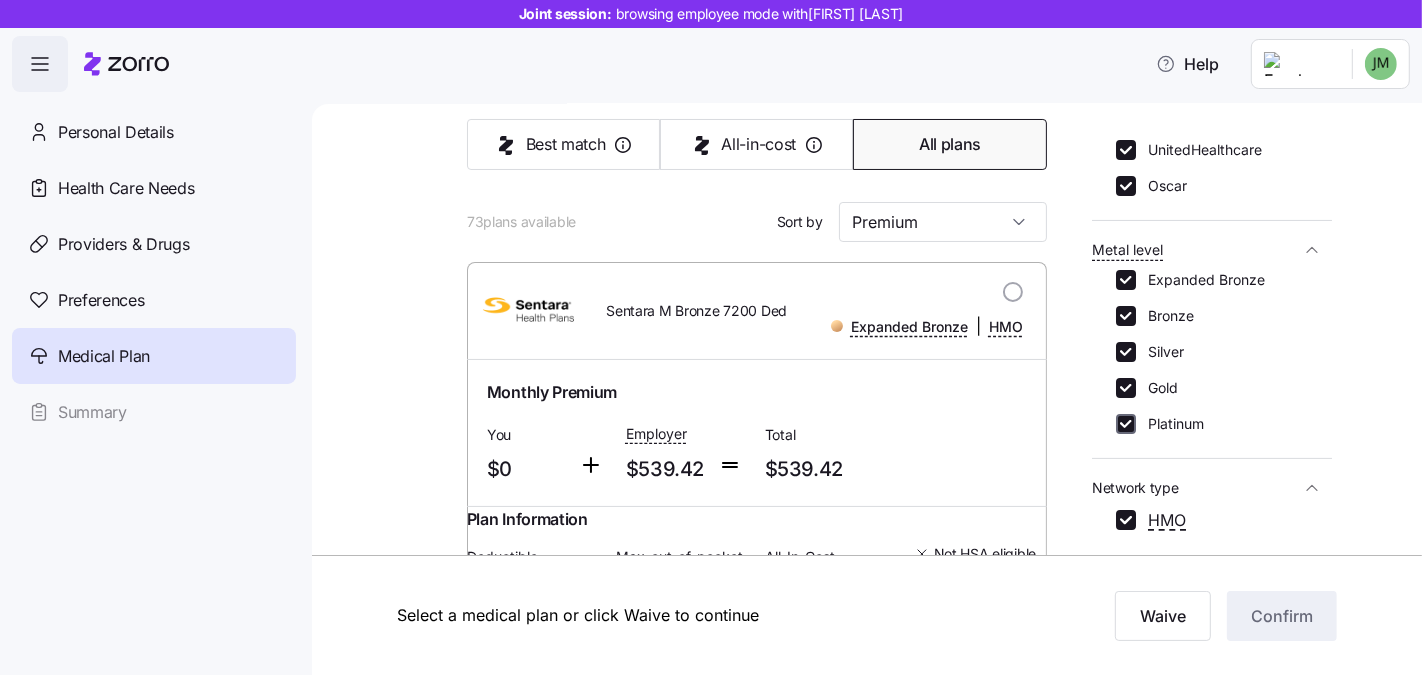 checkbox on "true" 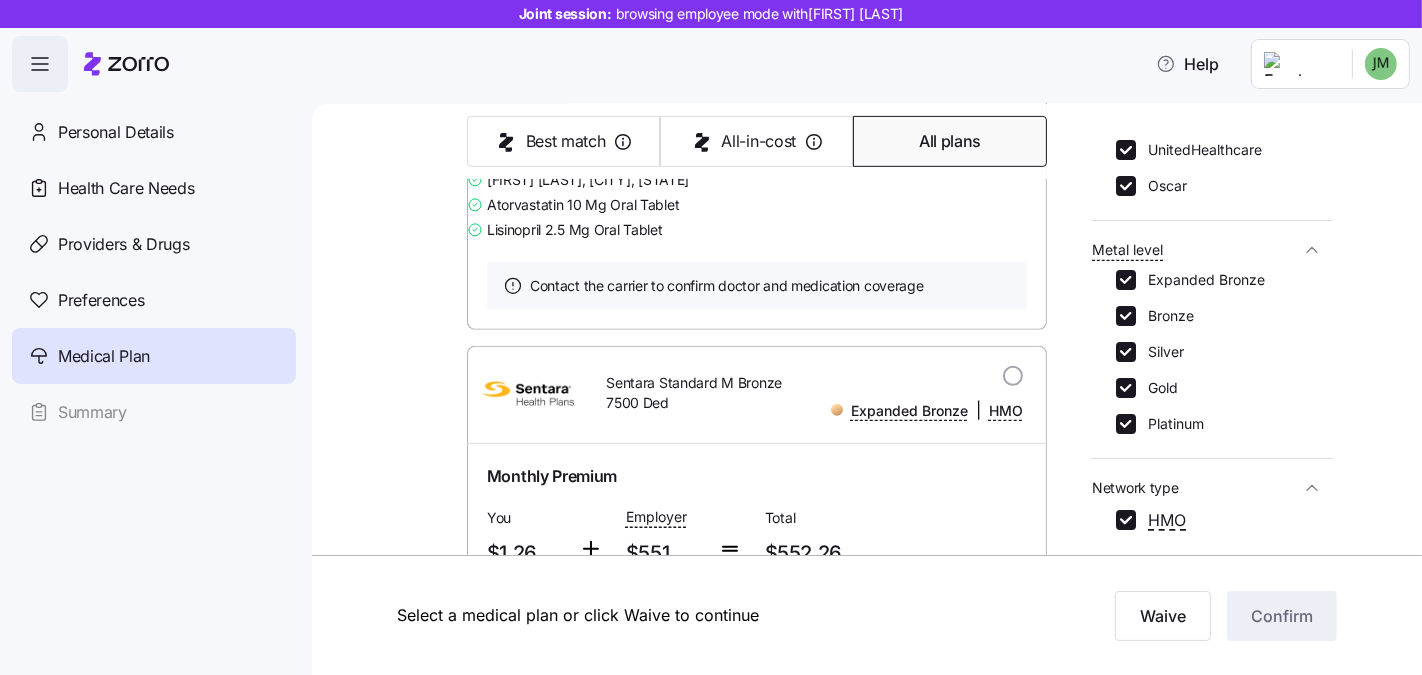 scroll, scrollTop: 888, scrollLeft: 0, axis: vertical 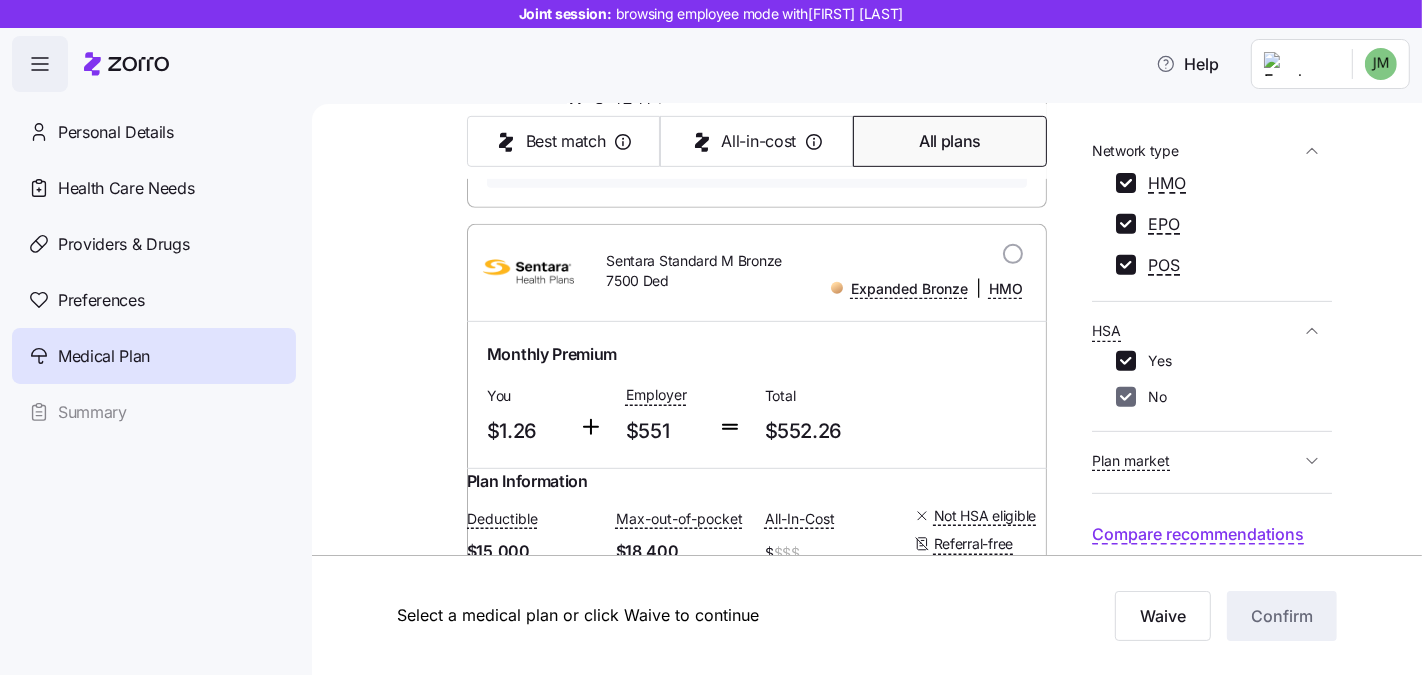 click on "No" at bounding box center [1126, 397] 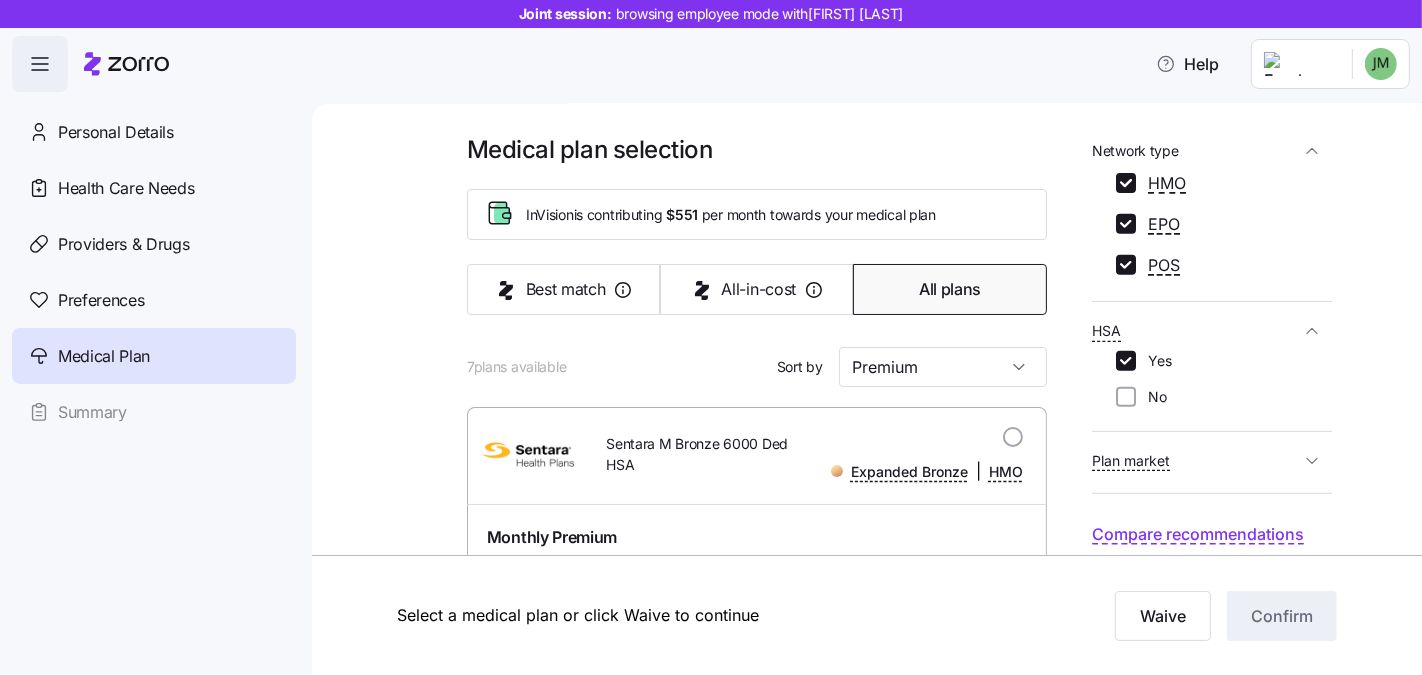 scroll, scrollTop: 0, scrollLeft: 0, axis: both 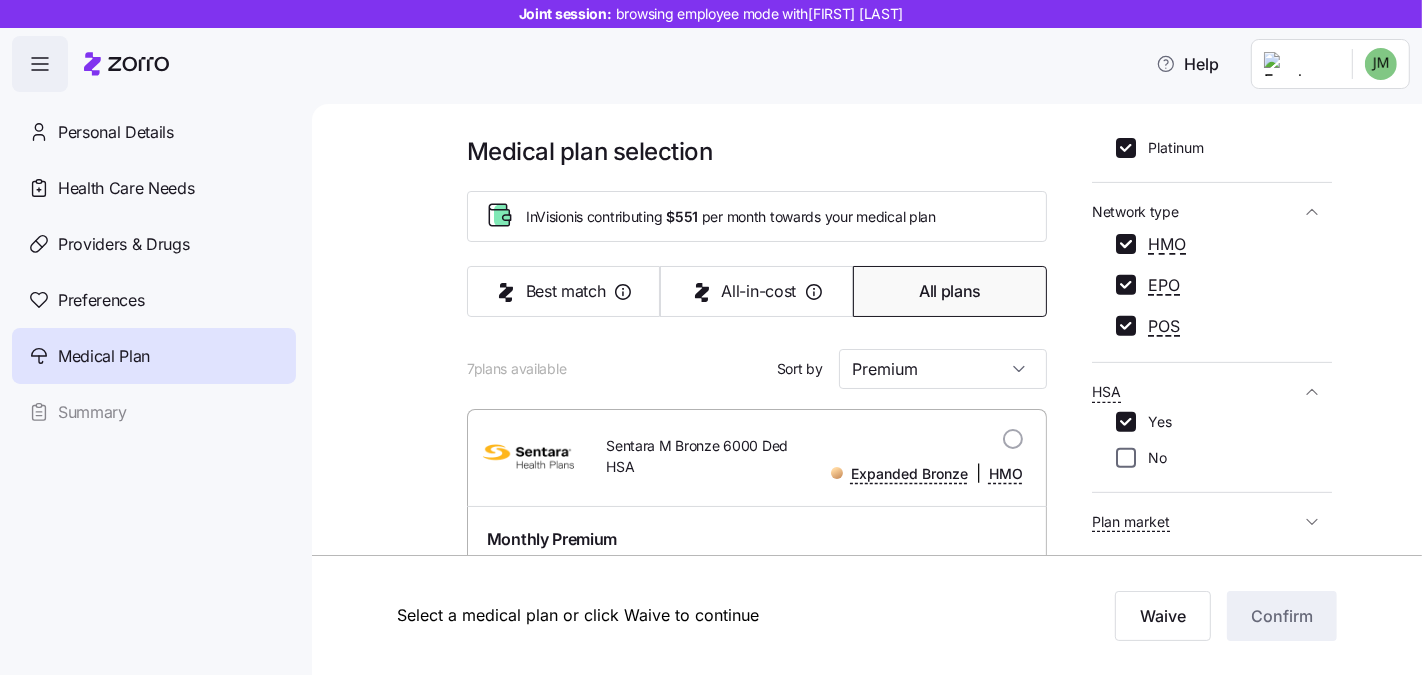 click on "No" at bounding box center [1126, 458] 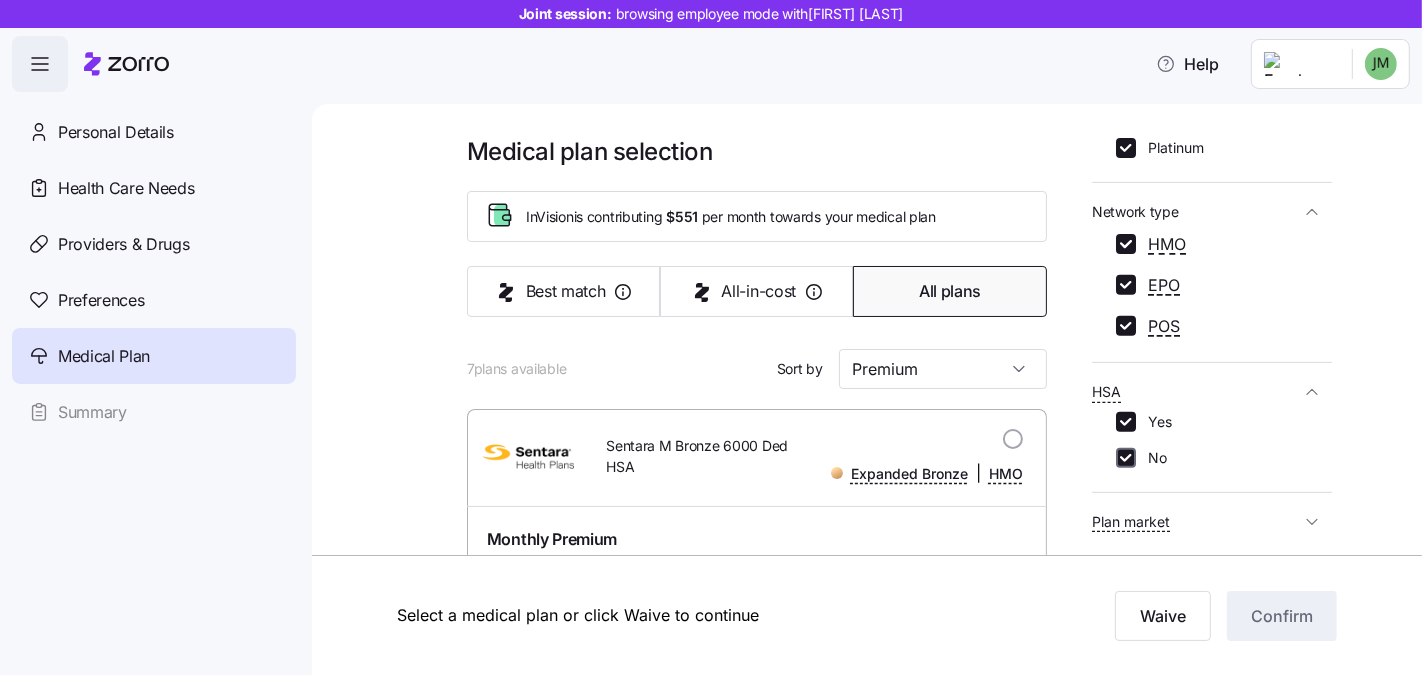 checkbox on "true" 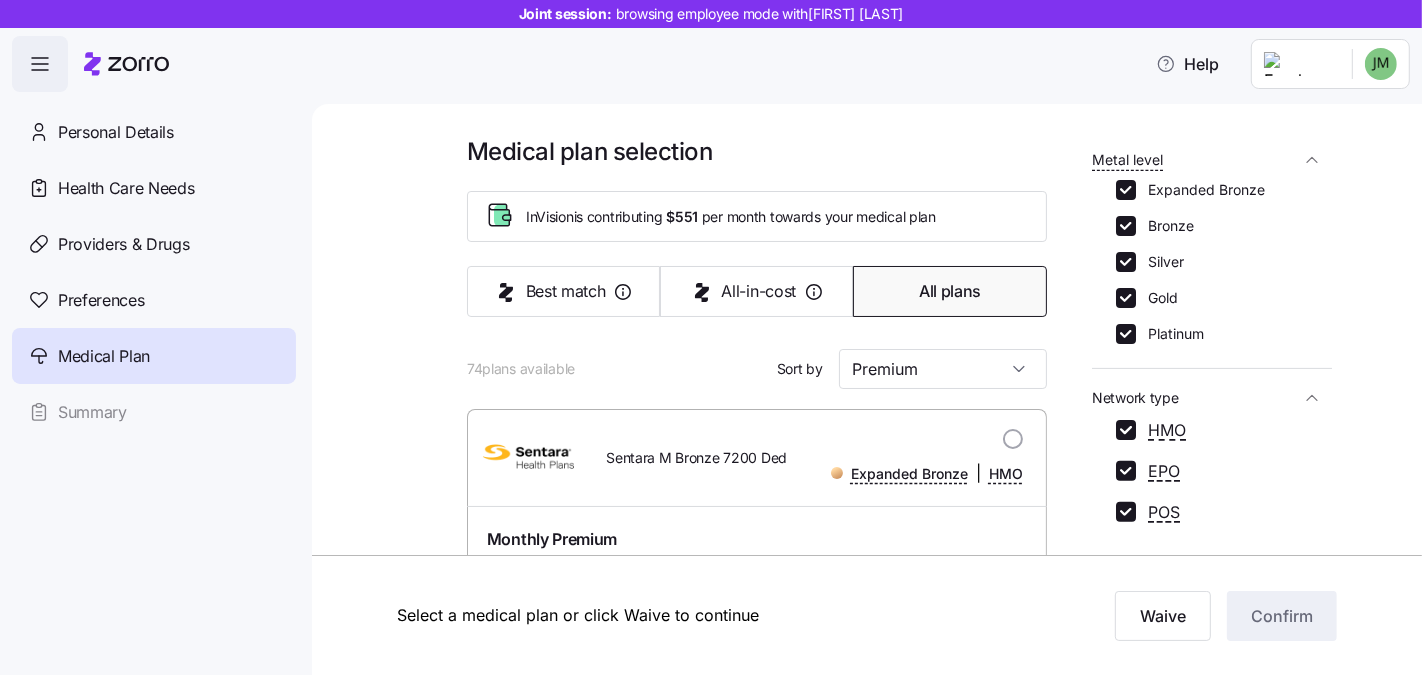 scroll, scrollTop: 0, scrollLeft: 0, axis: both 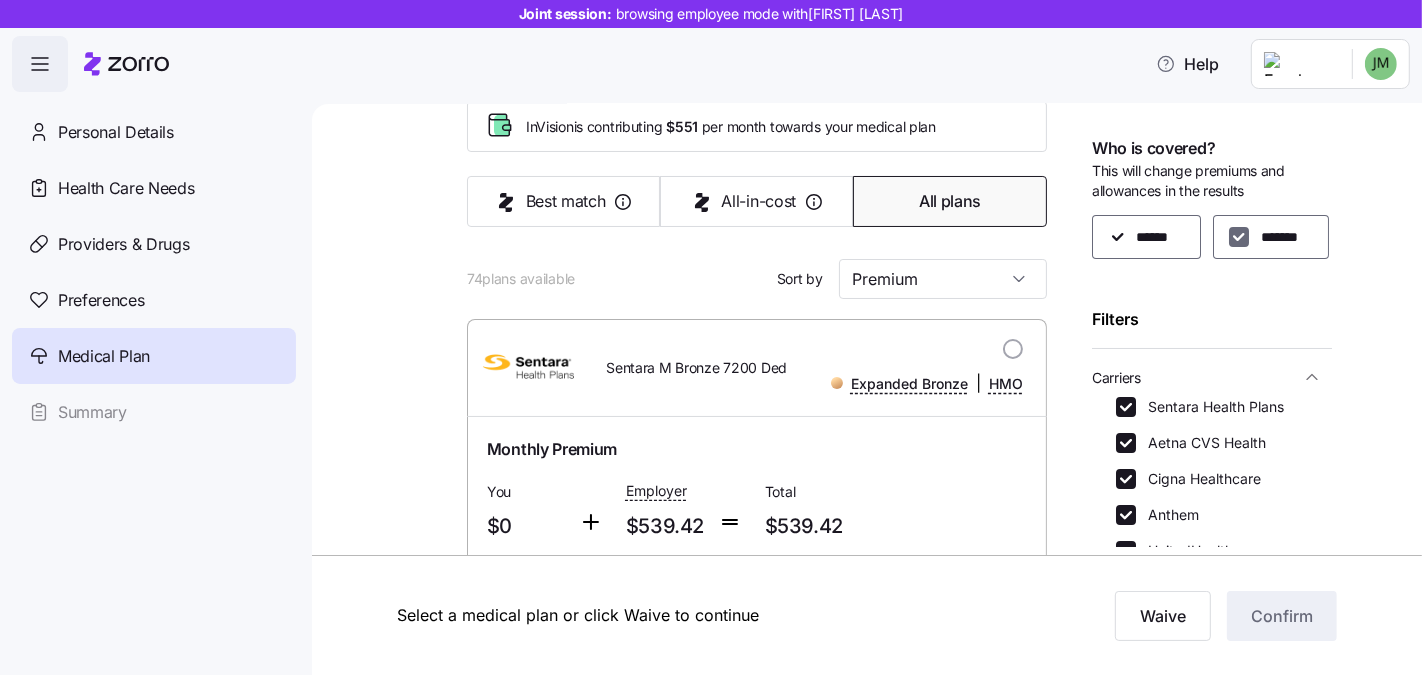 click on "*******" at bounding box center [1239, 237] 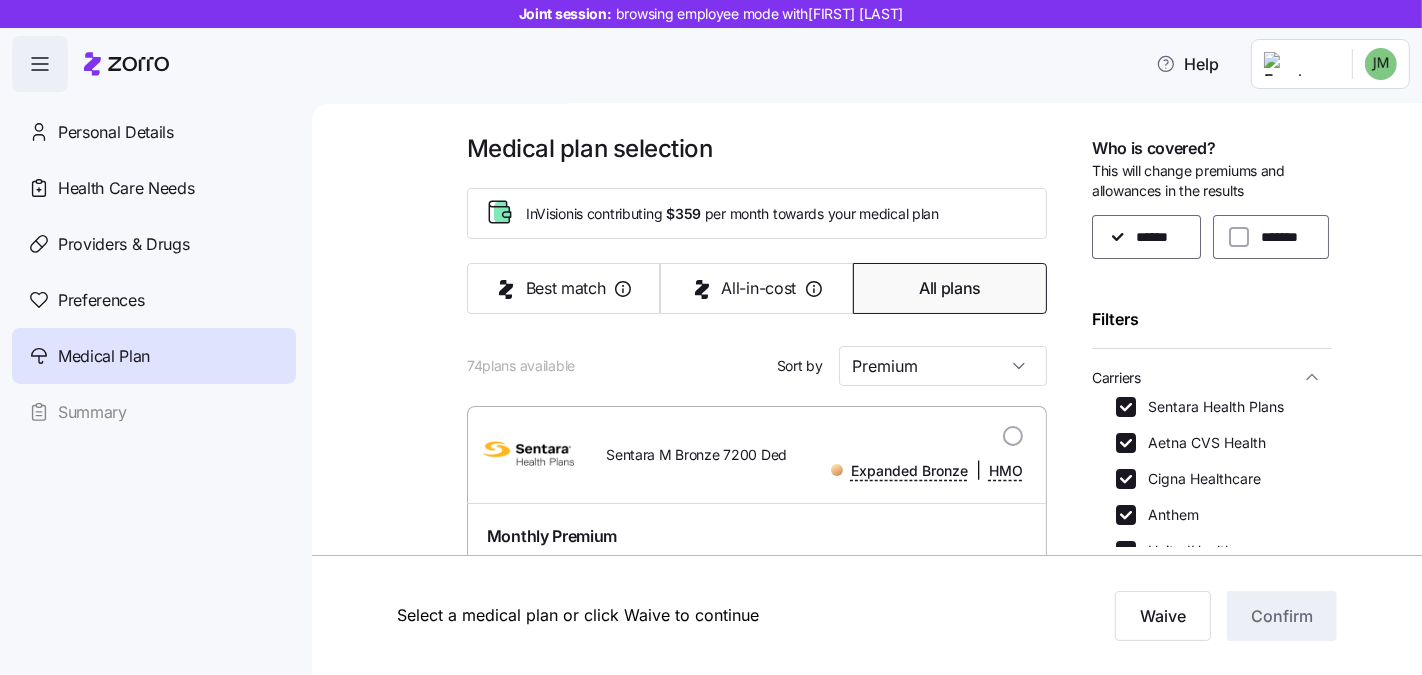 scroll, scrollTop: 0, scrollLeft: 0, axis: both 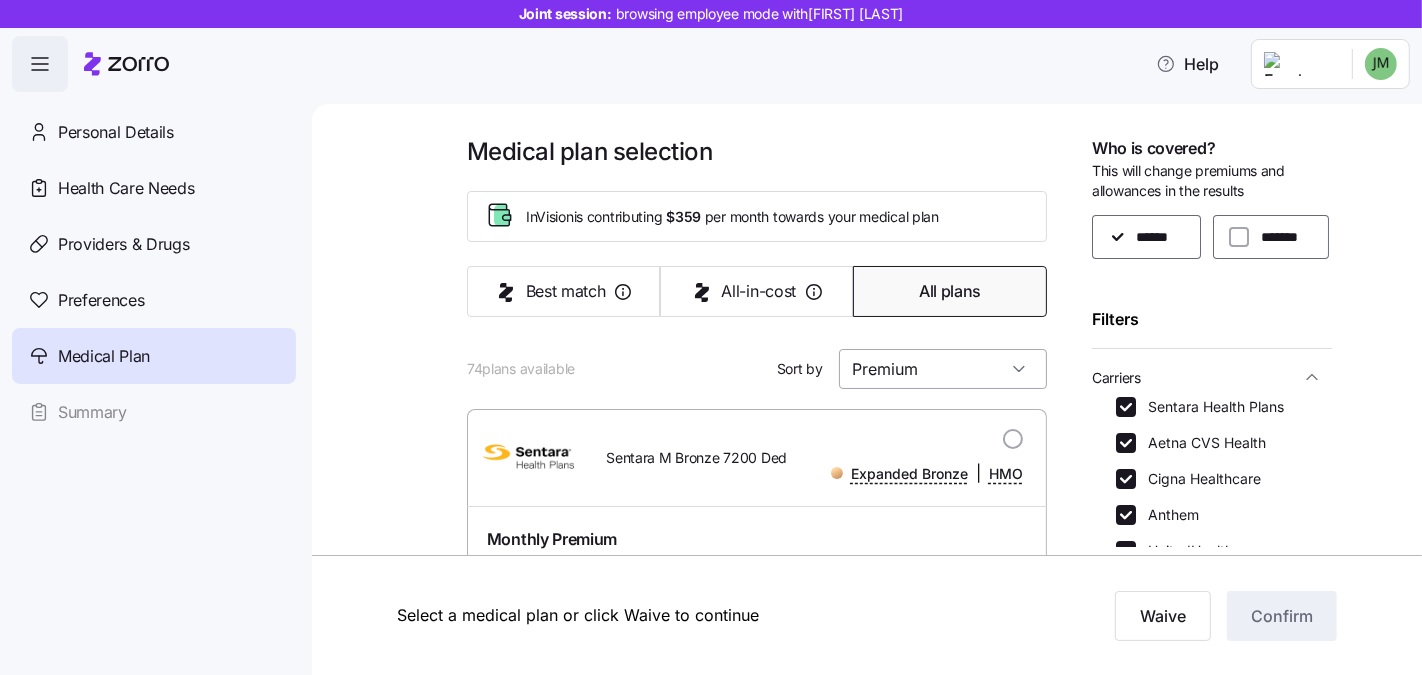 click on "Premium" at bounding box center [943, 369] 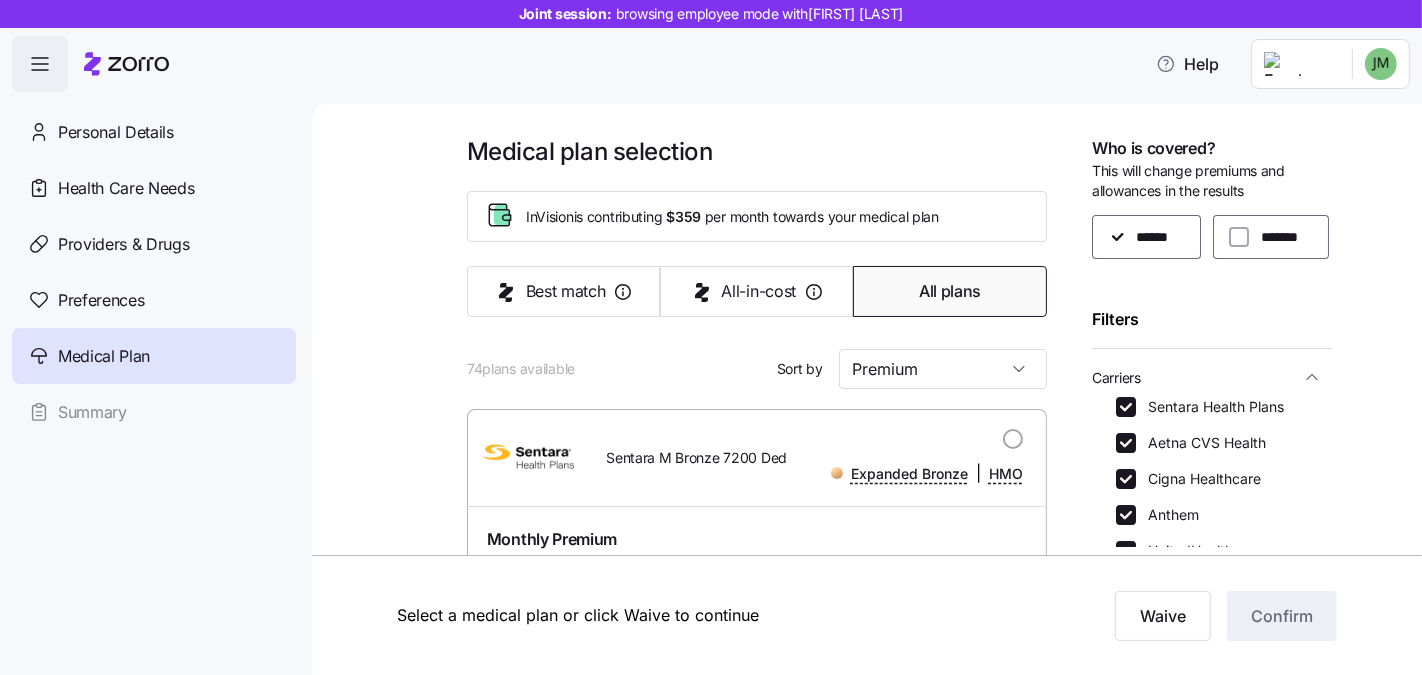 click on "All plans" at bounding box center [950, 291] 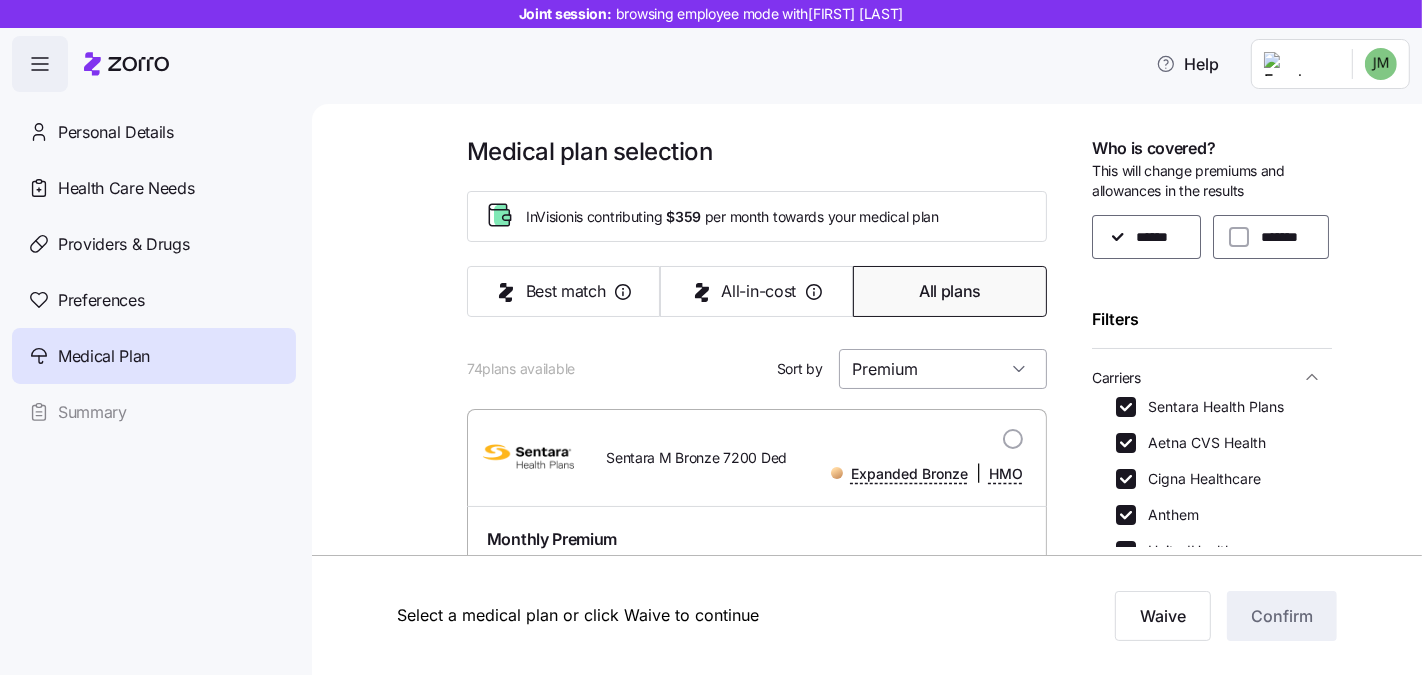 click on "Premium" at bounding box center (943, 369) 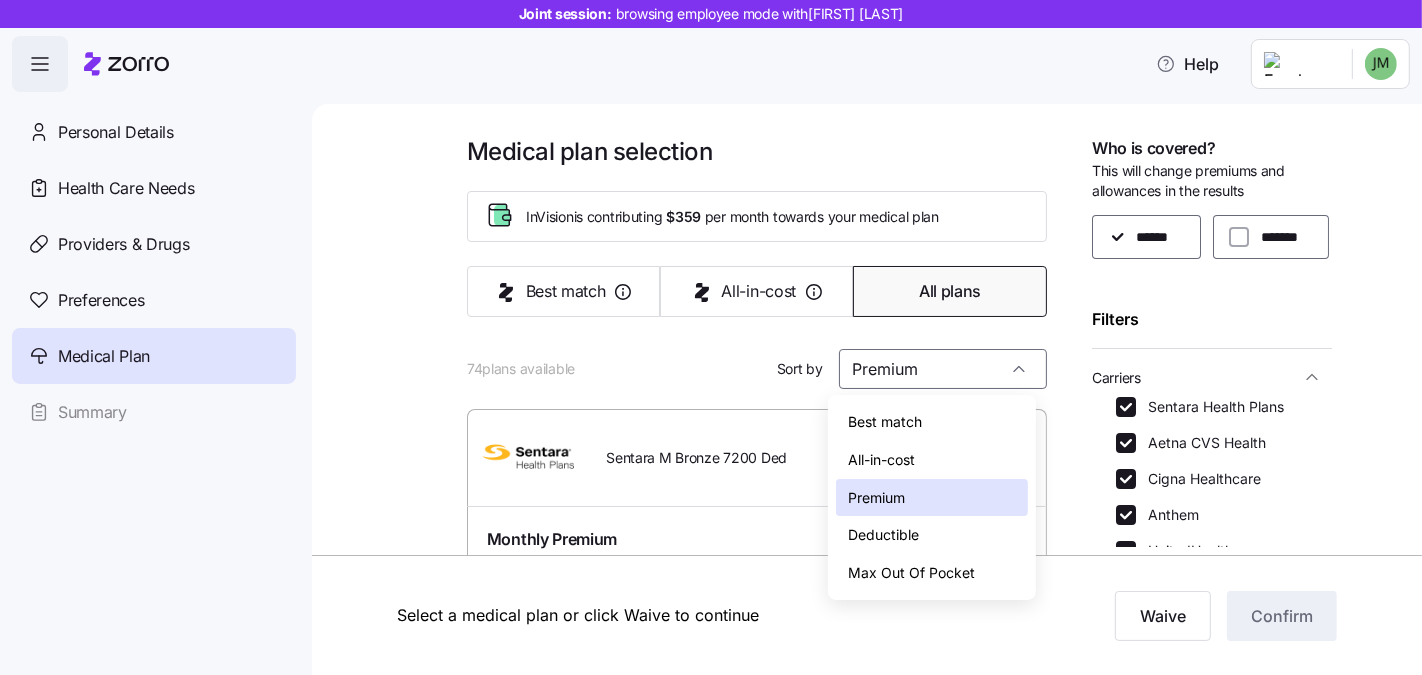 click on "Deductible" at bounding box center [932, 535] 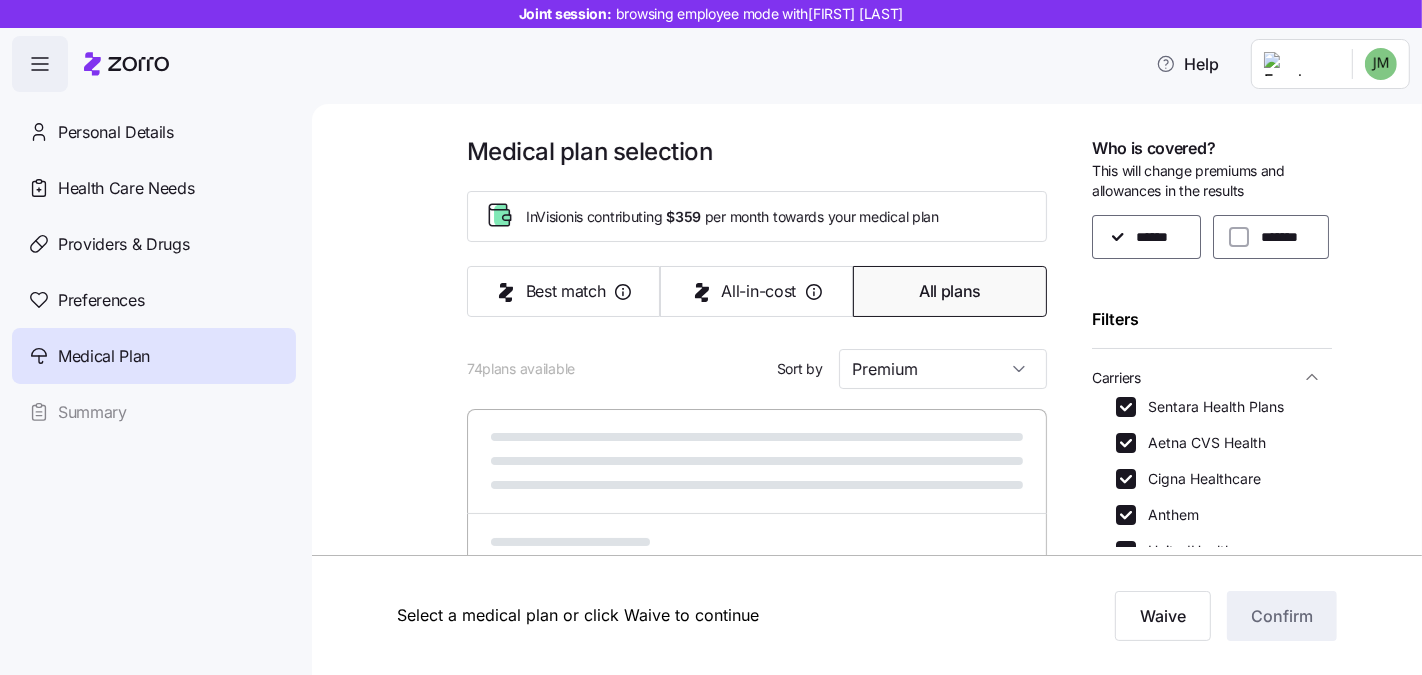 type on "Deductible" 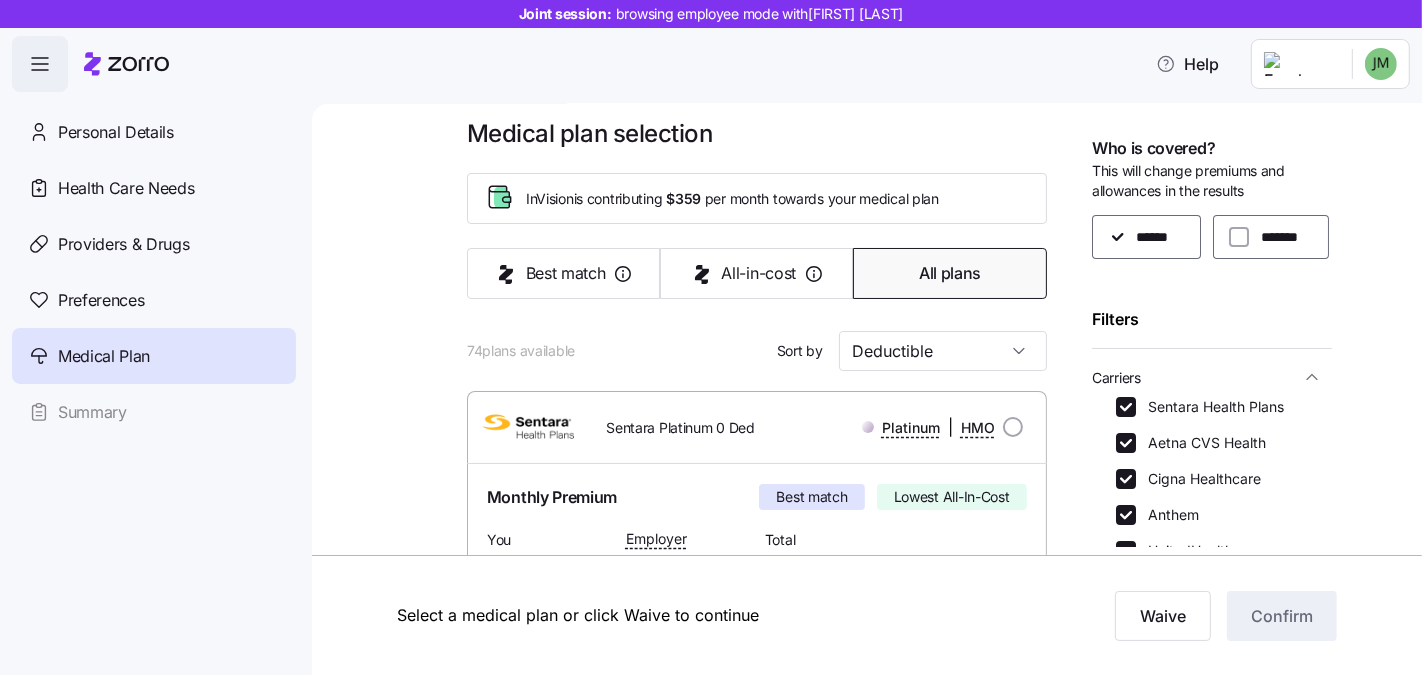 scroll, scrollTop: 18, scrollLeft: 0, axis: vertical 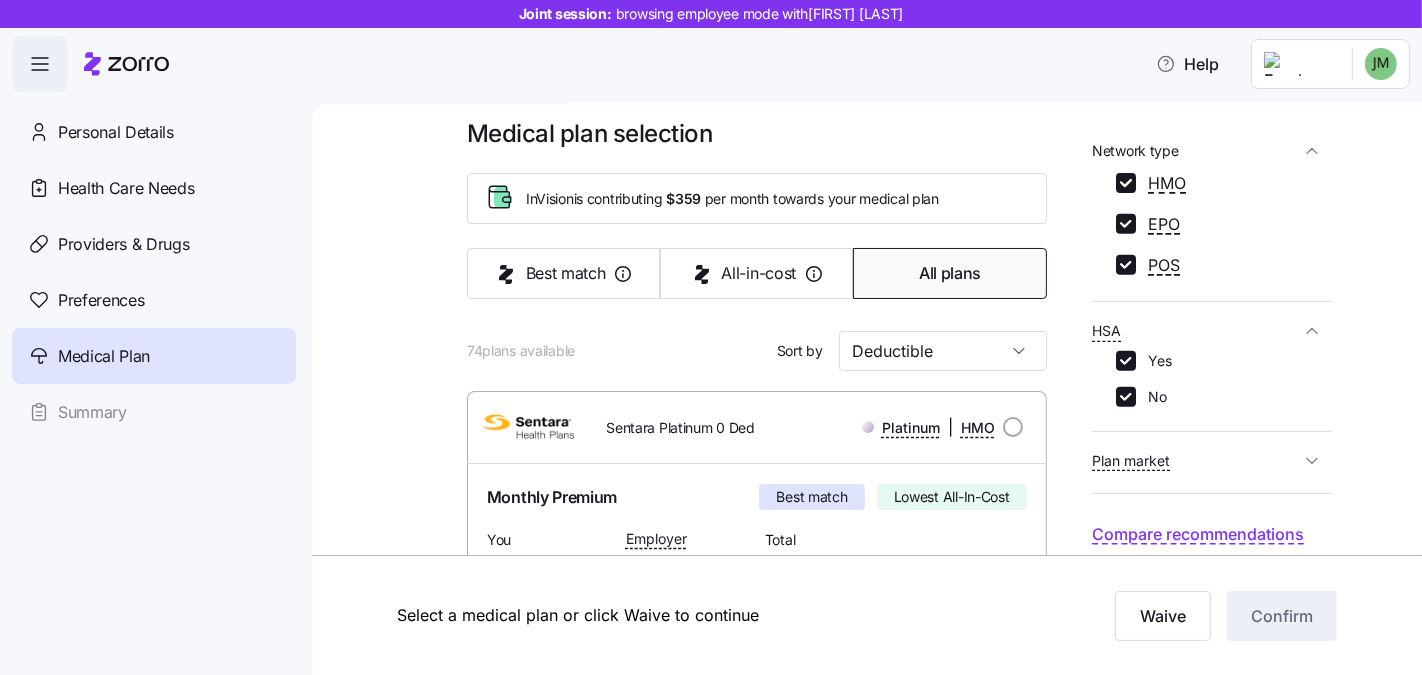 click on "Plan market" at bounding box center (1196, 460) 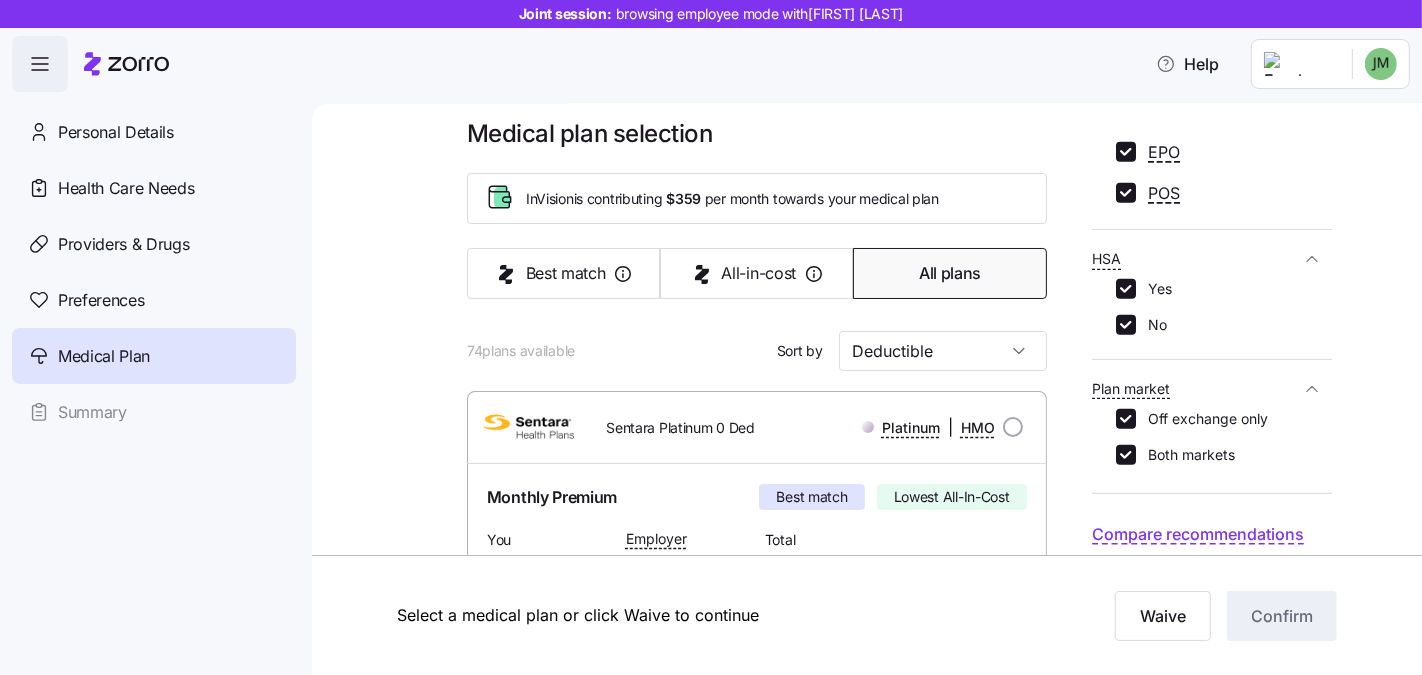 scroll, scrollTop: 857, scrollLeft: 0, axis: vertical 